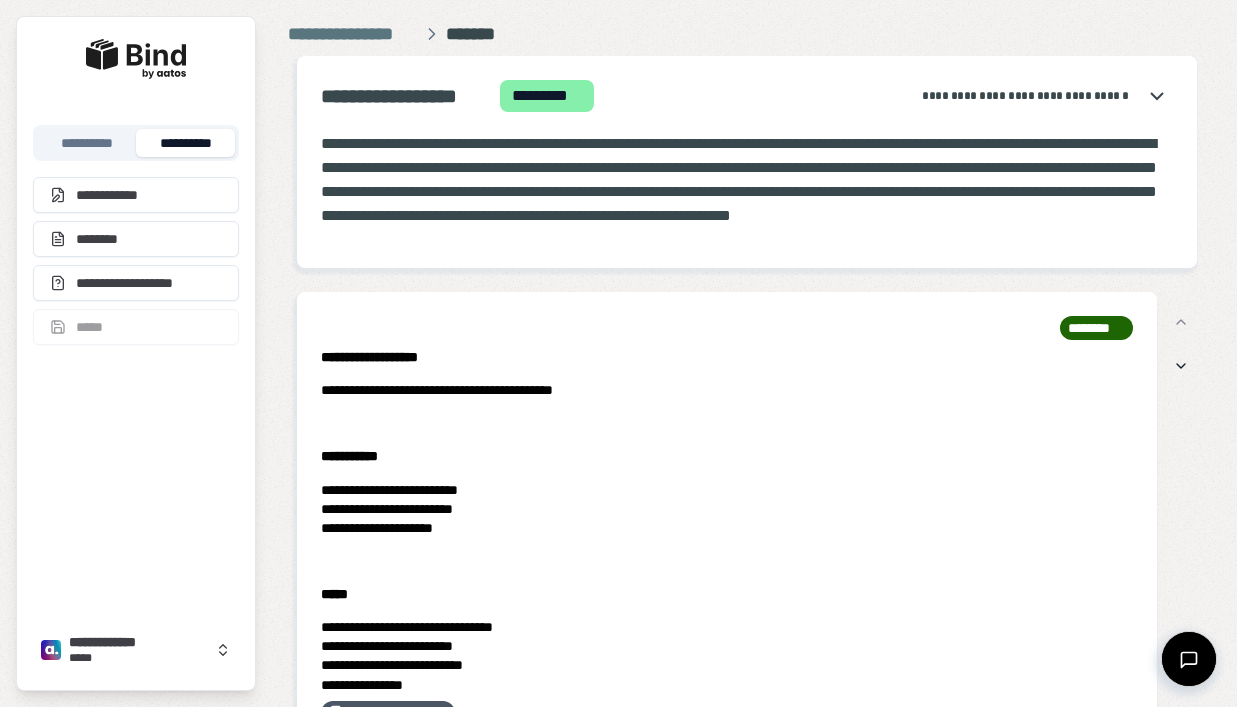 scroll, scrollTop: 0, scrollLeft: 0, axis: both 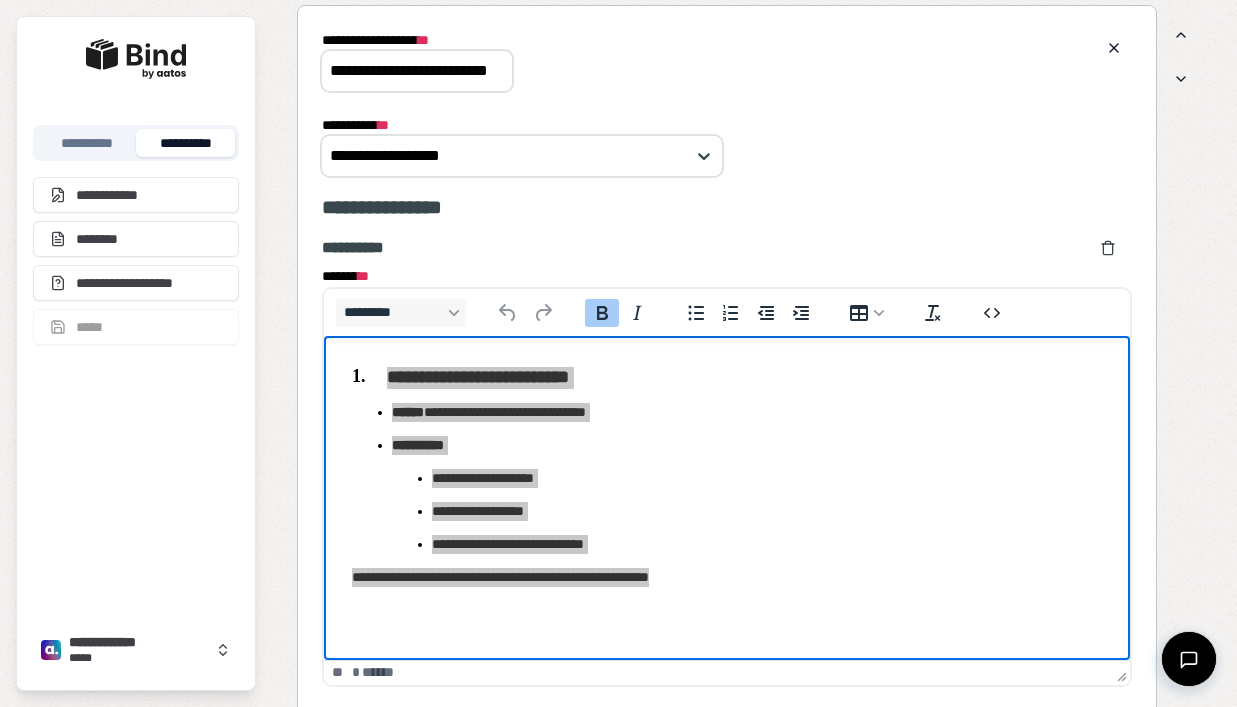 click on "**********" at bounding box center (727, 145) 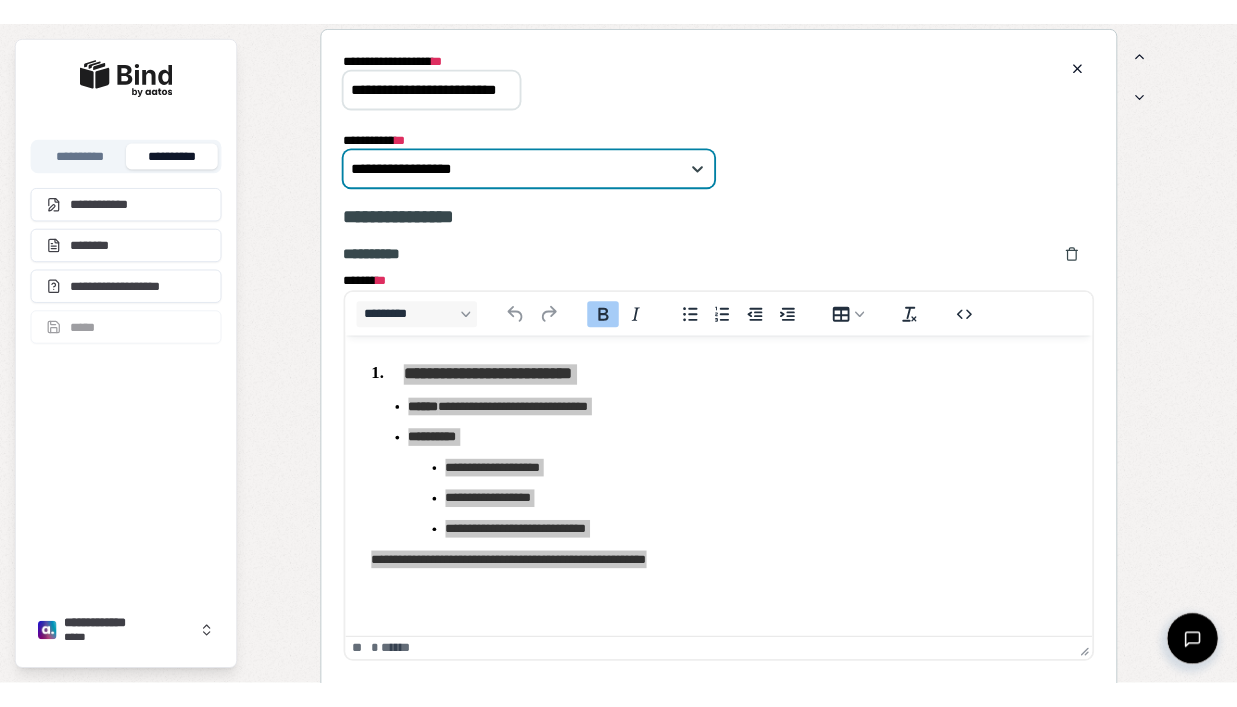 scroll, scrollTop: 0, scrollLeft: 0, axis: both 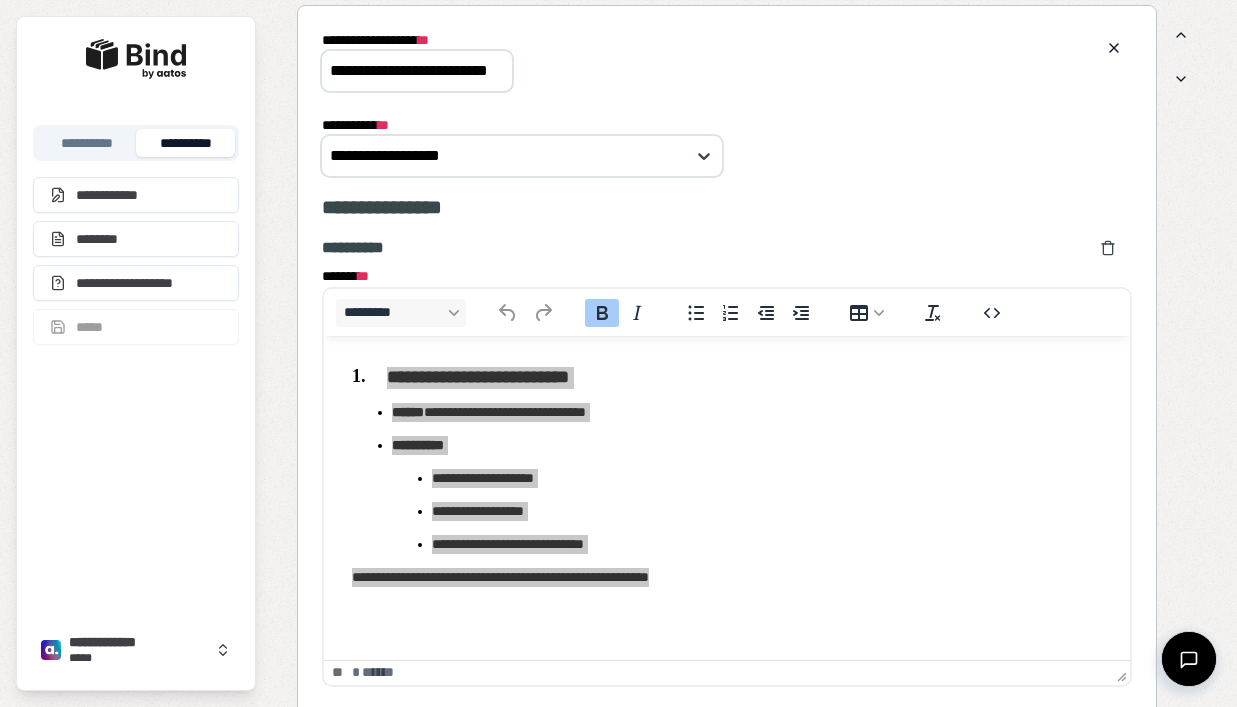 click on "**********" at bounding box center (727, 145) 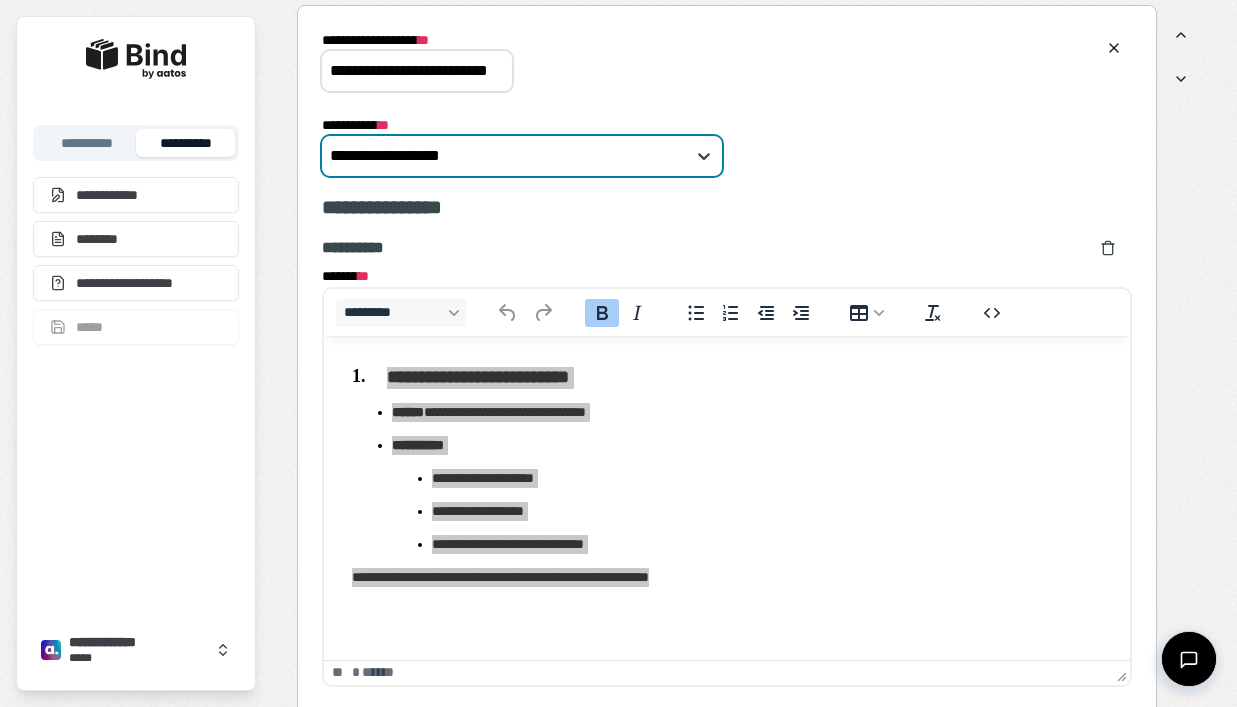 click on "**********" at bounding box center (727, 145) 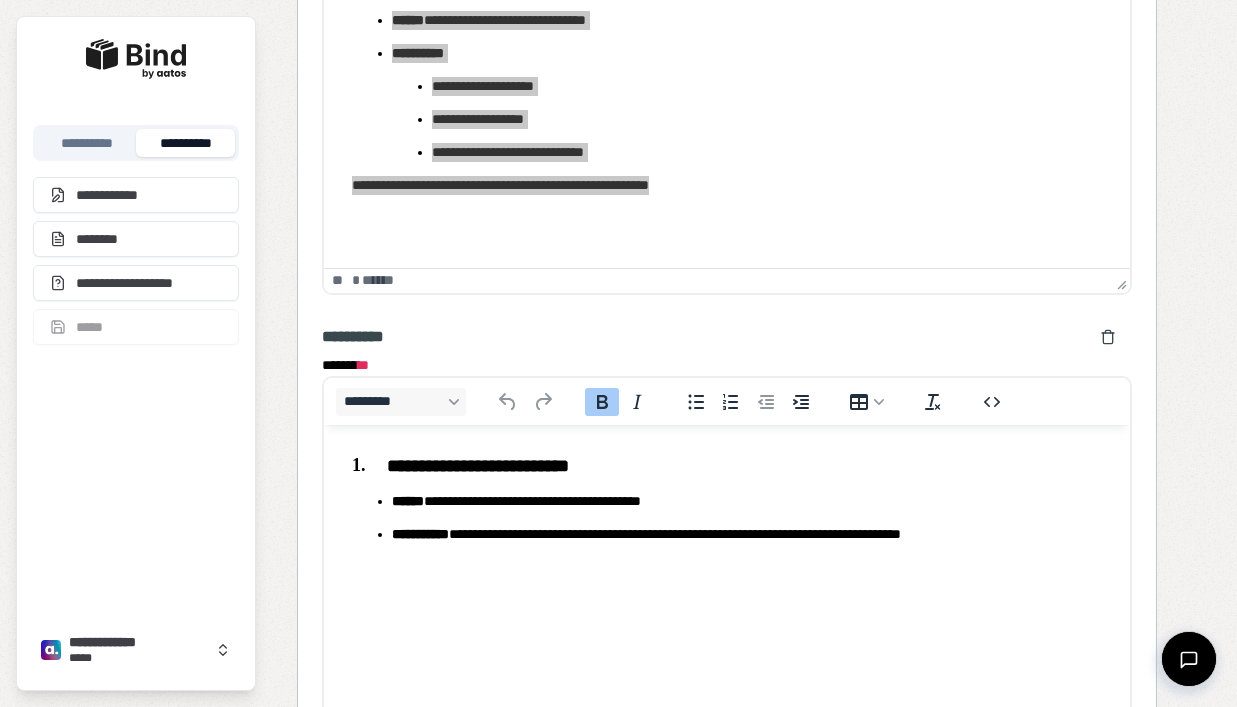 scroll, scrollTop: 2692, scrollLeft: 0, axis: vertical 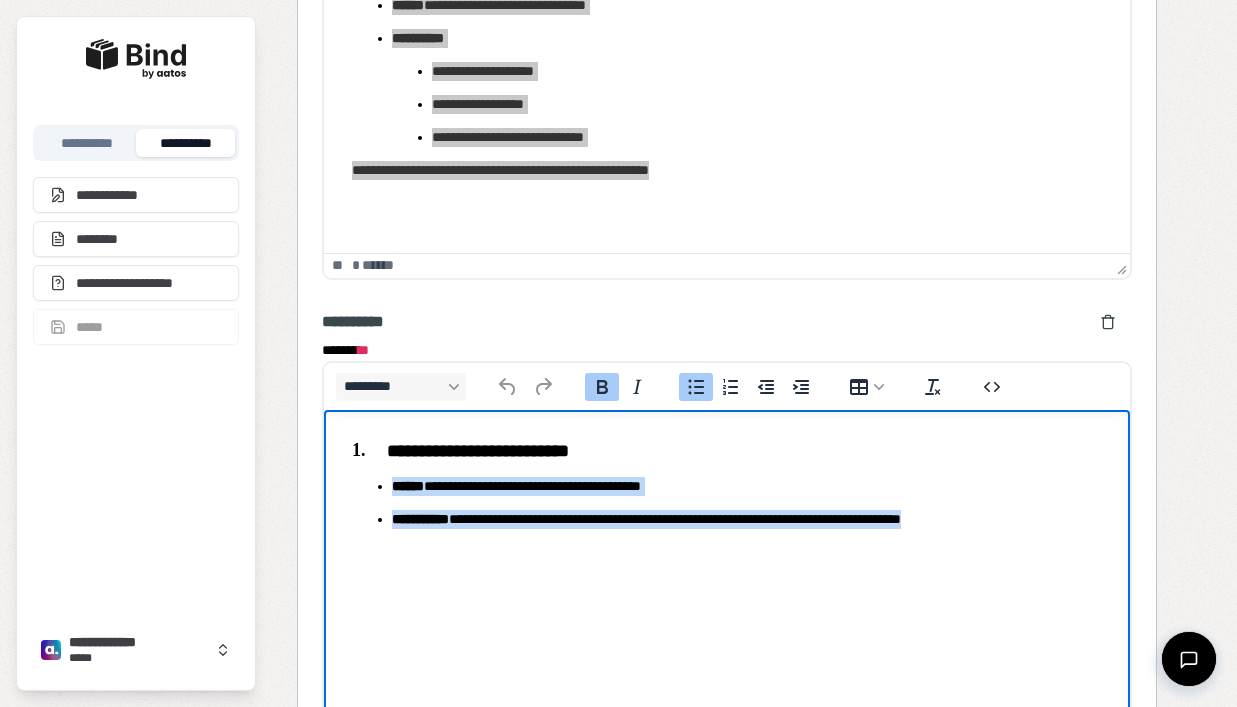 drag, startPoint x: 1049, startPoint y: 523, endPoint x: 396, endPoint y: 465, distance: 655.57074 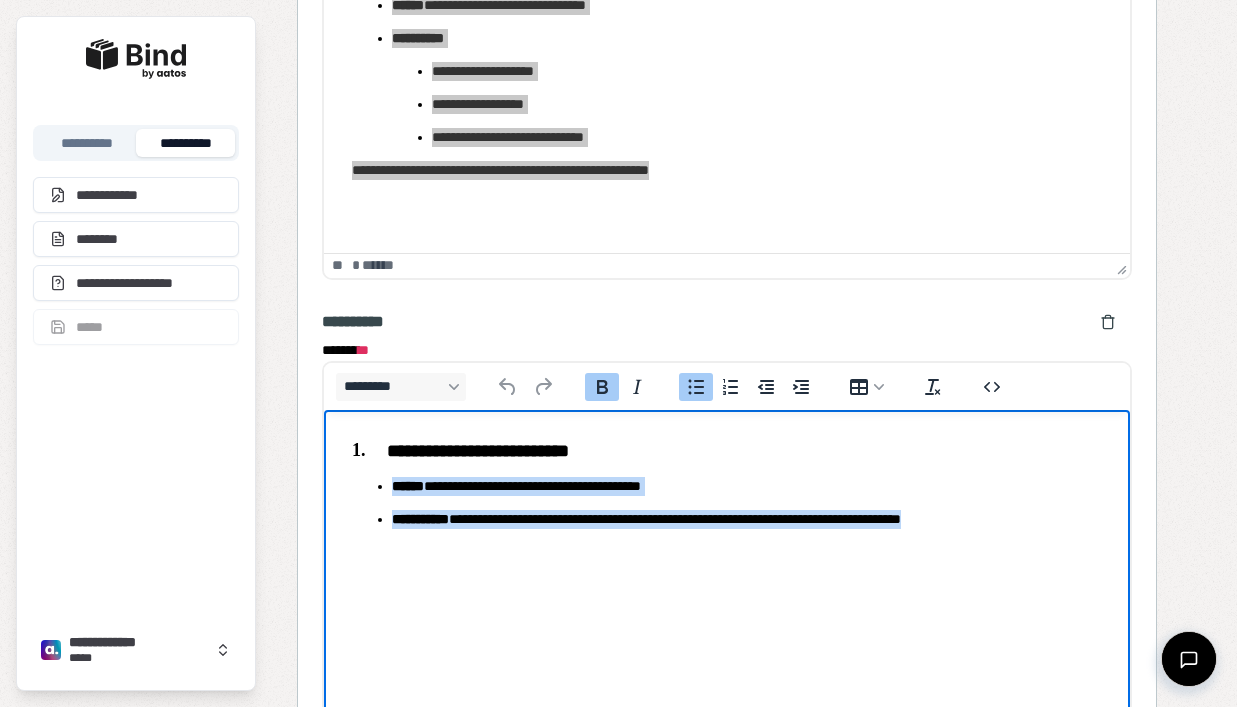 copy on "**********" 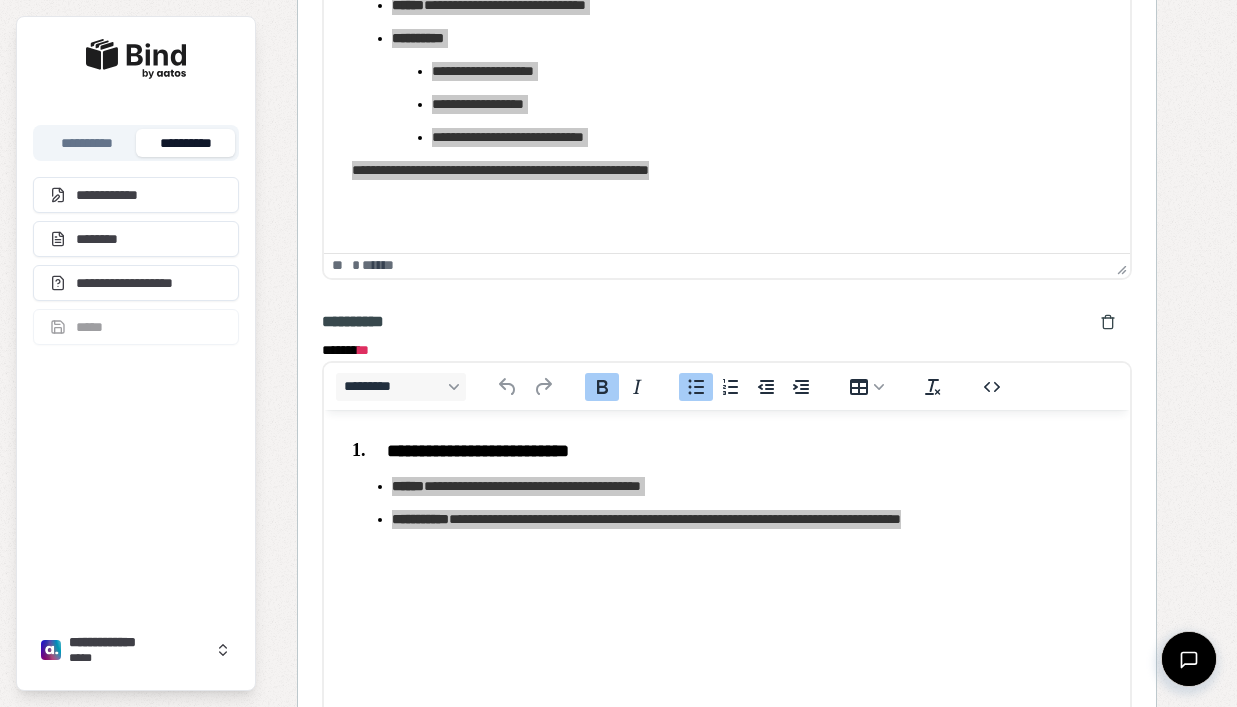 click on "**********" at bounding box center [727, 296] 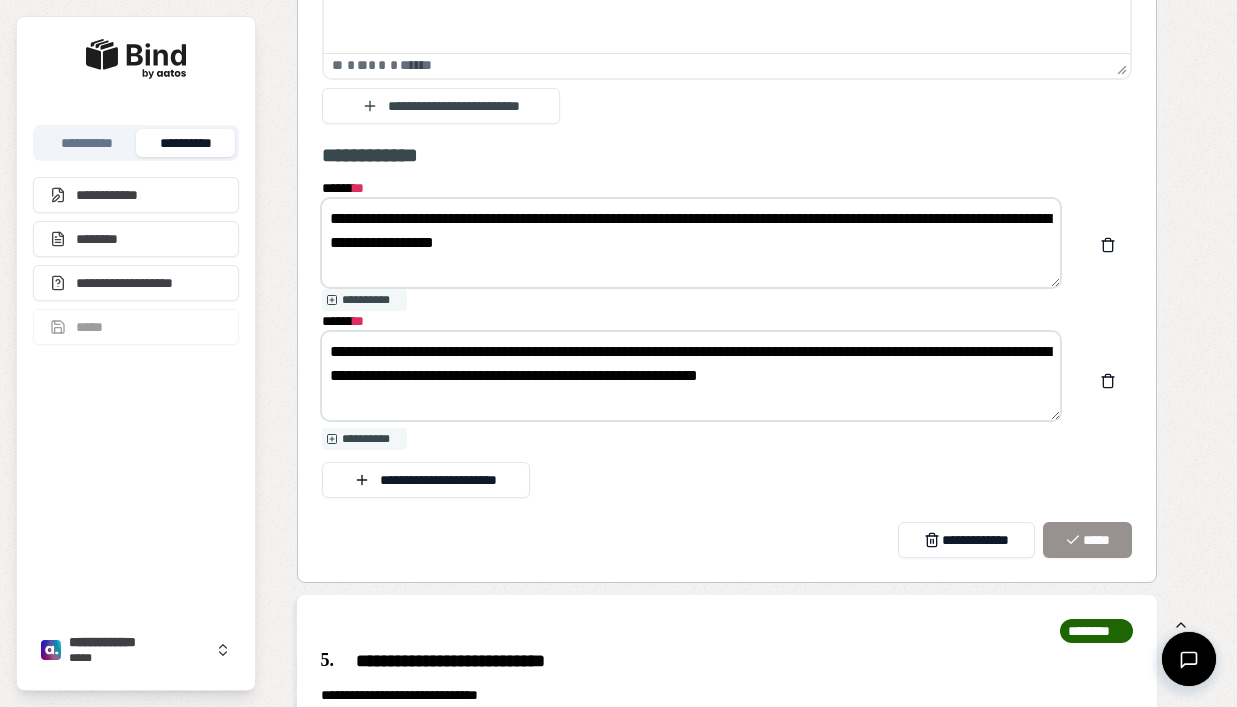 scroll, scrollTop: 3382, scrollLeft: 0, axis: vertical 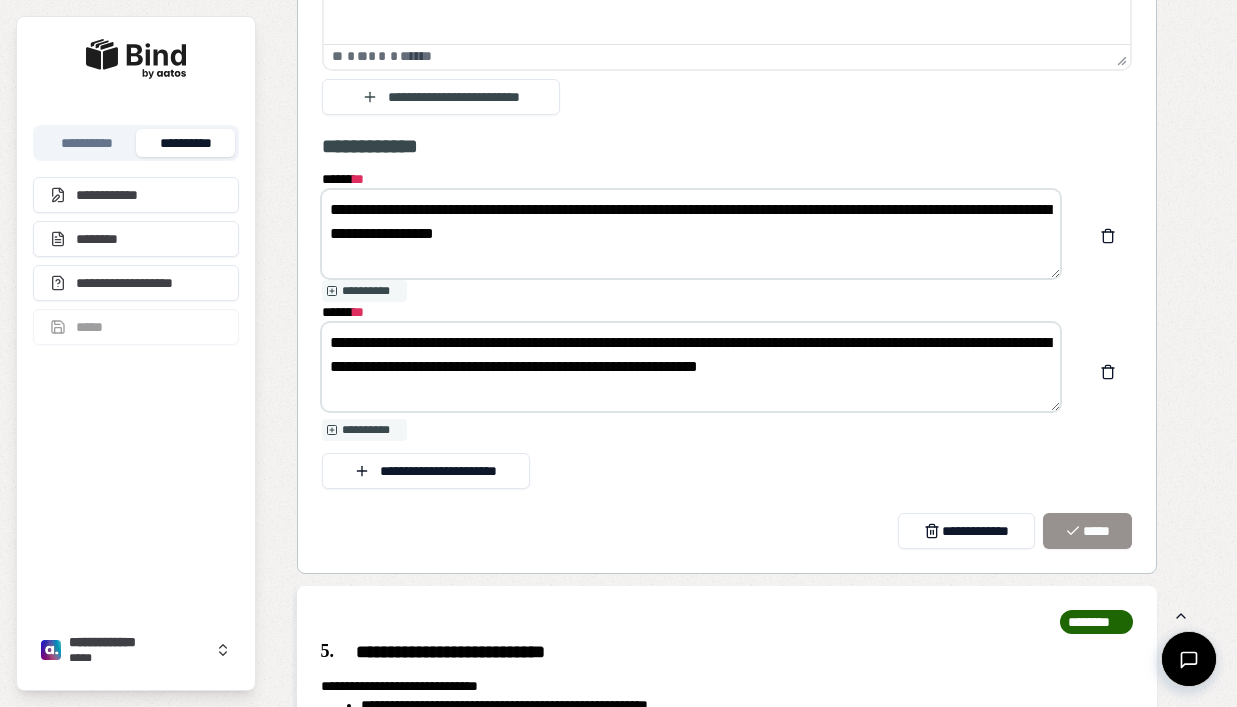drag, startPoint x: 579, startPoint y: 255, endPoint x: 338, endPoint y: 207, distance: 245.7336 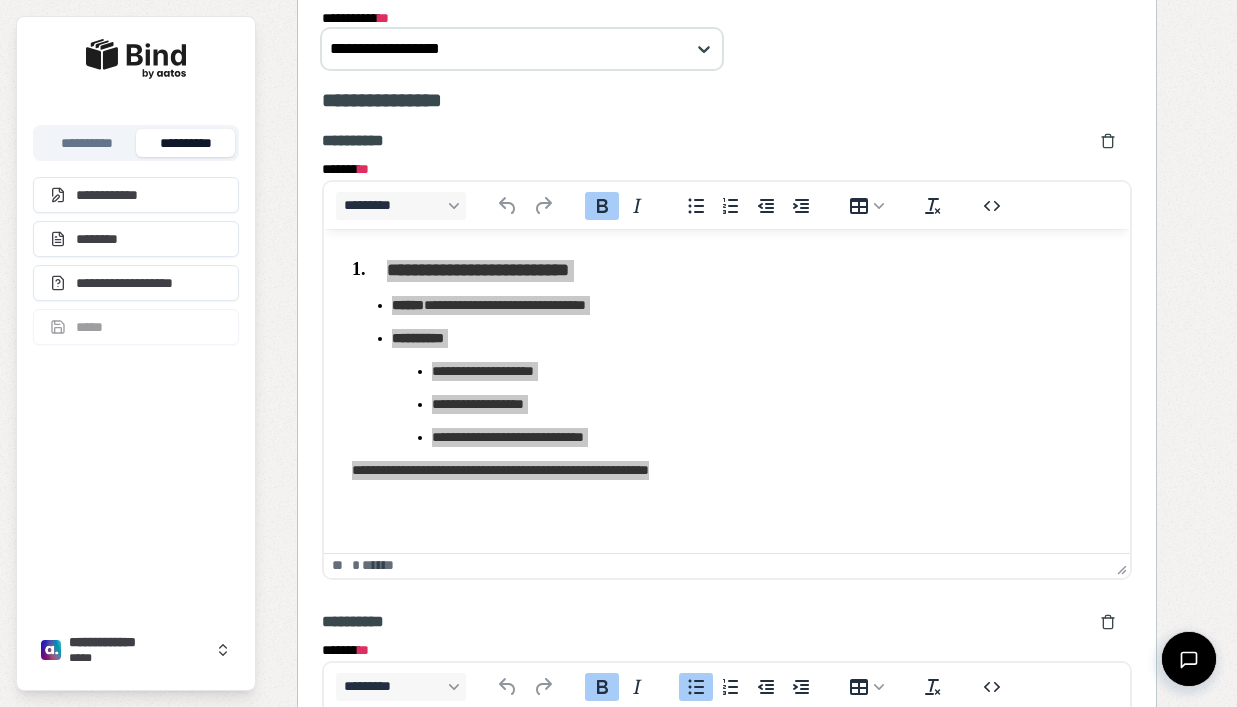 scroll, scrollTop: 2380, scrollLeft: 0, axis: vertical 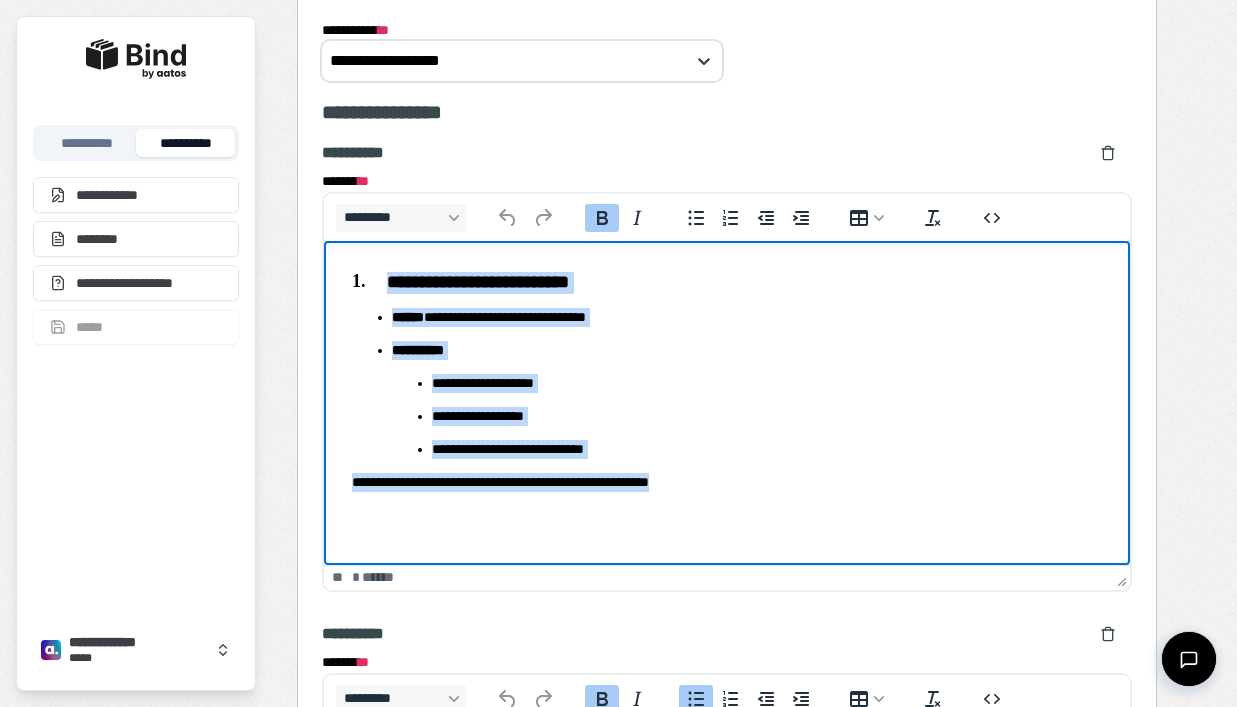 click on "**********" at bounding box center (726, 482) 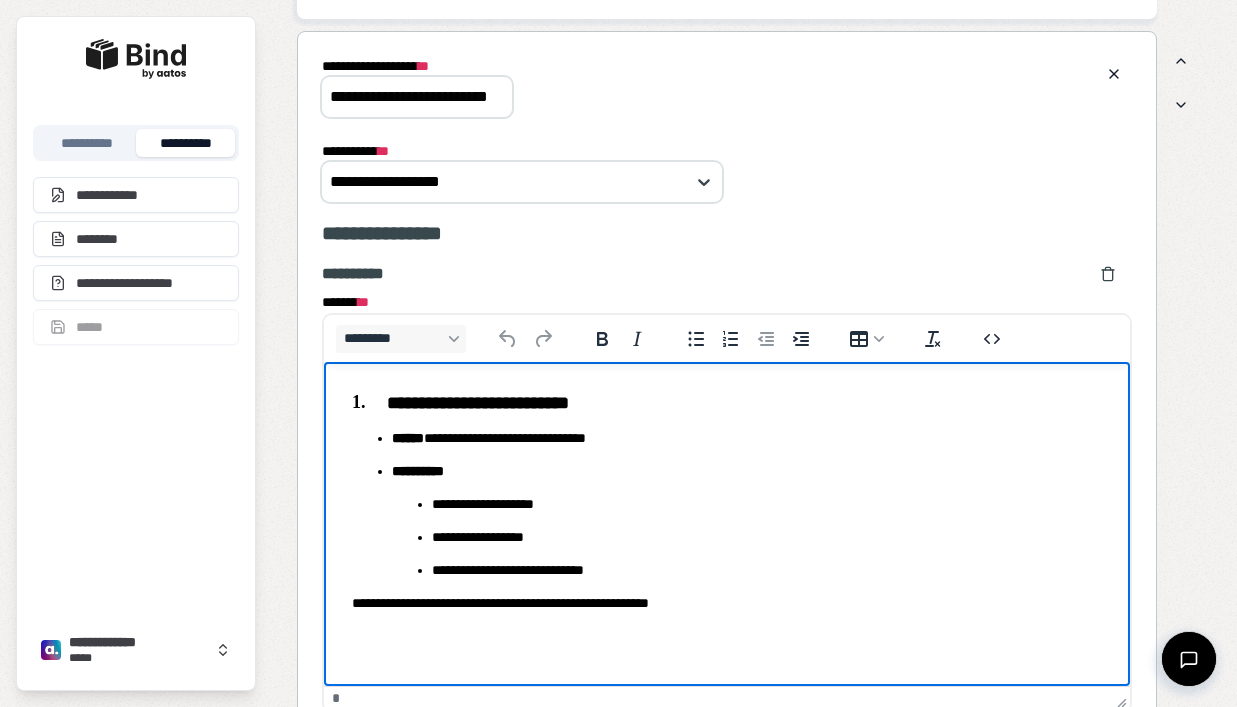 scroll, scrollTop: 2155, scrollLeft: 0, axis: vertical 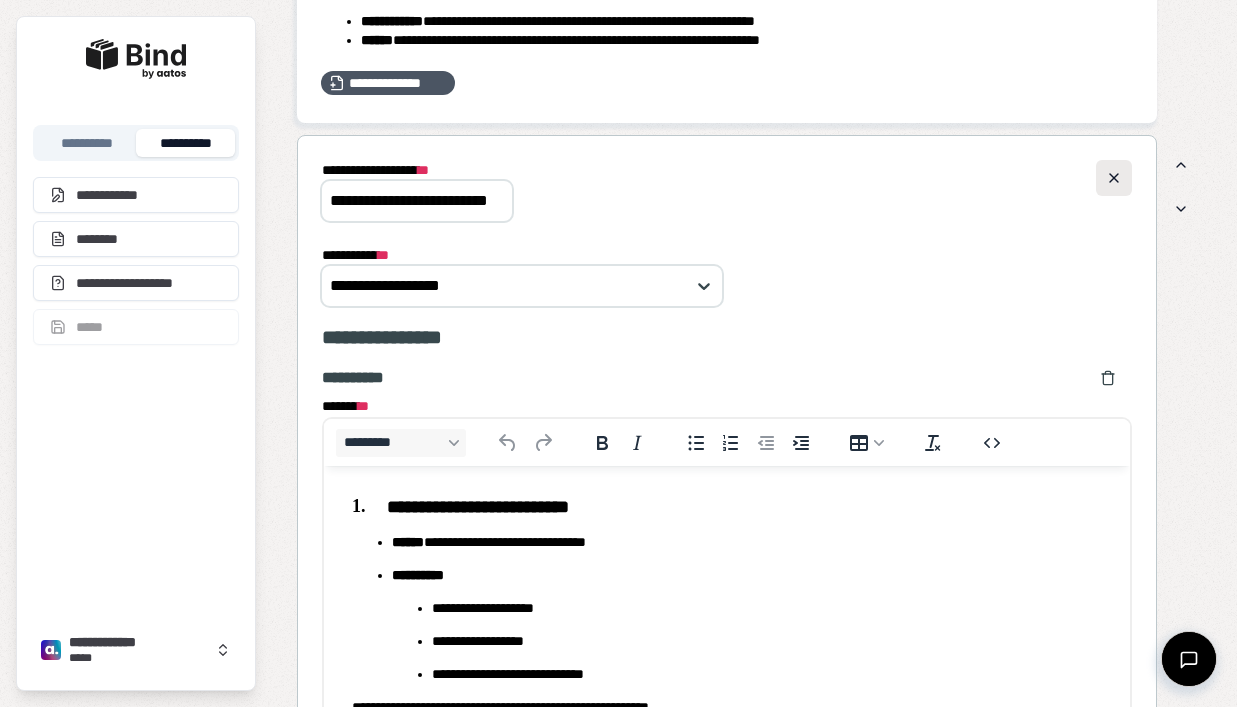 click at bounding box center [1114, 178] 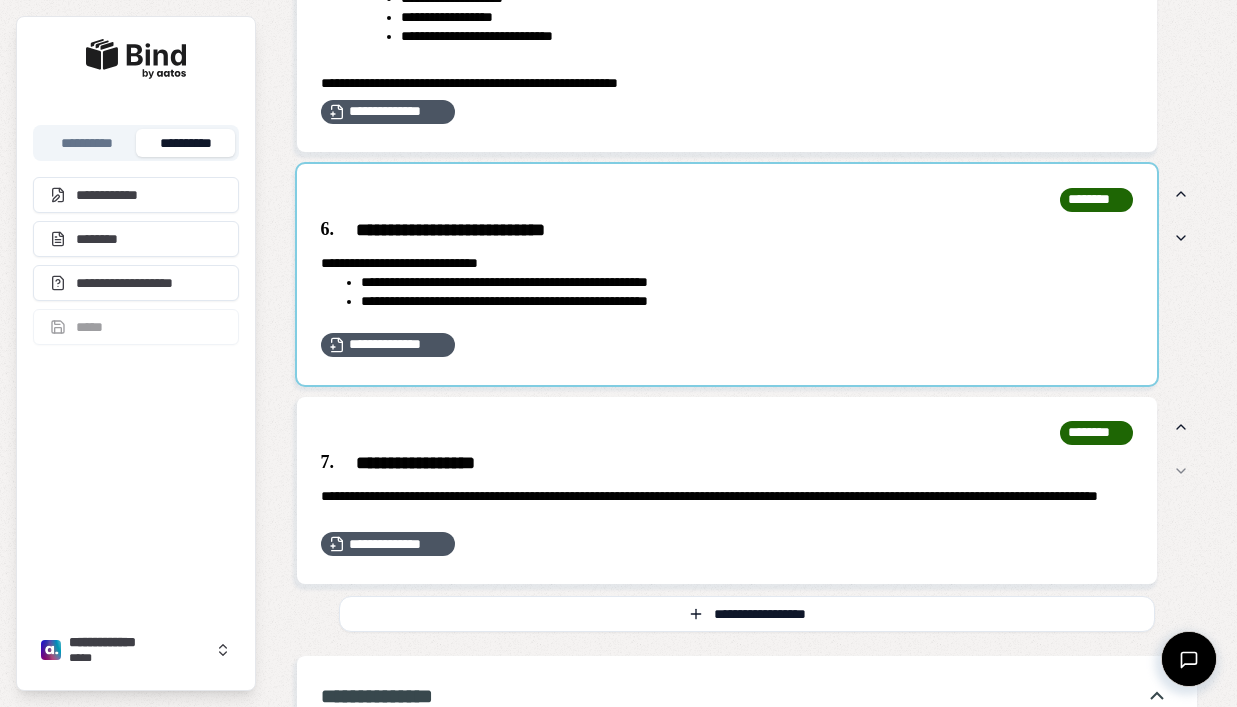 scroll, scrollTop: 2449, scrollLeft: 0, axis: vertical 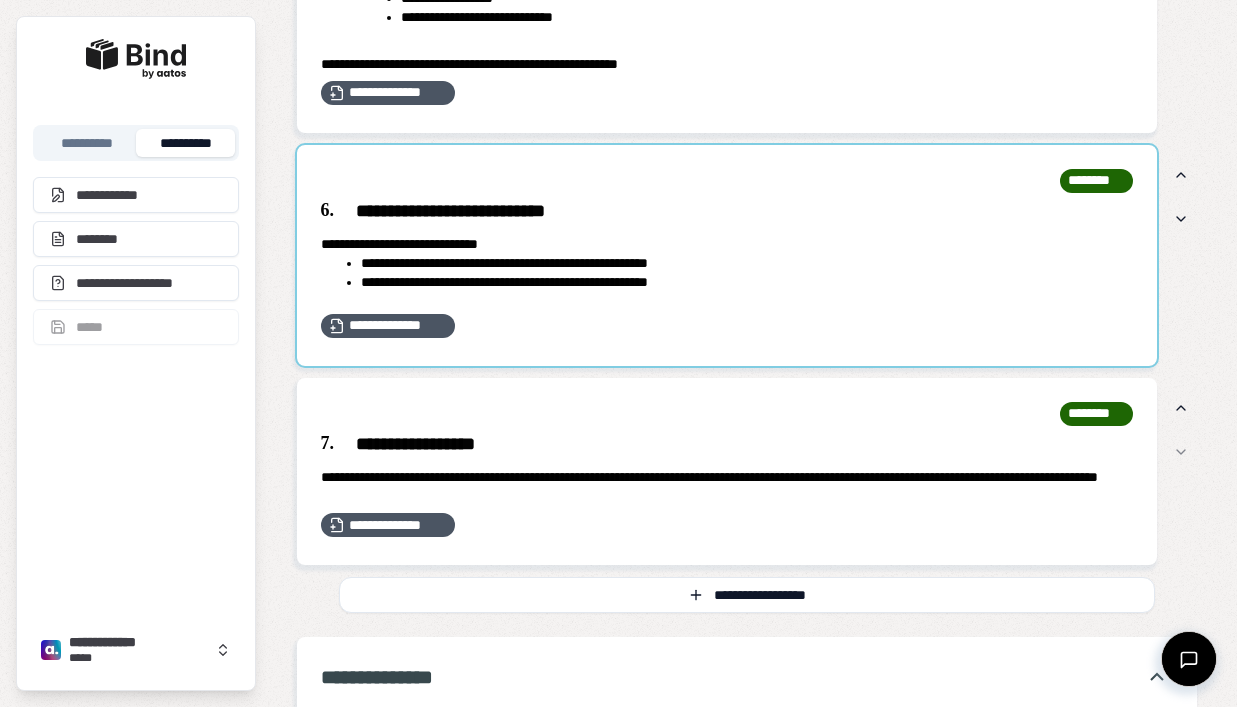 click at bounding box center (727, 255) 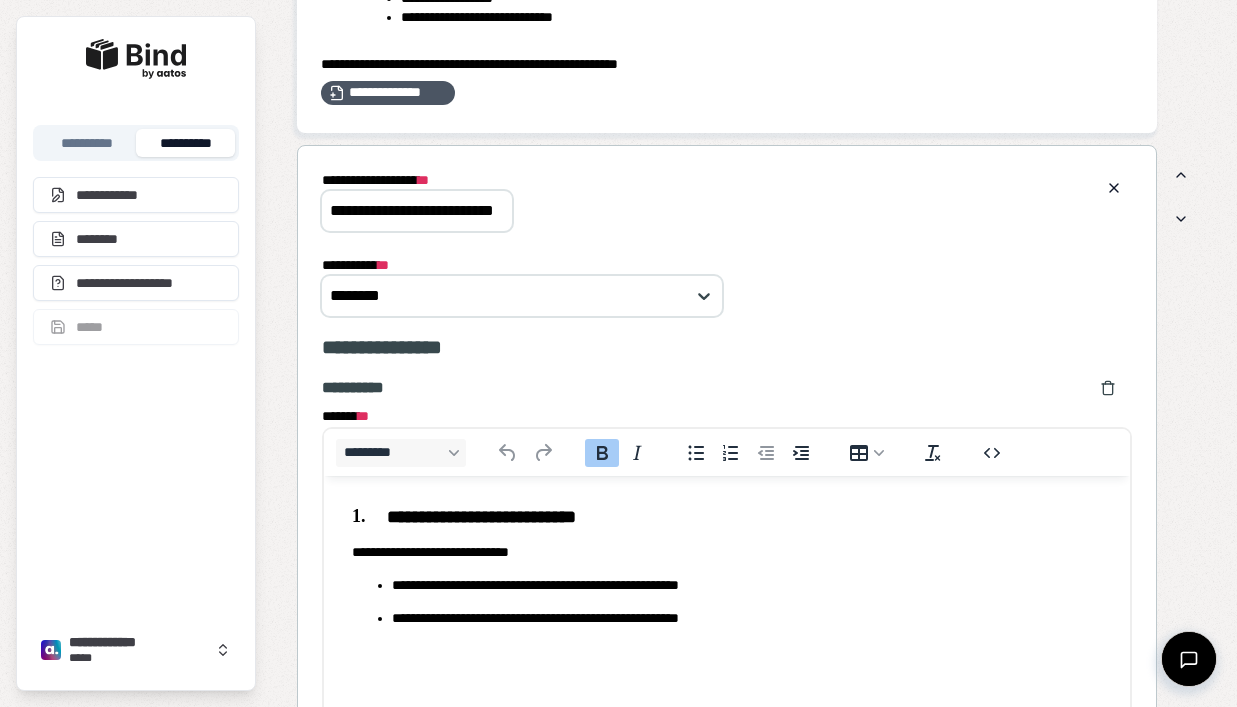 scroll, scrollTop: 0, scrollLeft: 0, axis: both 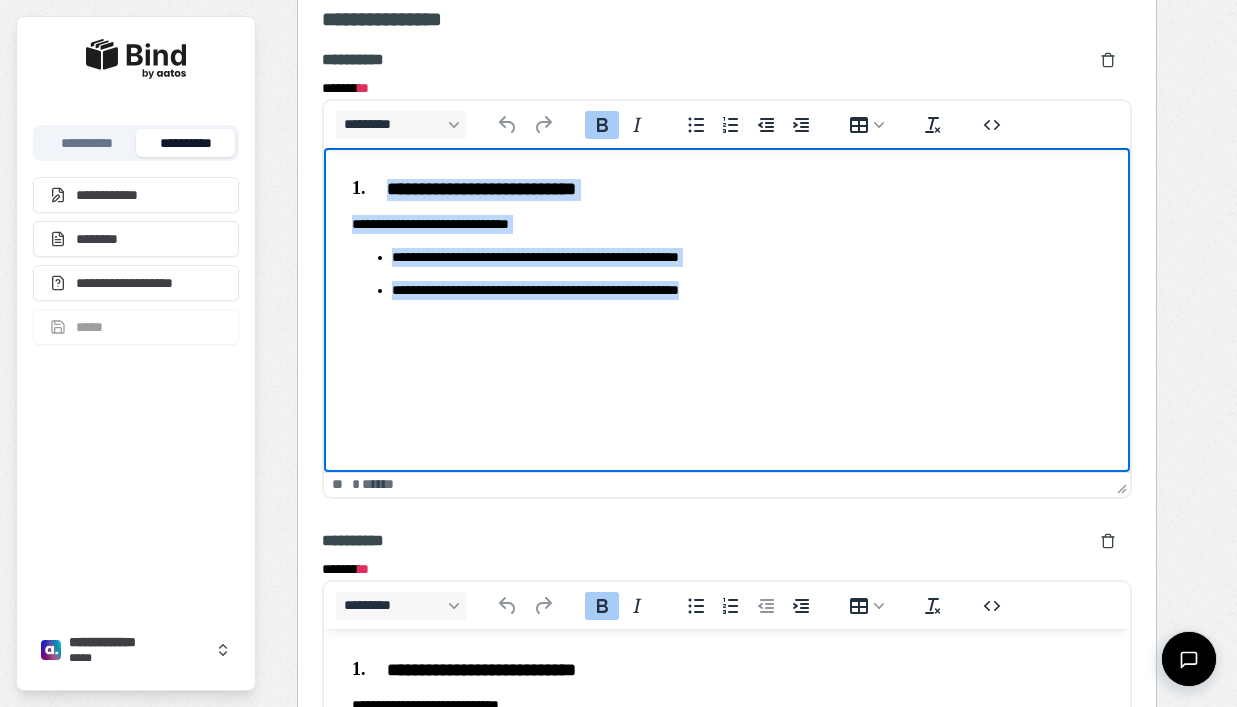 drag, startPoint x: 779, startPoint y: 297, endPoint x: 367, endPoint y: 175, distance: 429.6836 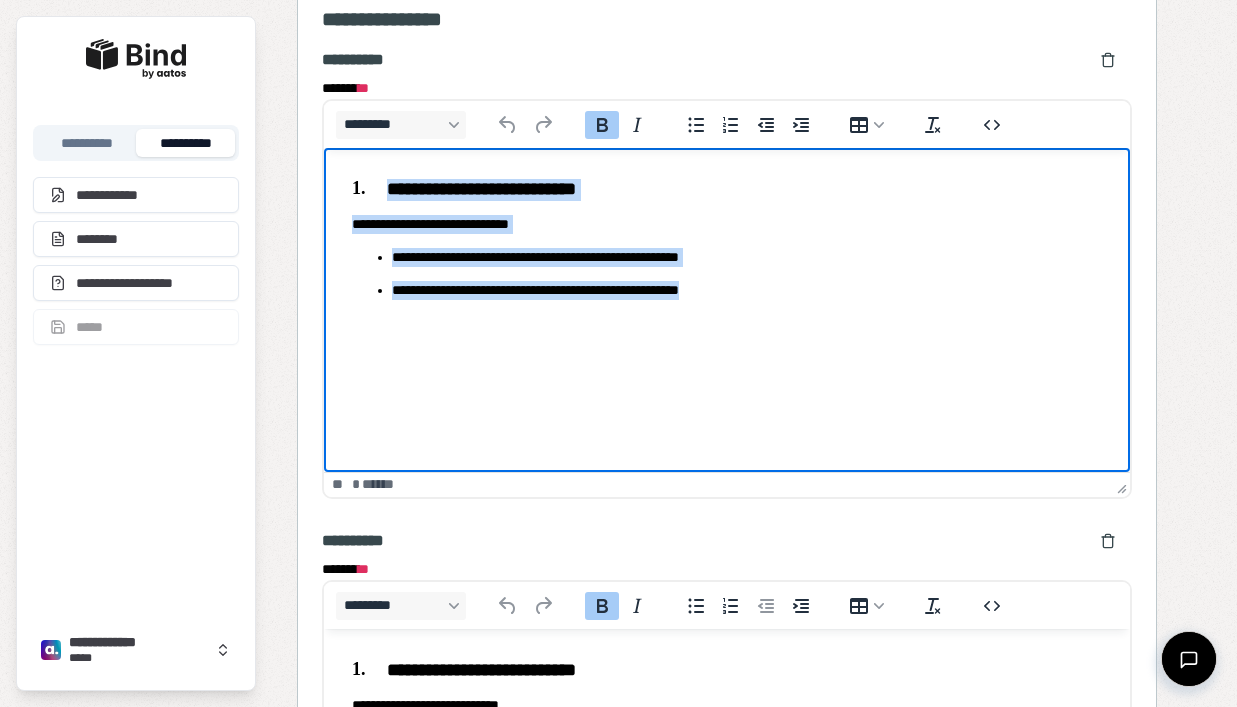 copy on "**********" 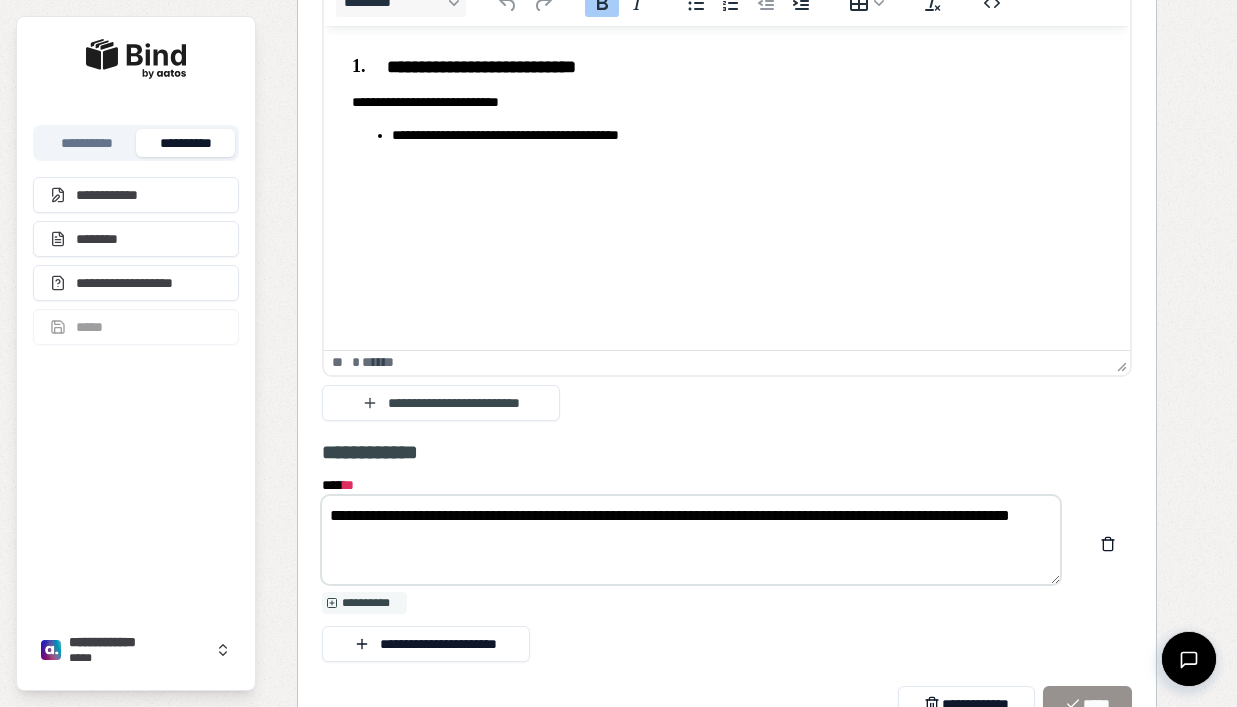 scroll, scrollTop: 3385, scrollLeft: 0, axis: vertical 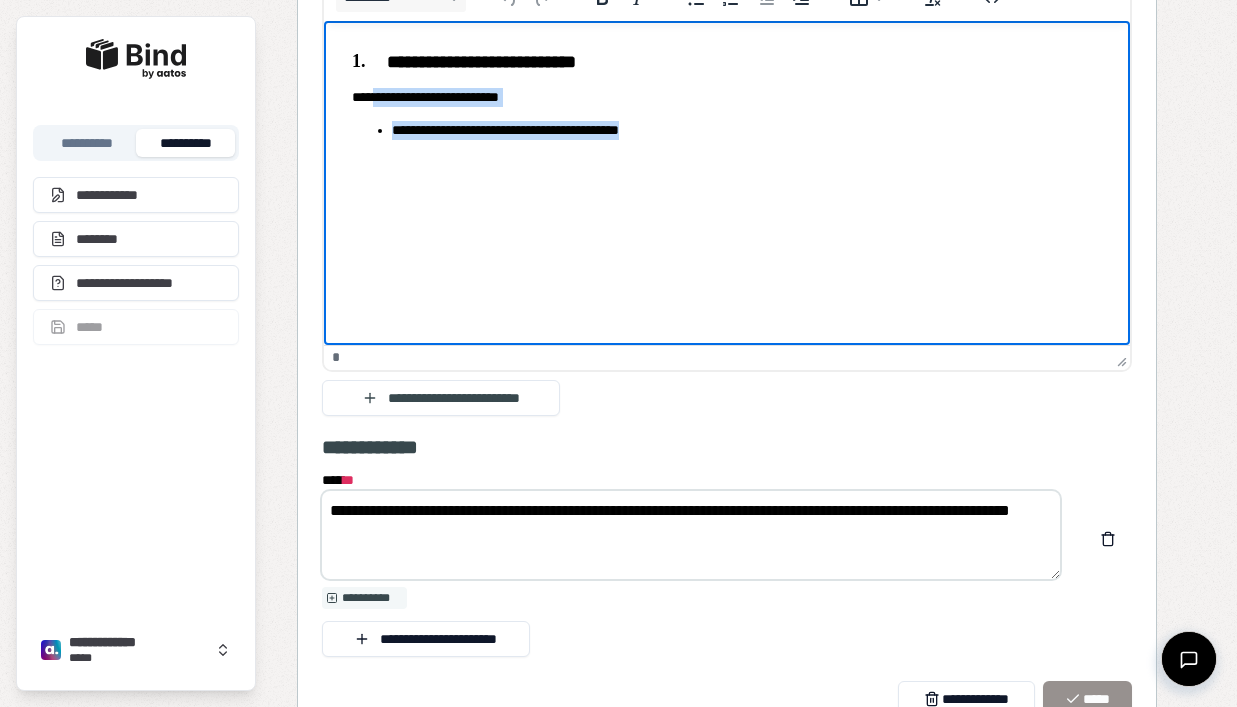 drag, startPoint x: 726, startPoint y: 134, endPoint x: 376, endPoint y: 97, distance: 351.9503 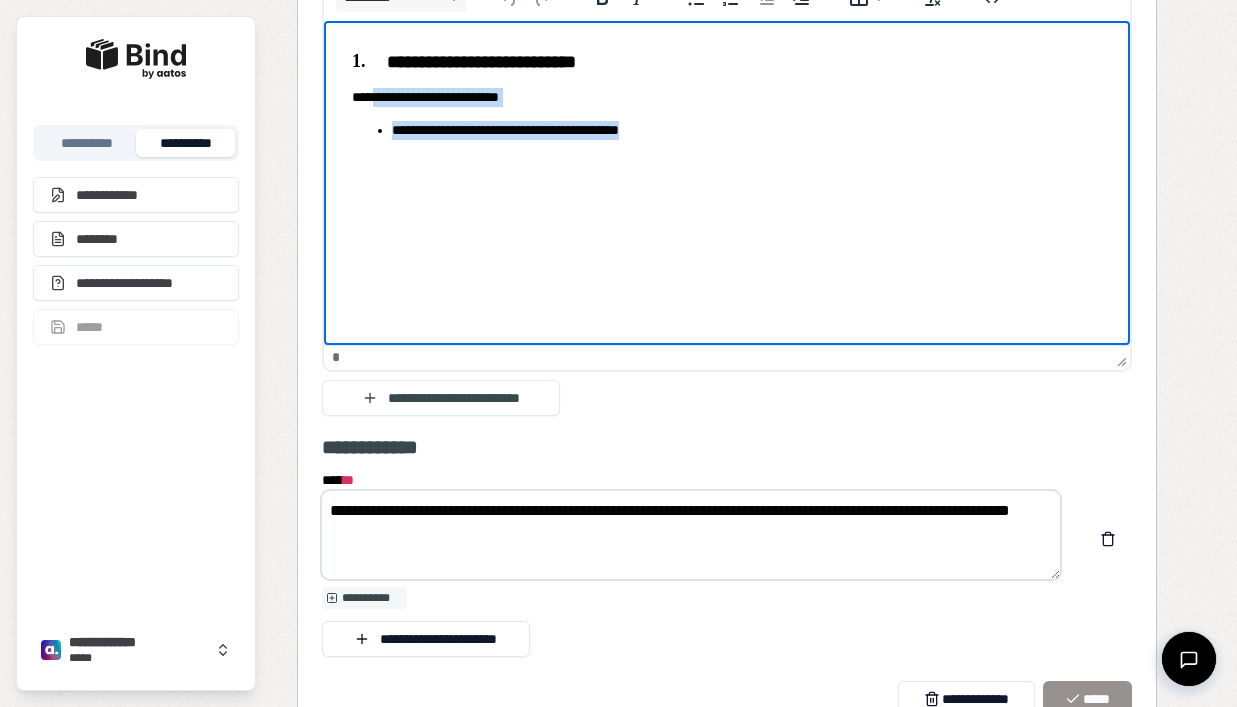 click on "**********" at bounding box center [726, 96] 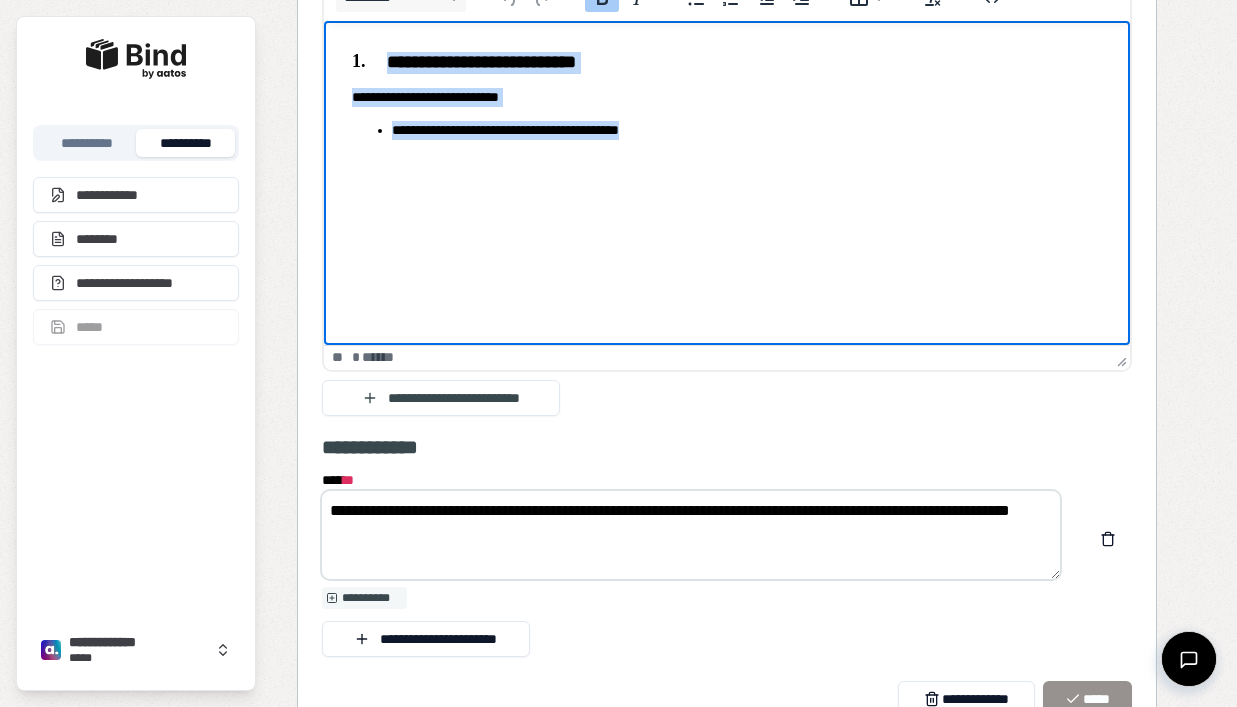 drag, startPoint x: 694, startPoint y: 130, endPoint x: 243, endPoint y: 67, distance: 455.37897 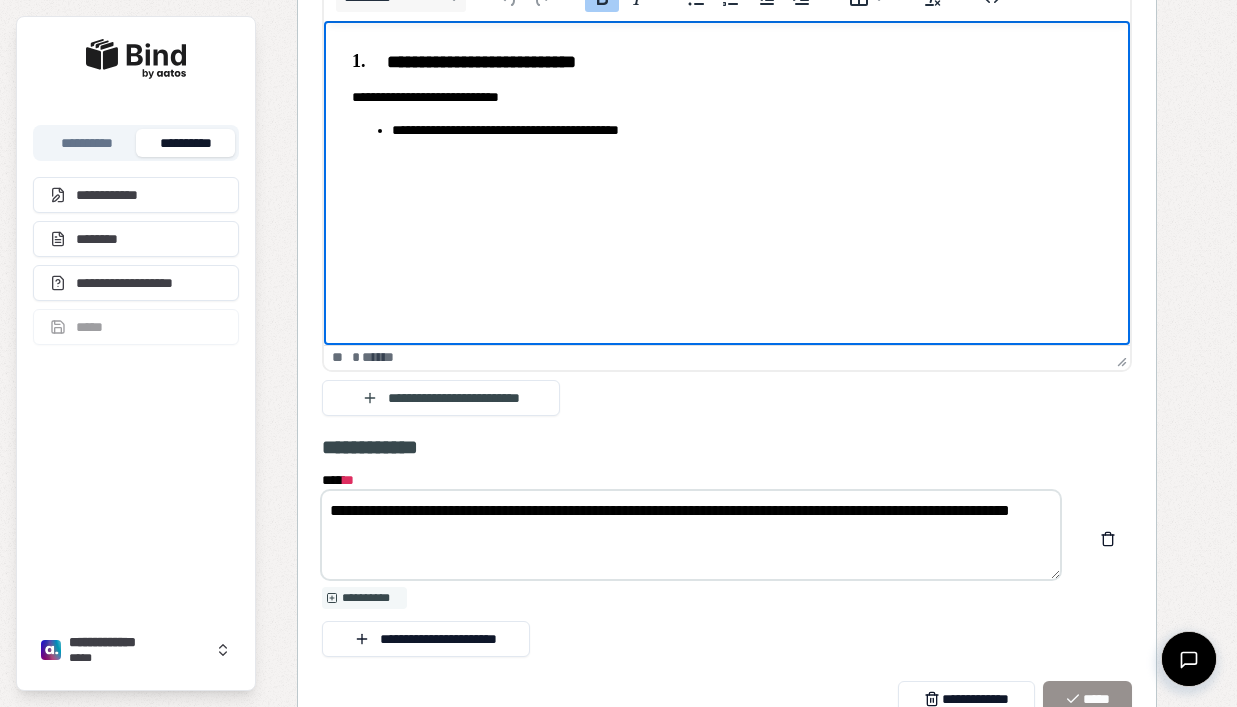 click on "**********" at bounding box center (726, 94) 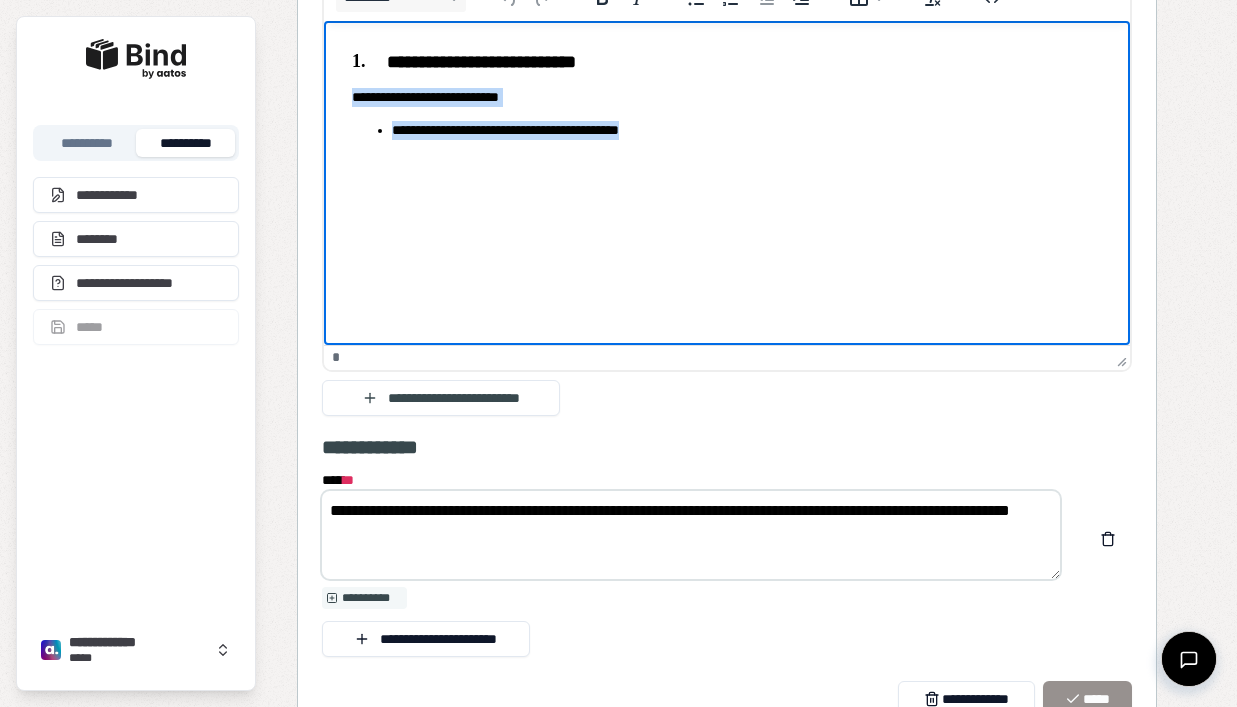 drag, startPoint x: 687, startPoint y: 131, endPoint x: 338, endPoint y: 98, distance: 350.5567 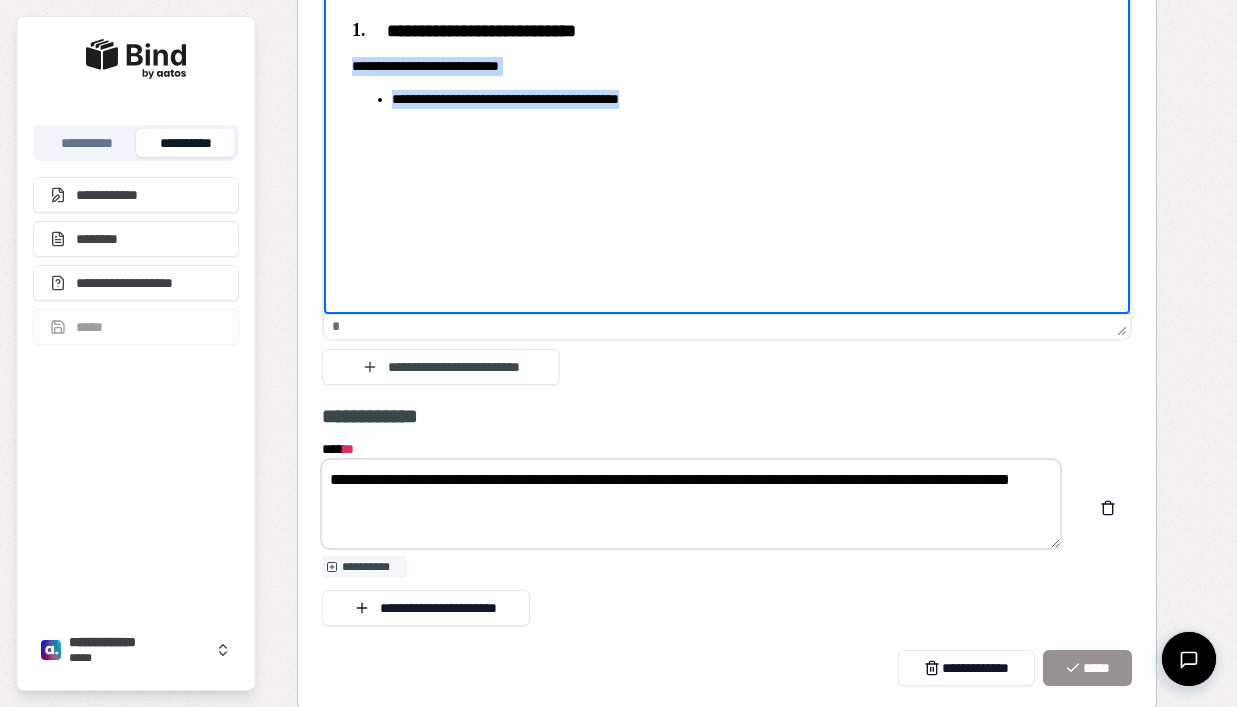 scroll, scrollTop: 3441, scrollLeft: 0, axis: vertical 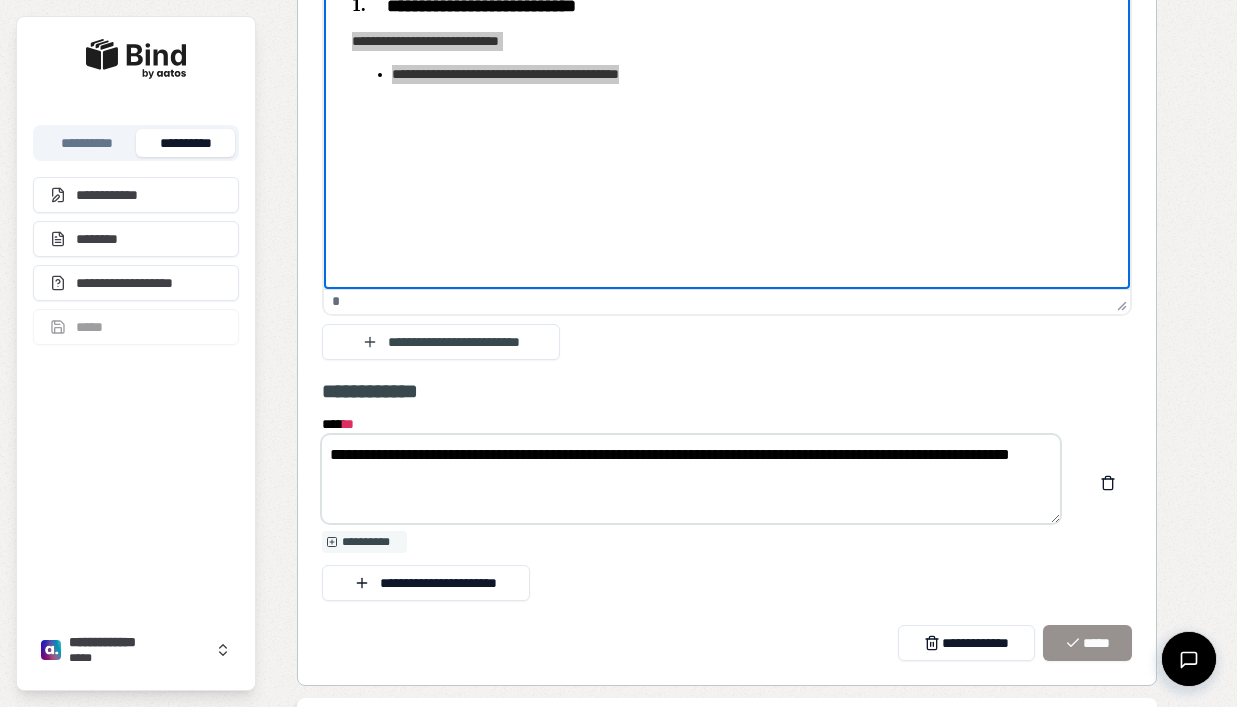 click on "**********" at bounding box center (691, 479) 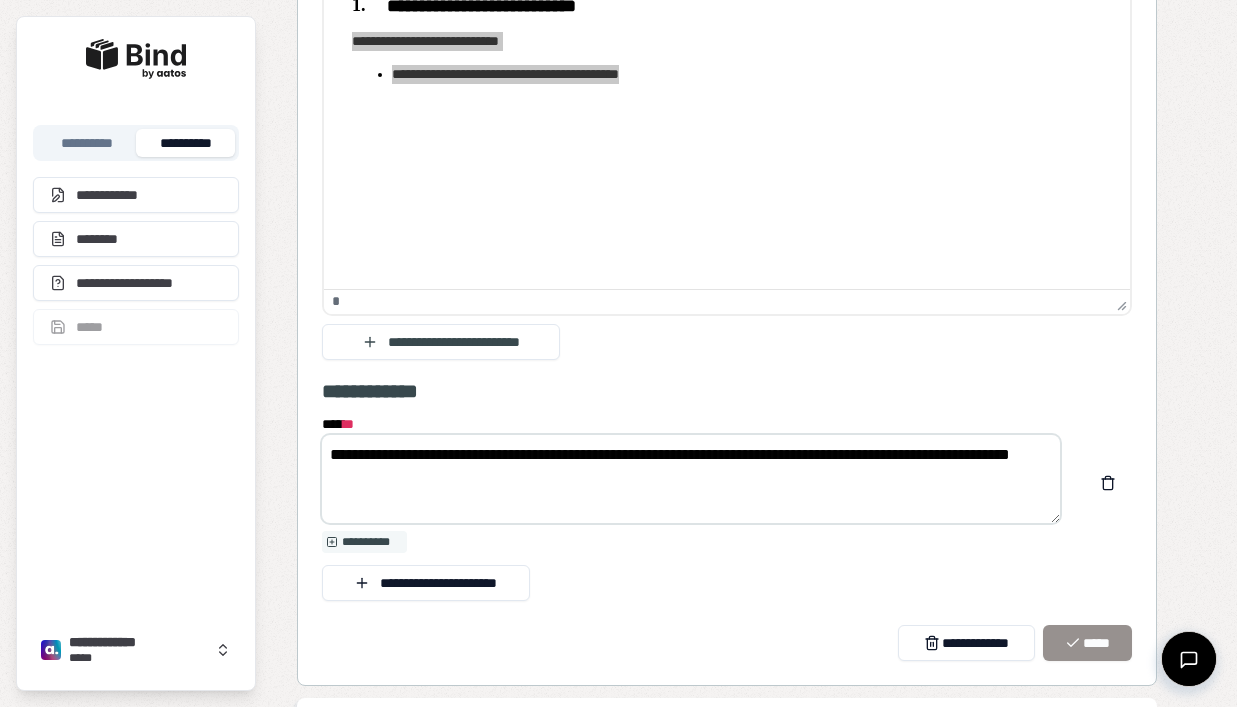 drag, startPoint x: 457, startPoint y: 502, endPoint x: 325, endPoint y: 450, distance: 141.87318 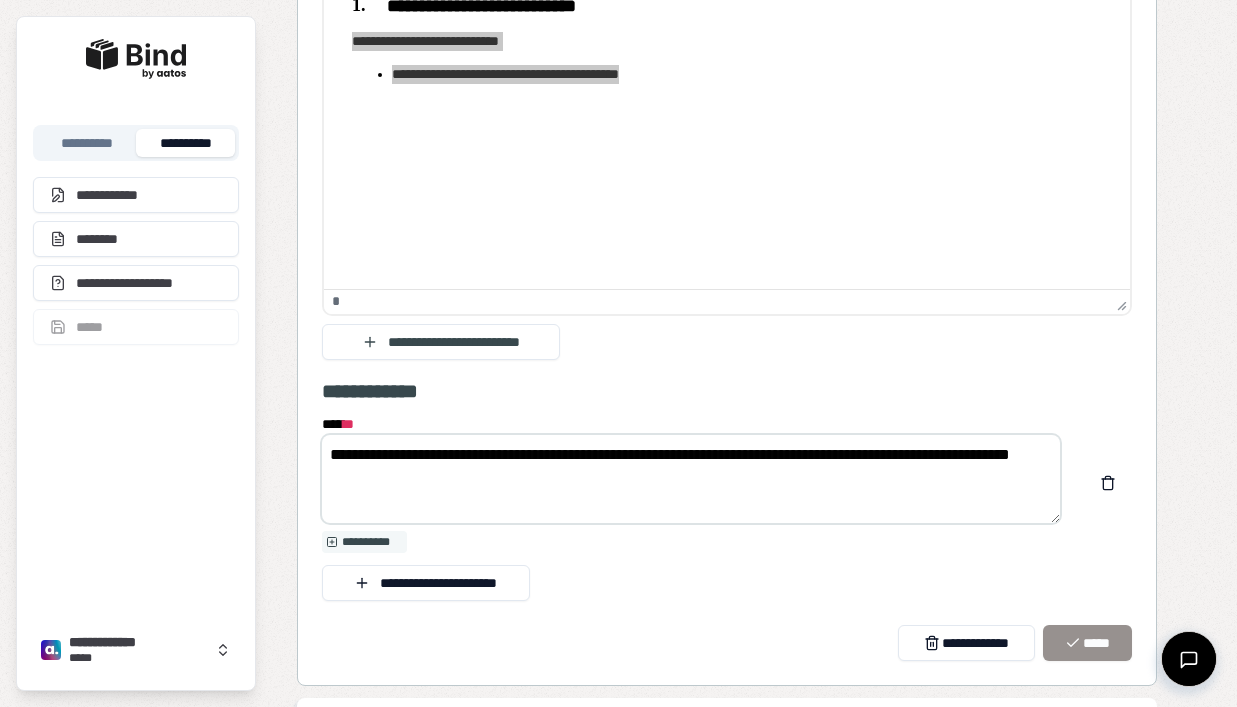 click on "**********" at bounding box center [691, 479] 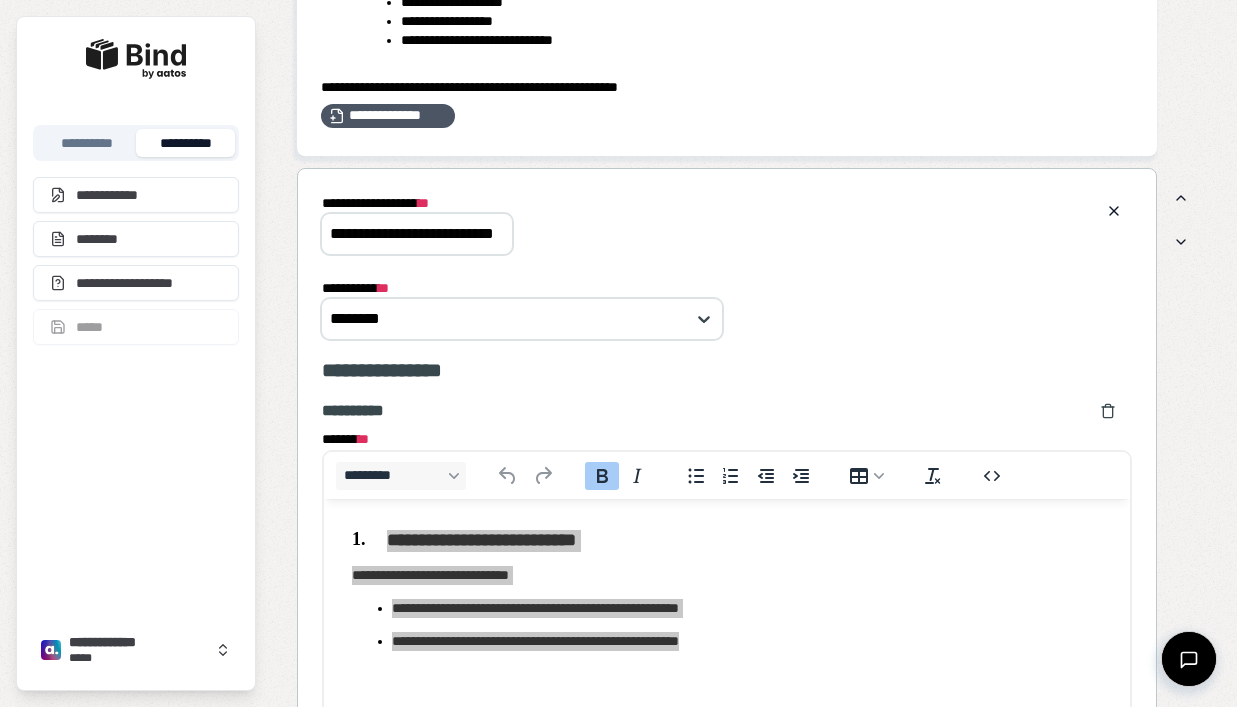 scroll, scrollTop: 2377, scrollLeft: 0, axis: vertical 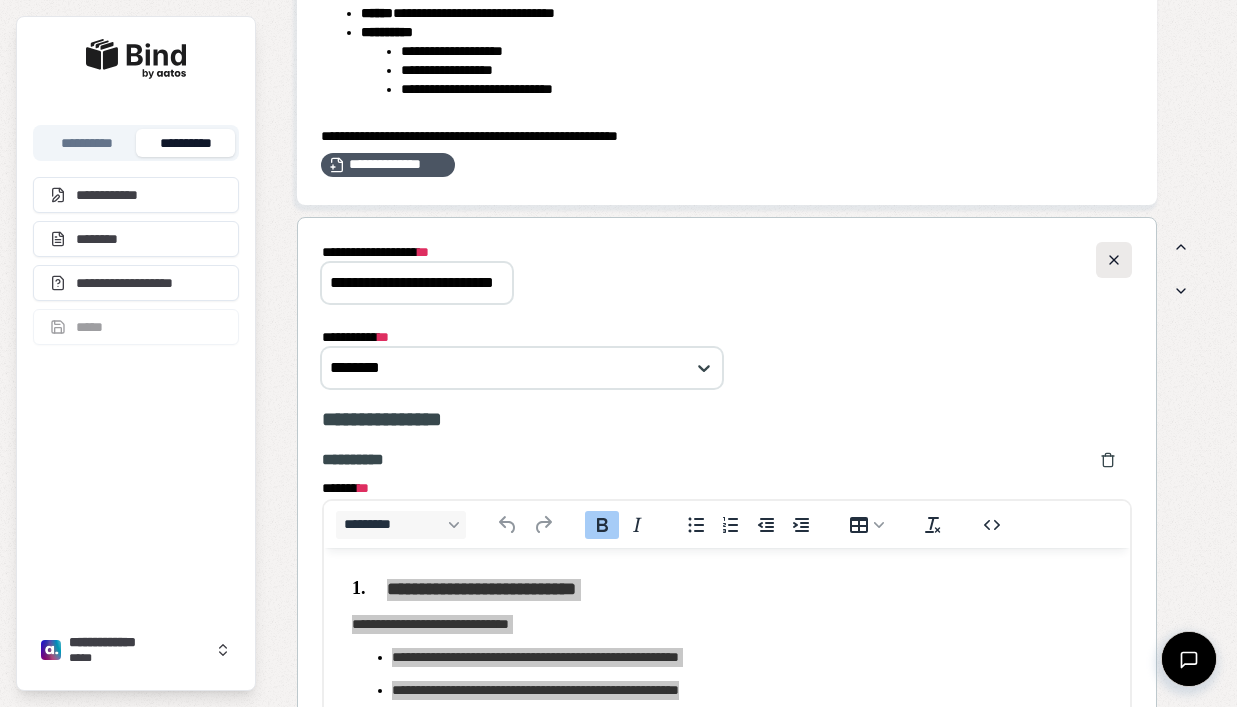 click at bounding box center (1114, 260) 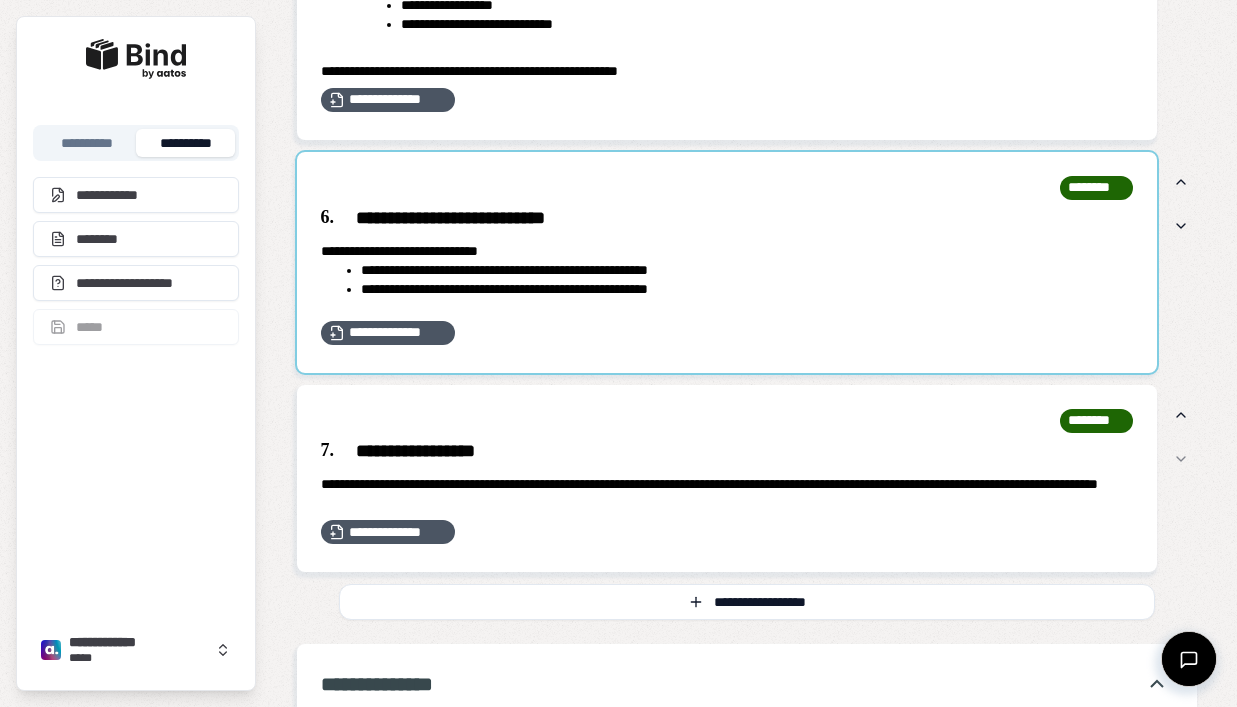 scroll, scrollTop: 2542, scrollLeft: 0, axis: vertical 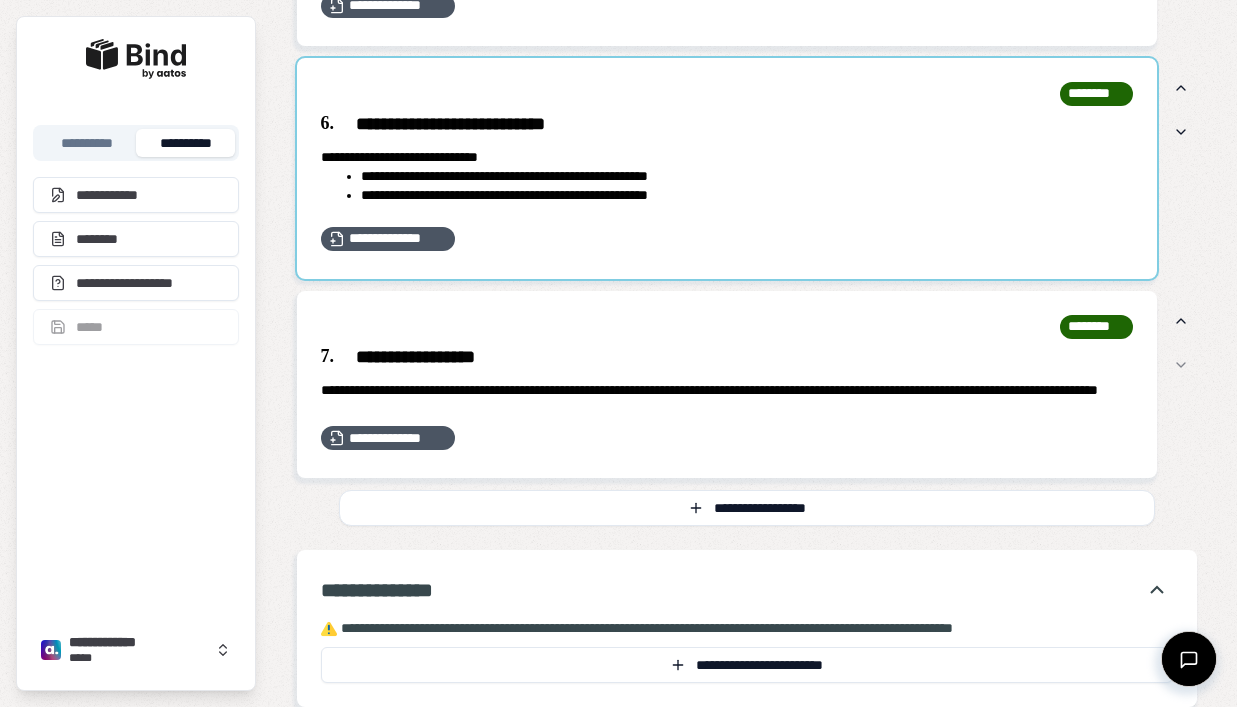 click at bounding box center (727, 385) 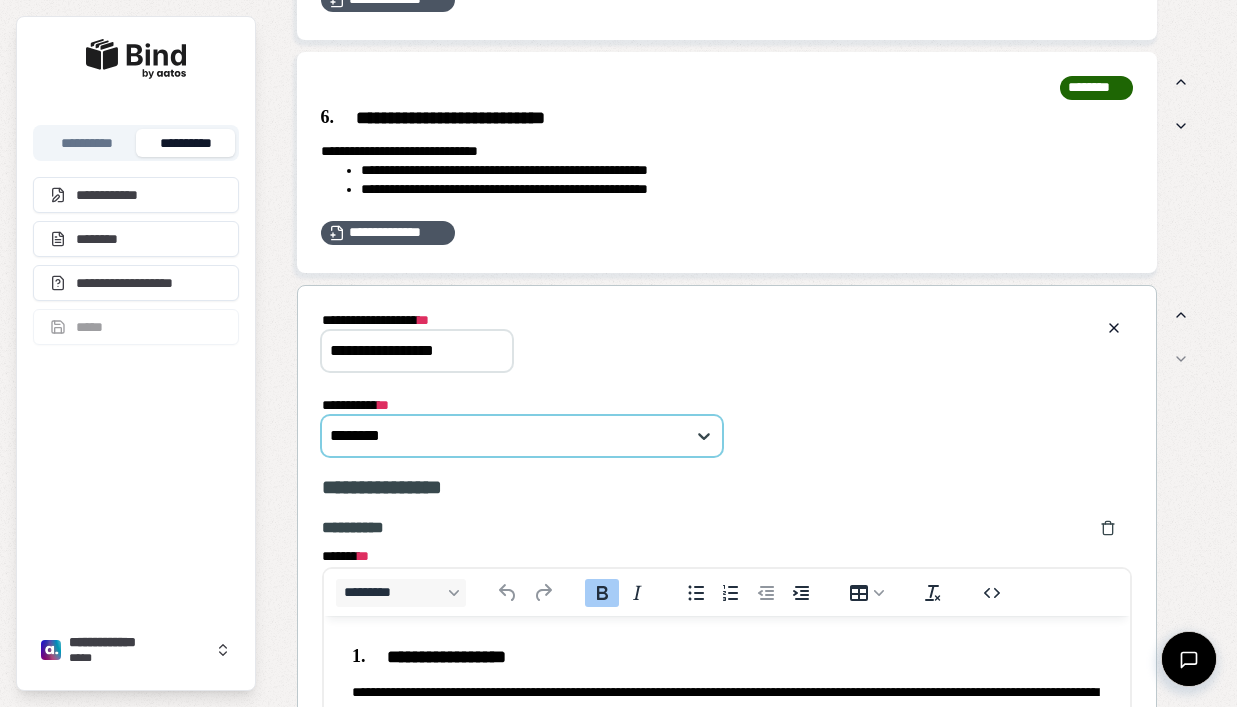 scroll, scrollTop: 0, scrollLeft: 0, axis: both 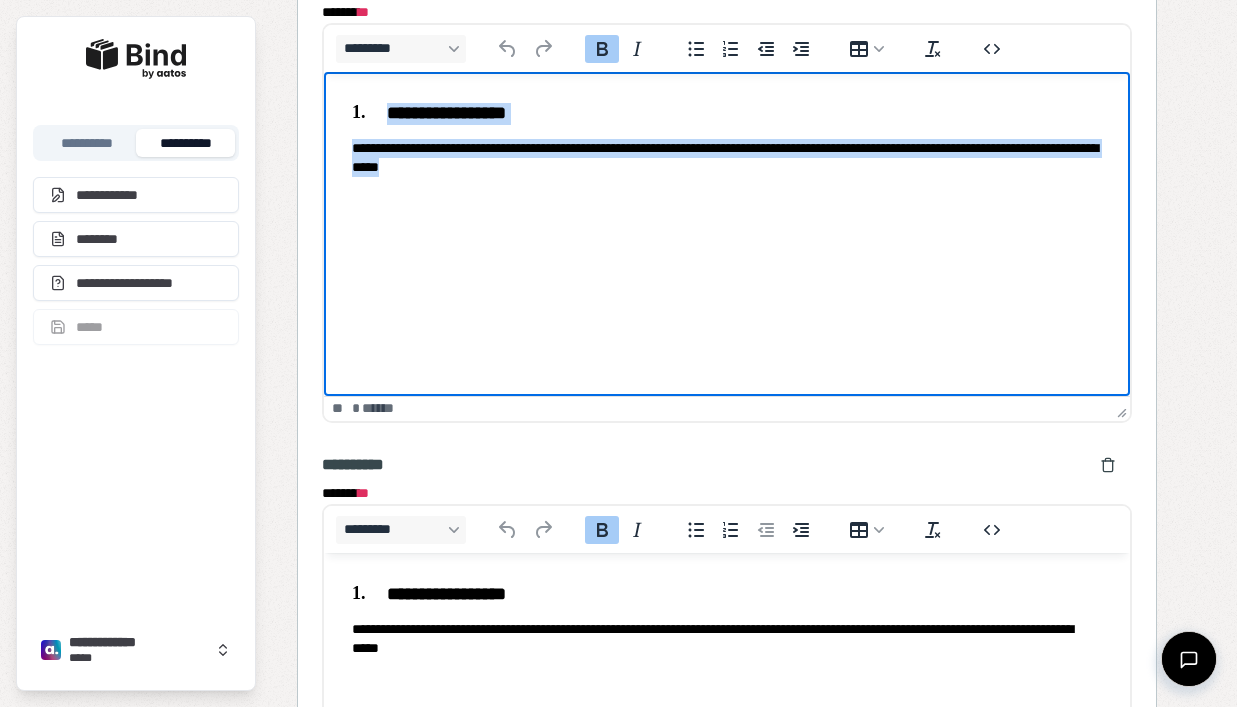 drag, startPoint x: 610, startPoint y: 163, endPoint x: 289, endPoint y: 98, distance: 327.5149 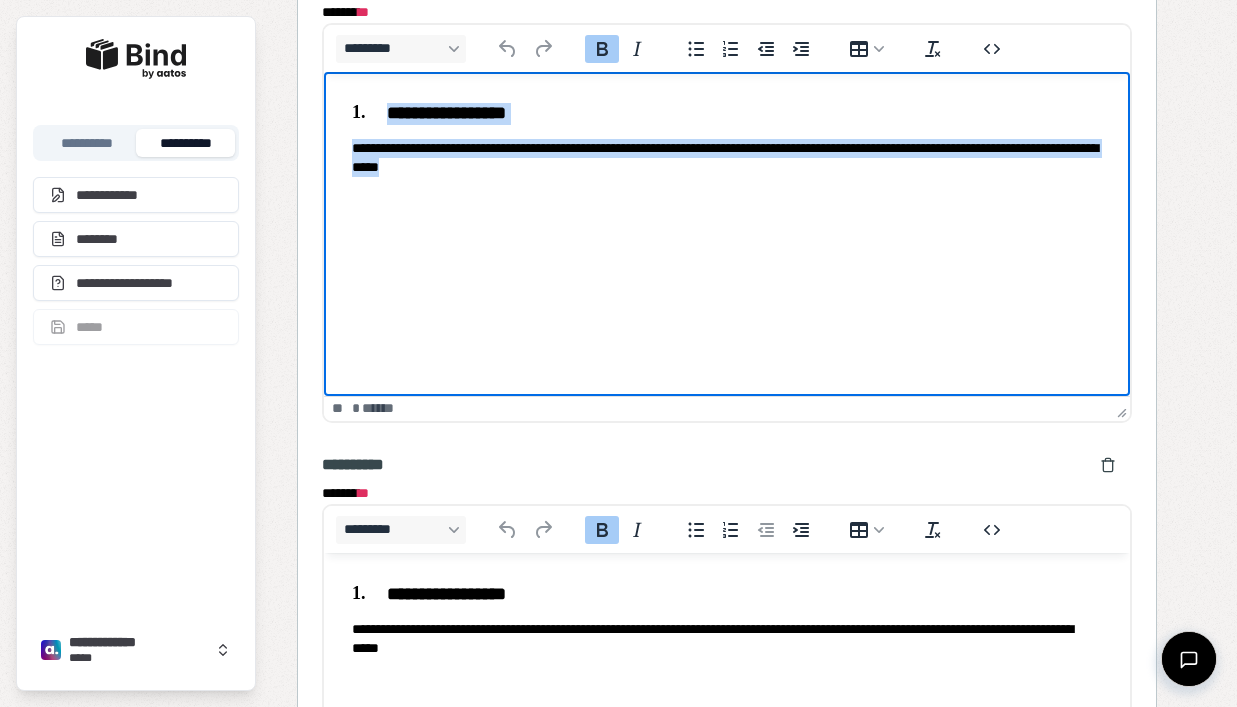copy on "**********" 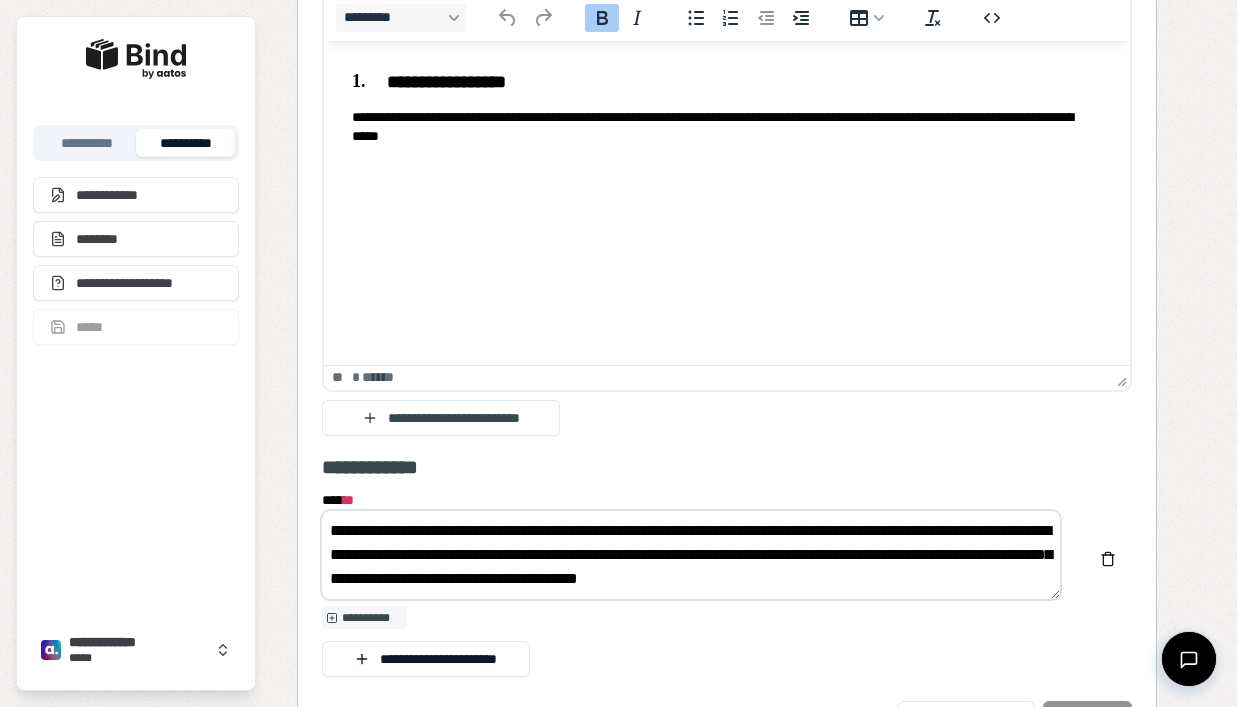 scroll, scrollTop: 3599, scrollLeft: 0, axis: vertical 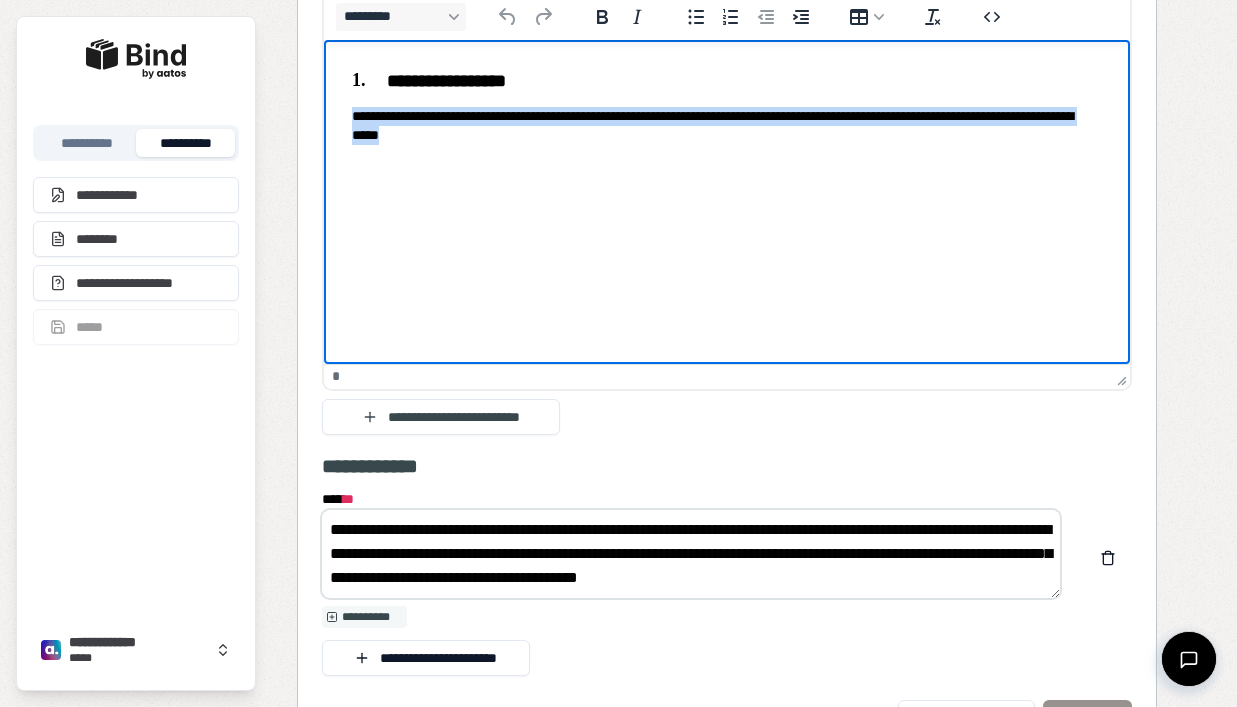 drag, startPoint x: 589, startPoint y: 135, endPoint x: 345, endPoint y: 105, distance: 245.83734 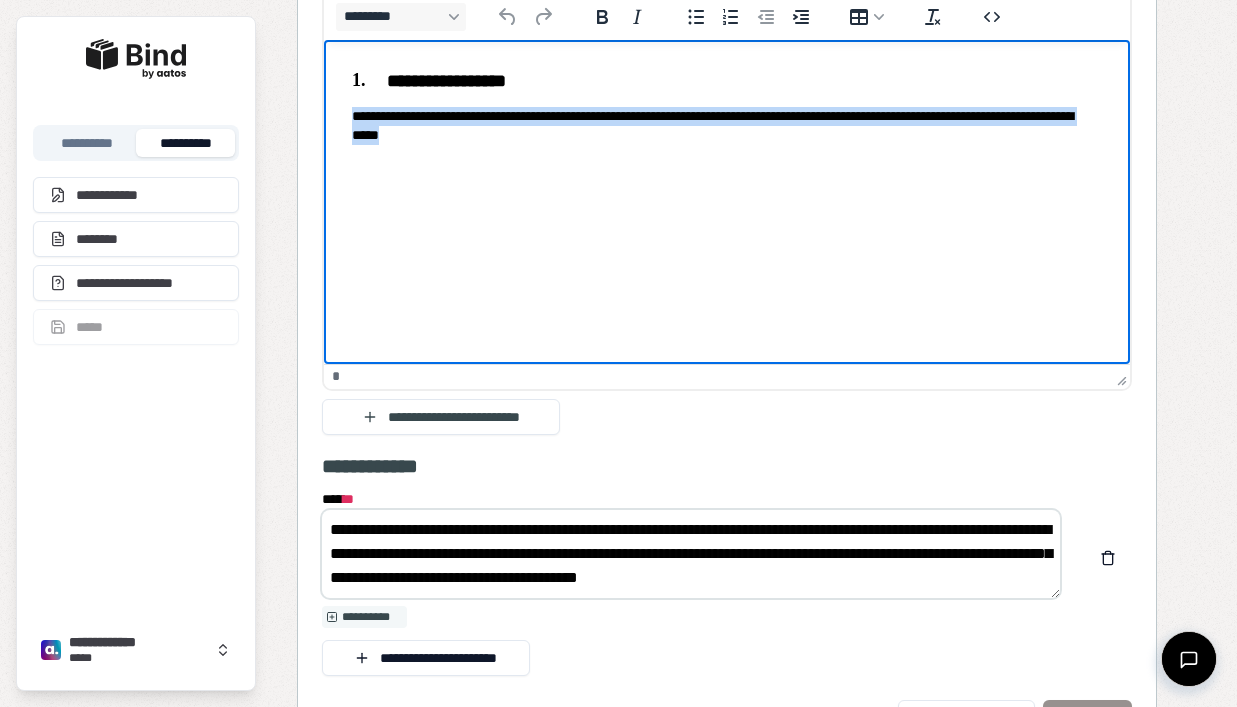 copy on "**********" 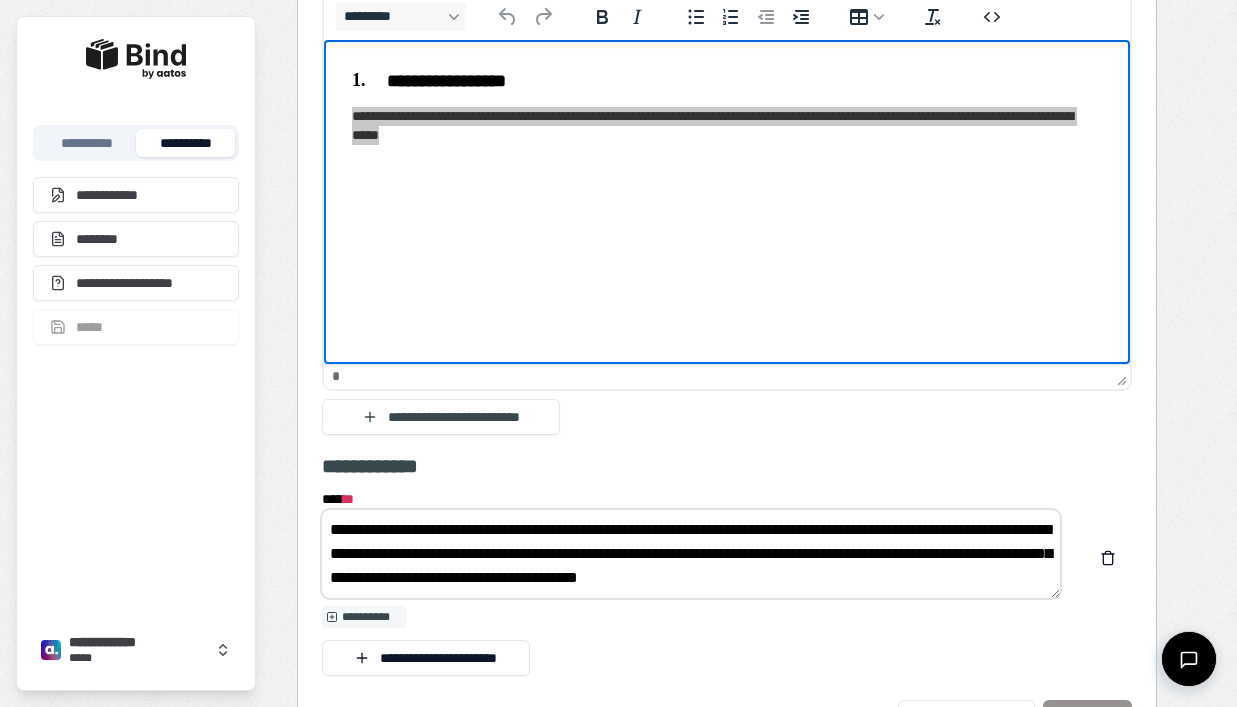 click on "**********" at bounding box center (727, -75) 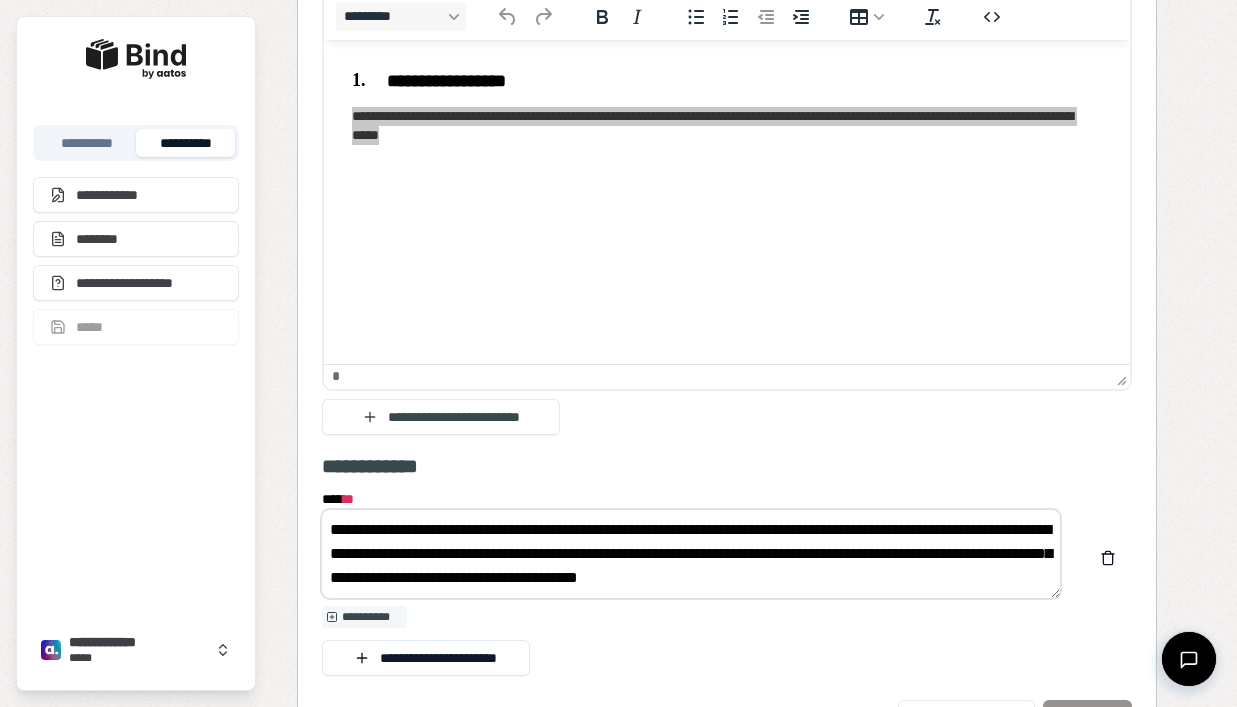 click on "**********" at bounding box center (727, -75) 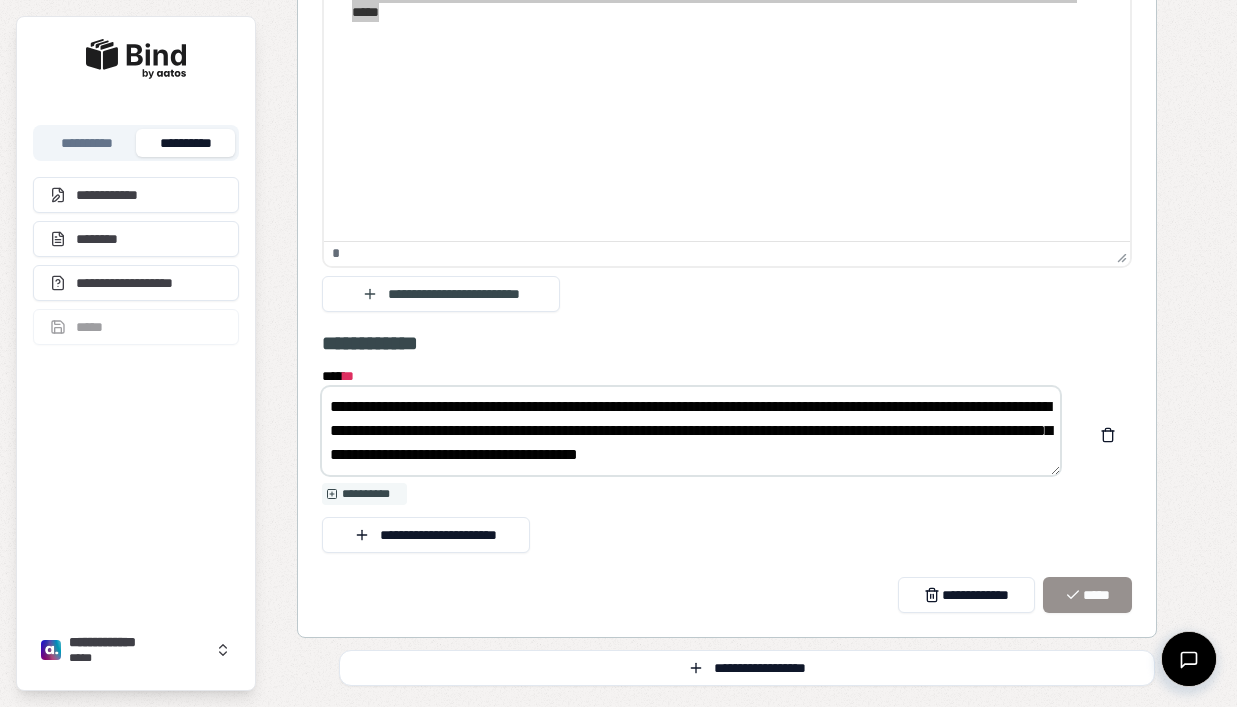scroll, scrollTop: 3760, scrollLeft: 0, axis: vertical 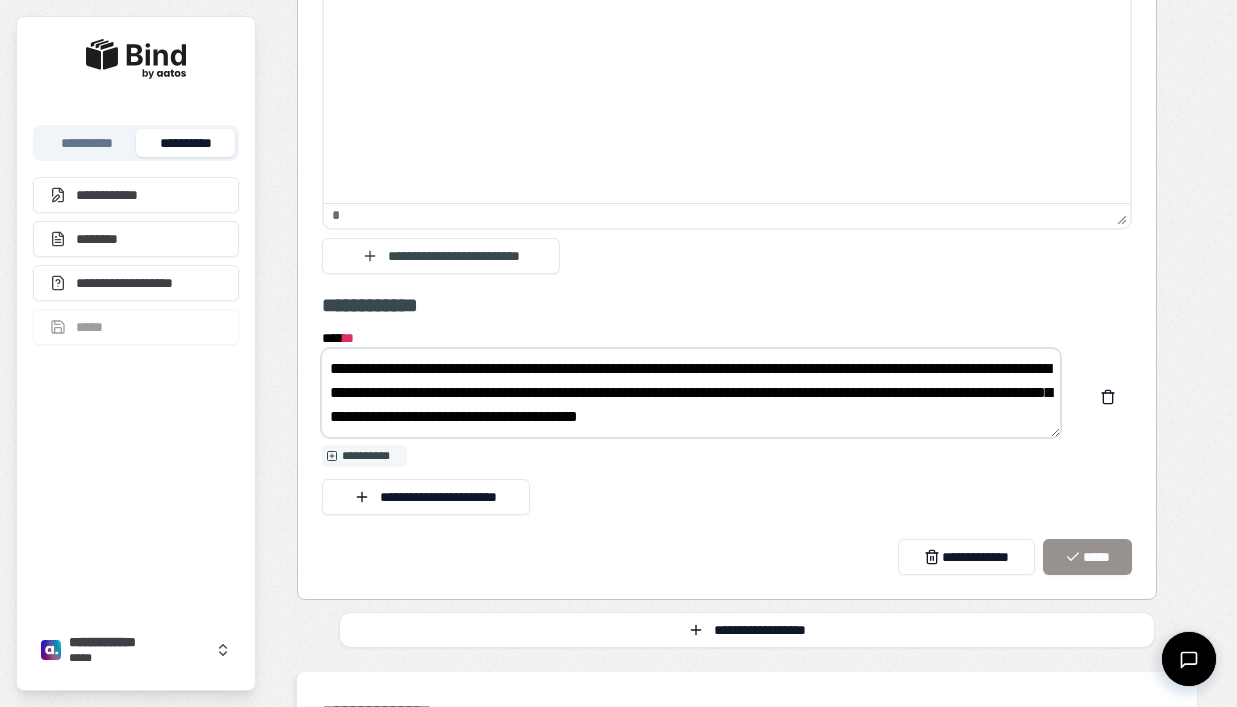 drag, startPoint x: 912, startPoint y: 433, endPoint x: 436, endPoint y: 343, distance: 484.4337 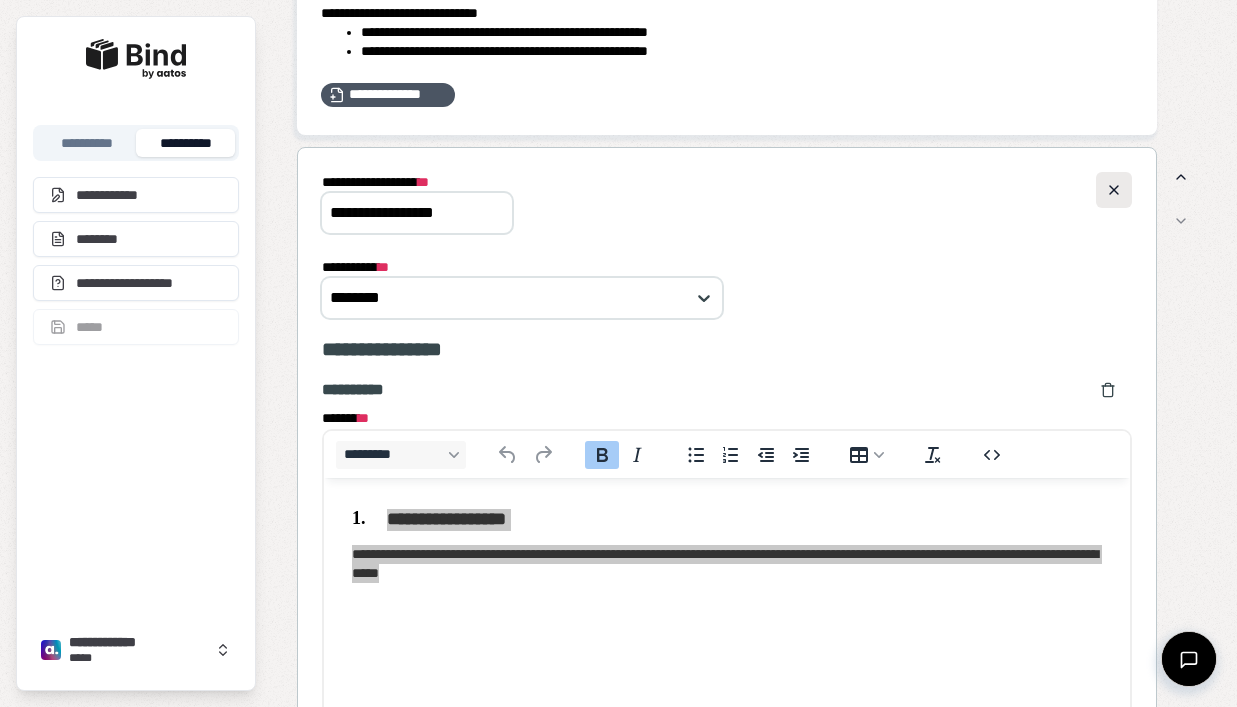 click at bounding box center (1114, 190) 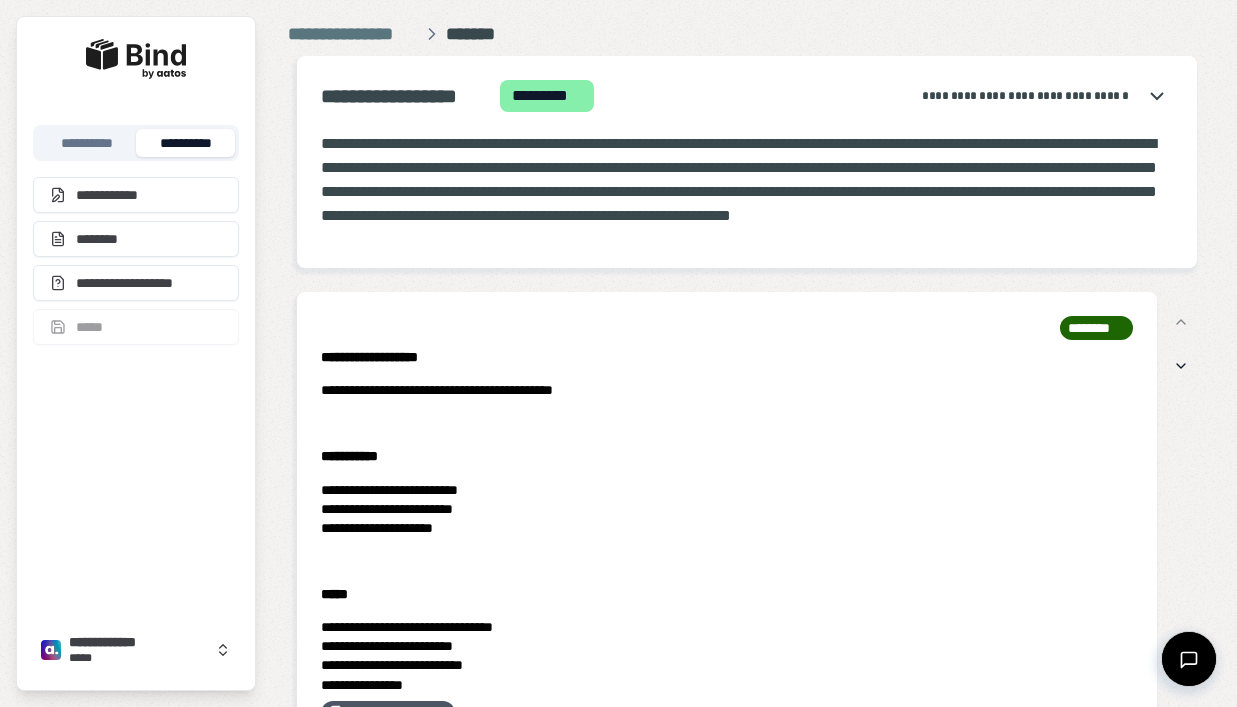 scroll, scrollTop: 0, scrollLeft: 0, axis: both 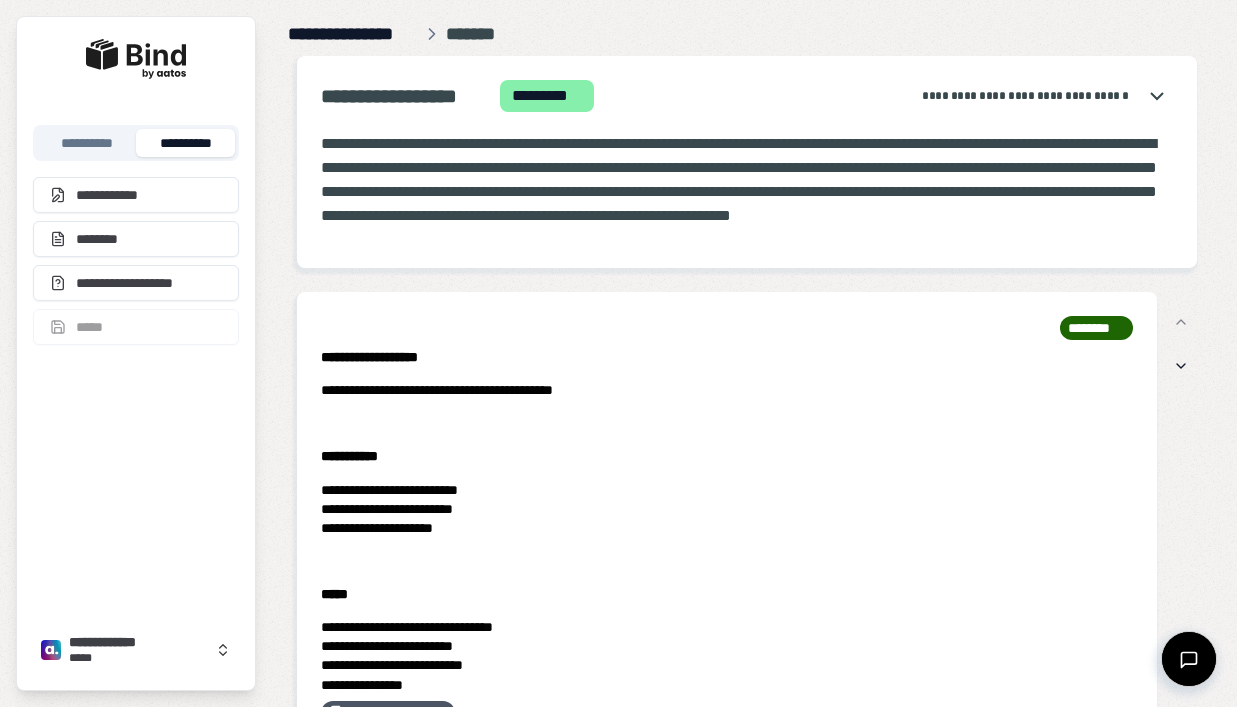 click on "**********" at bounding box center (353, 34) 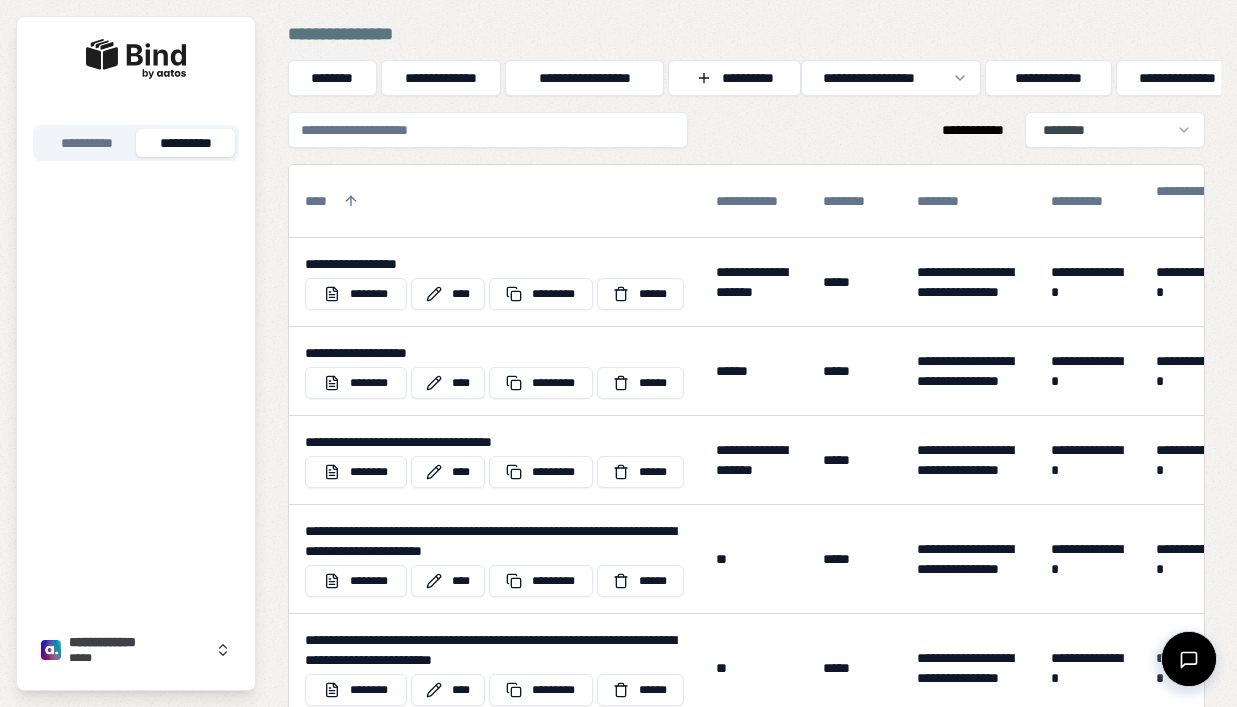 click at bounding box center [488, 130] 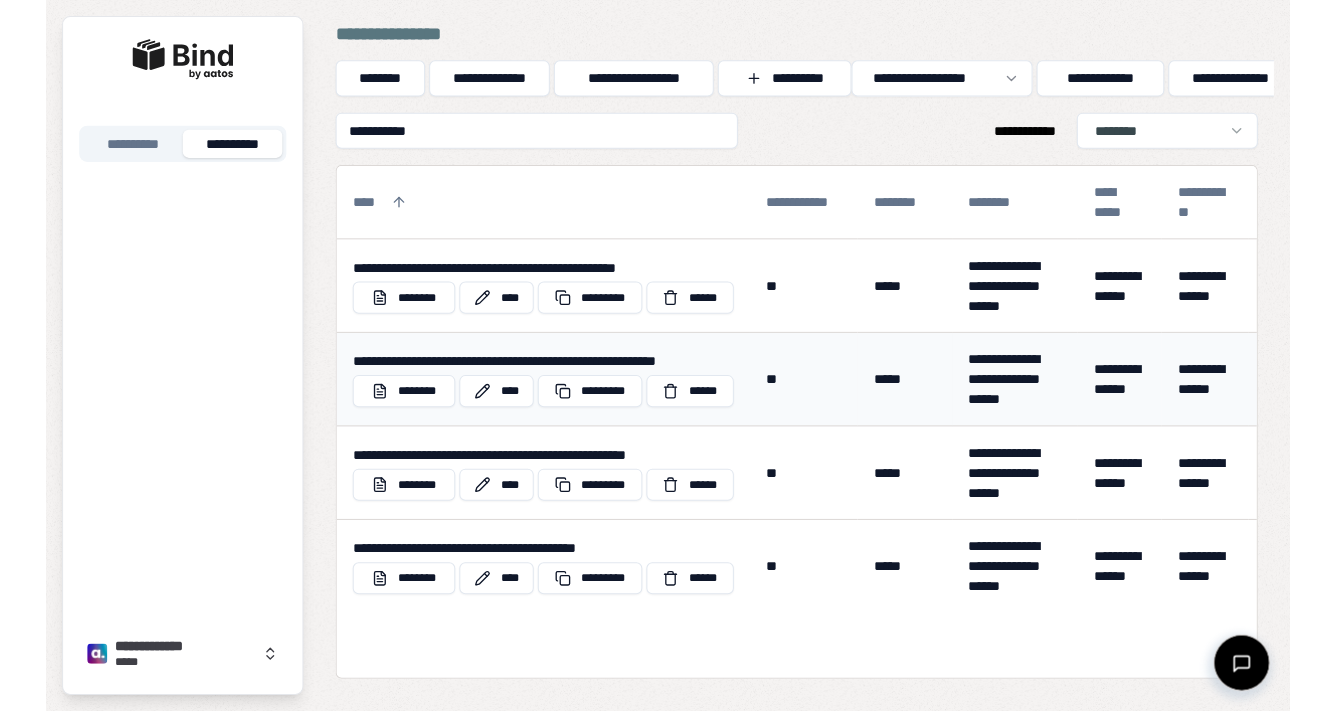scroll, scrollTop: 0, scrollLeft: 0, axis: both 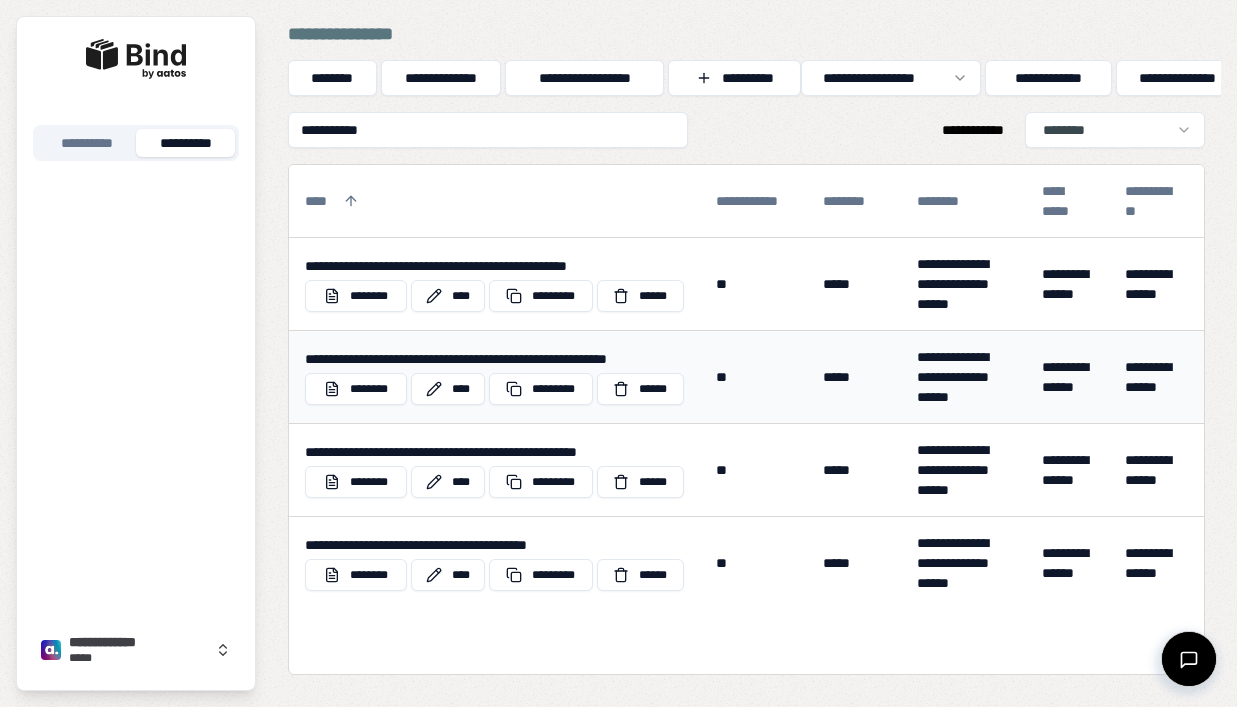 type on "**********" 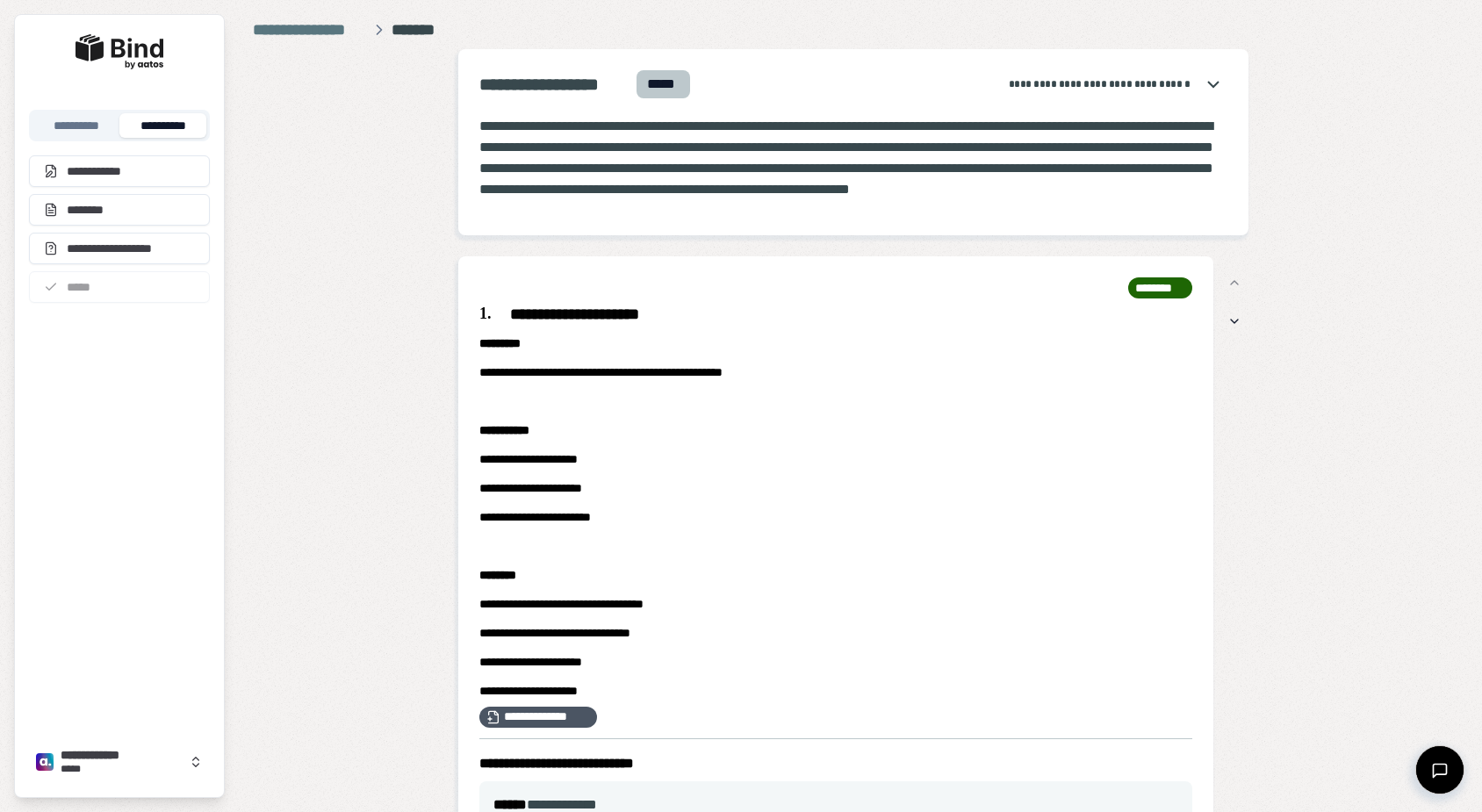 scroll, scrollTop: 0, scrollLeft: 0, axis: both 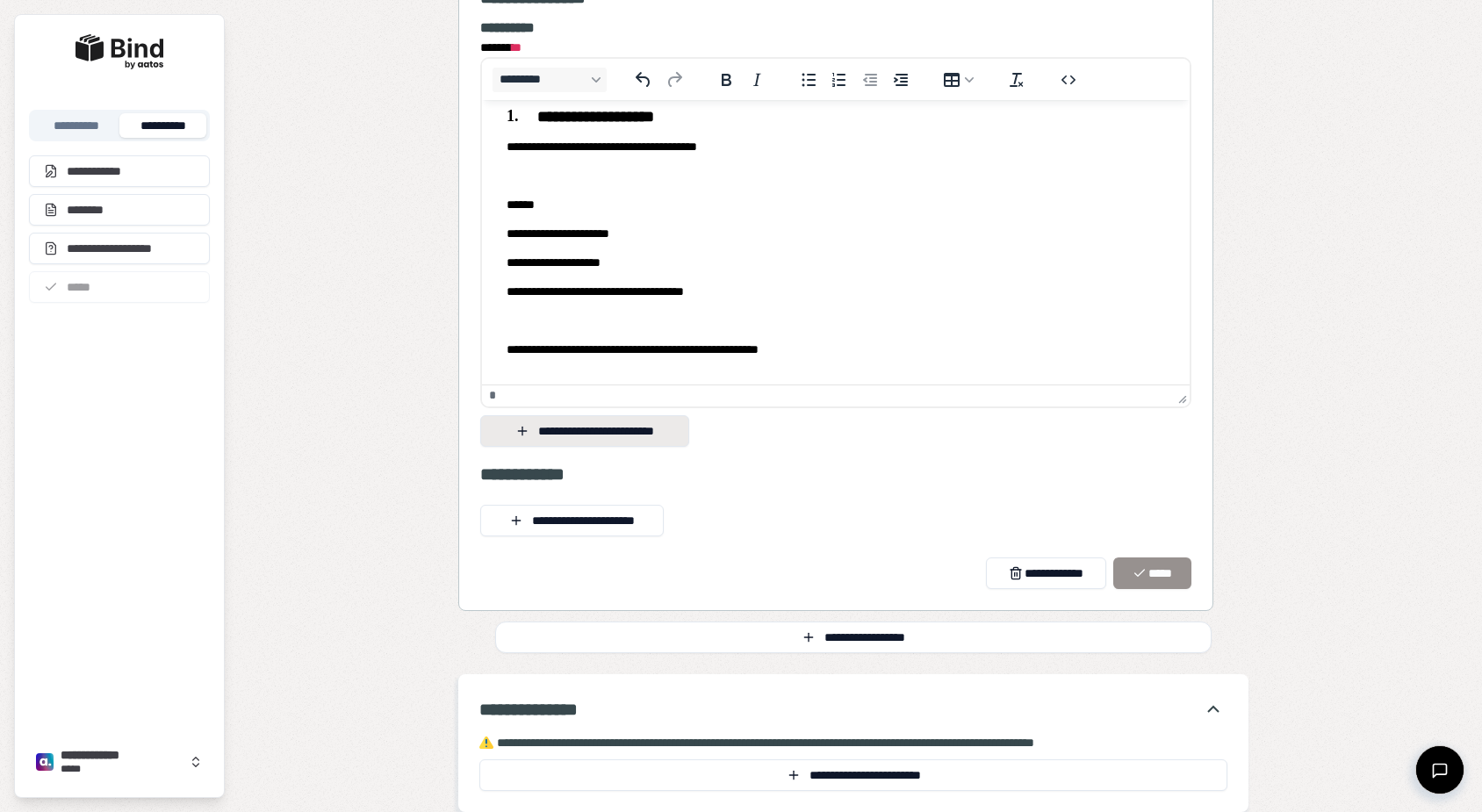 click on "**********" at bounding box center (585, 431) 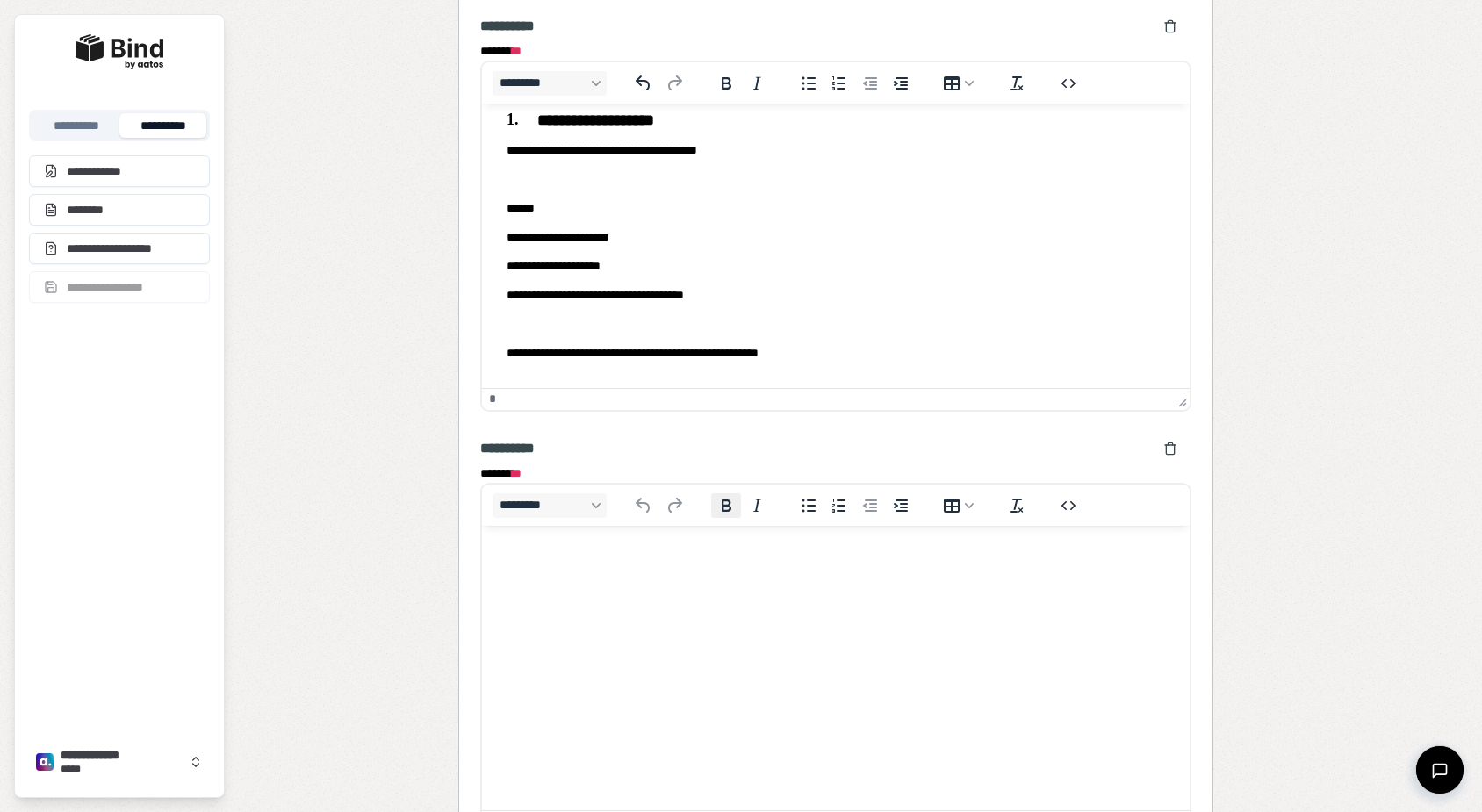 scroll, scrollTop: 0, scrollLeft: 0, axis: both 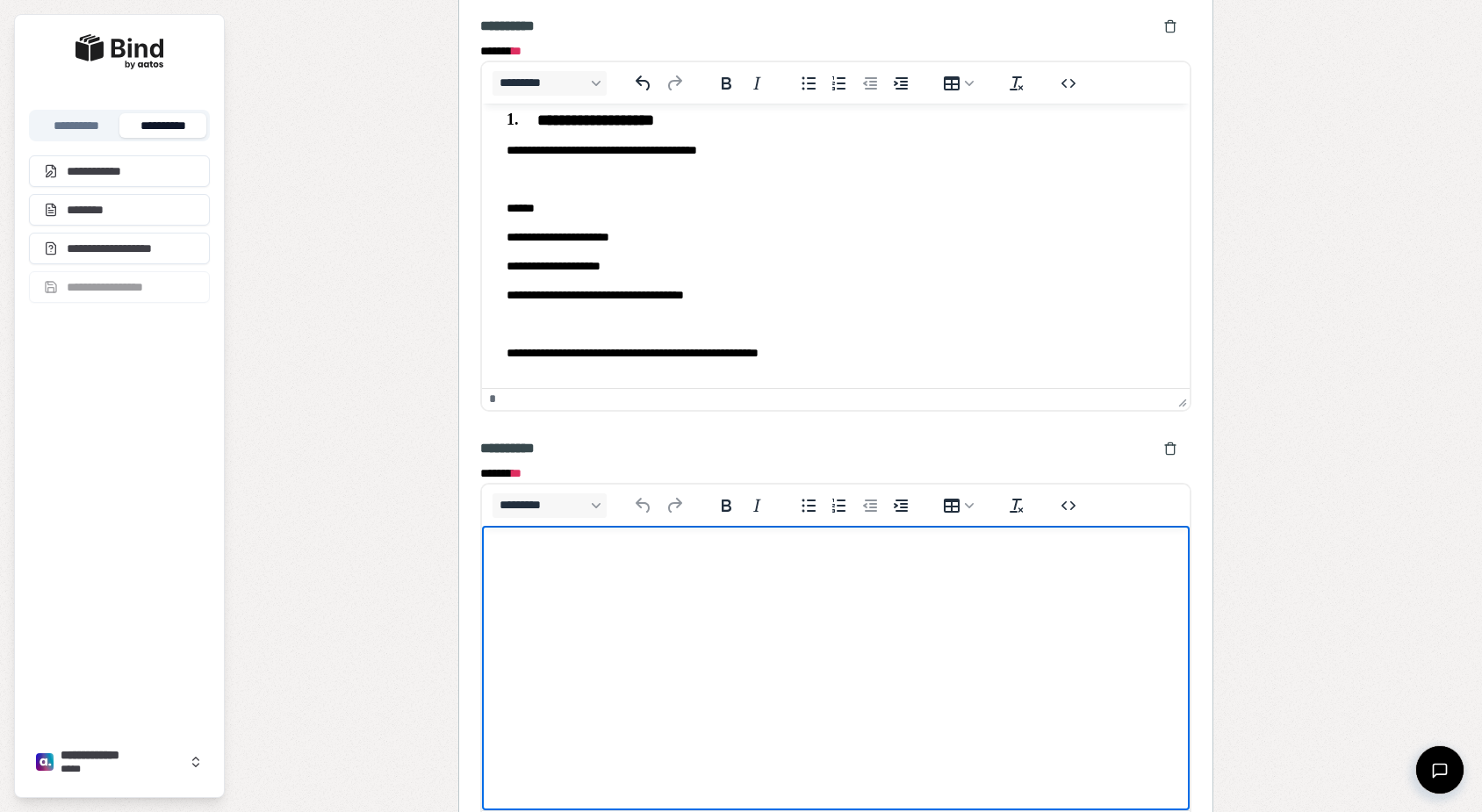 click at bounding box center [836, 559] 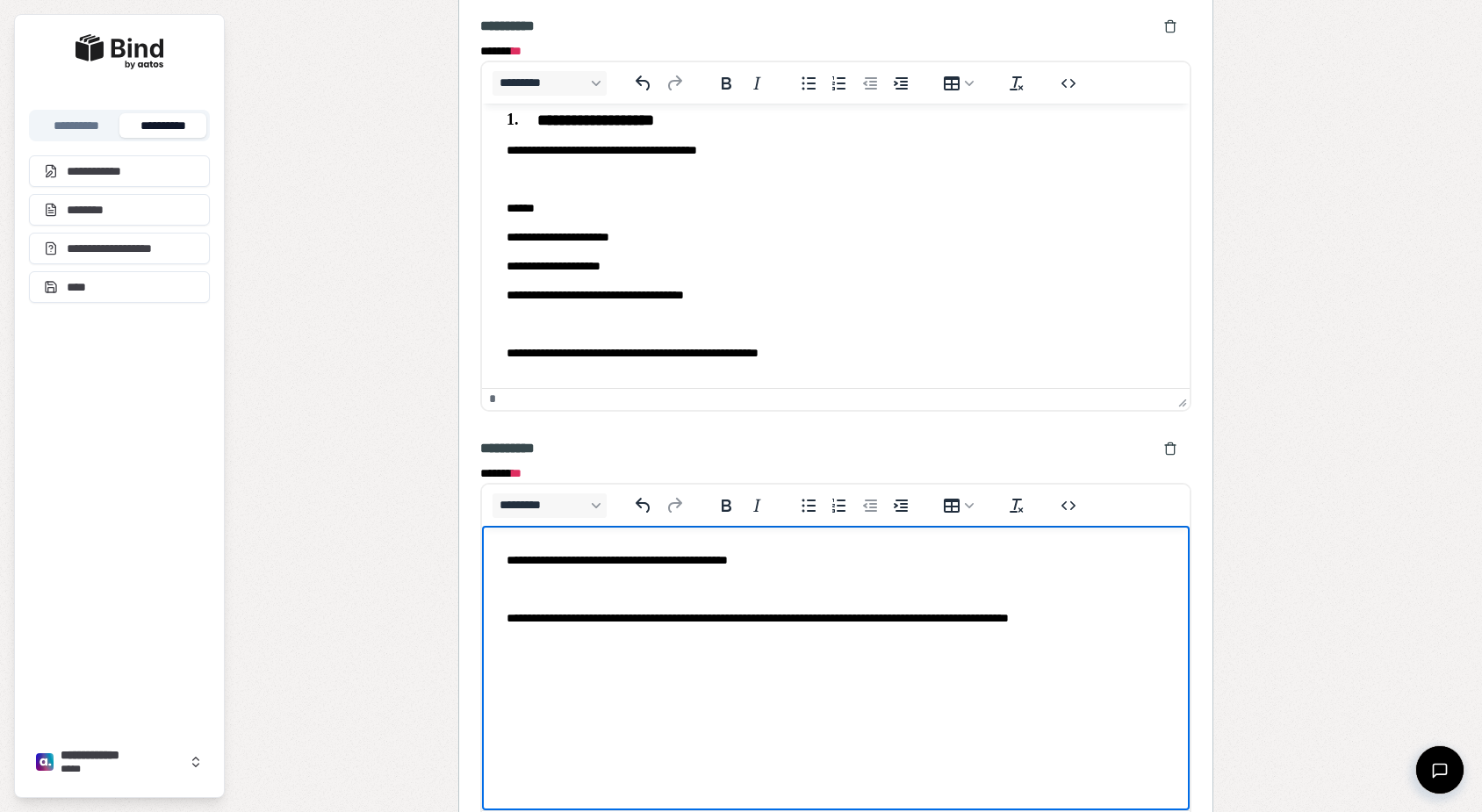 click at bounding box center [836, 588] 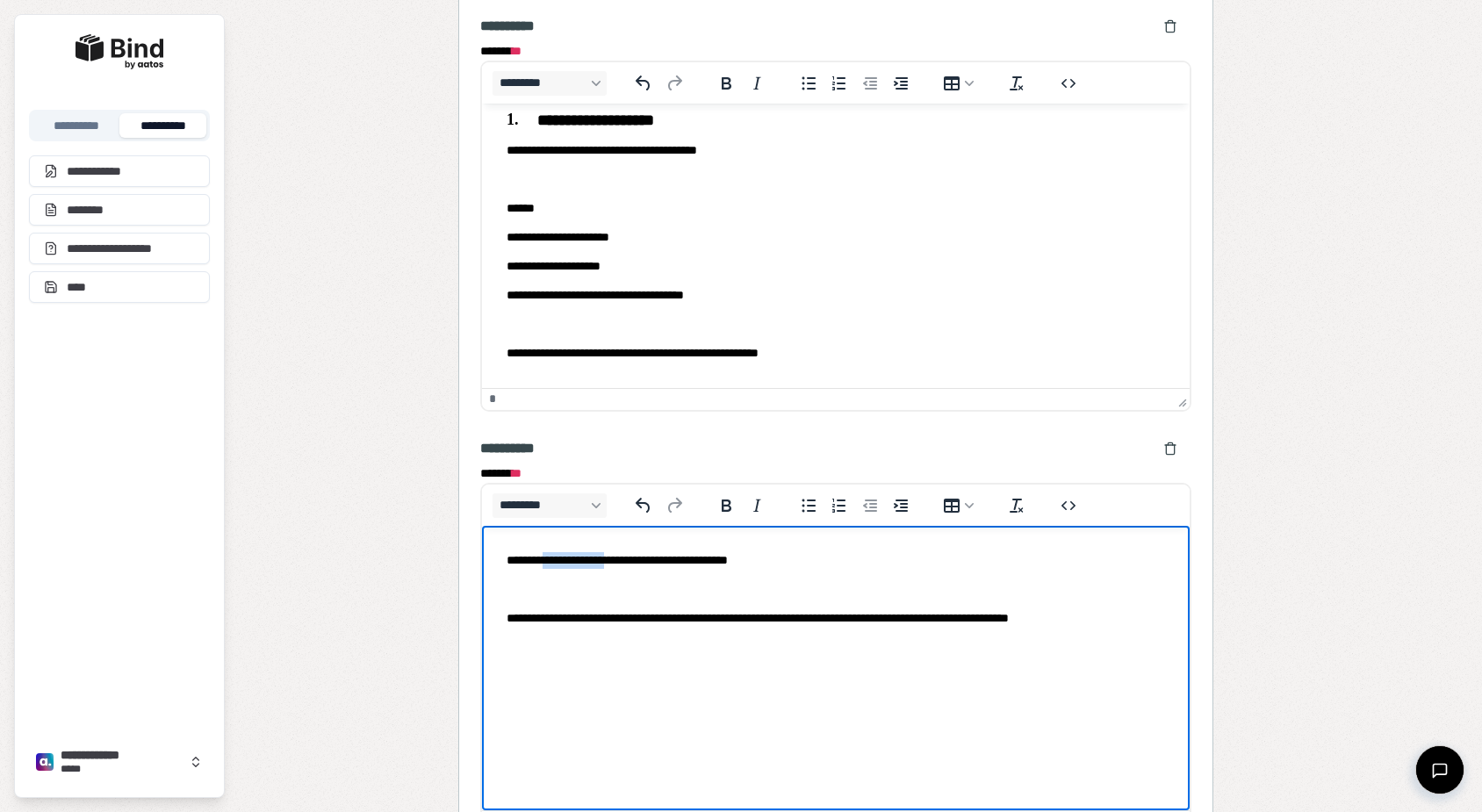 drag, startPoint x: 629, startPoint y: 559, endPoint x: 546, endPoint y: 557, distance: 83.024093 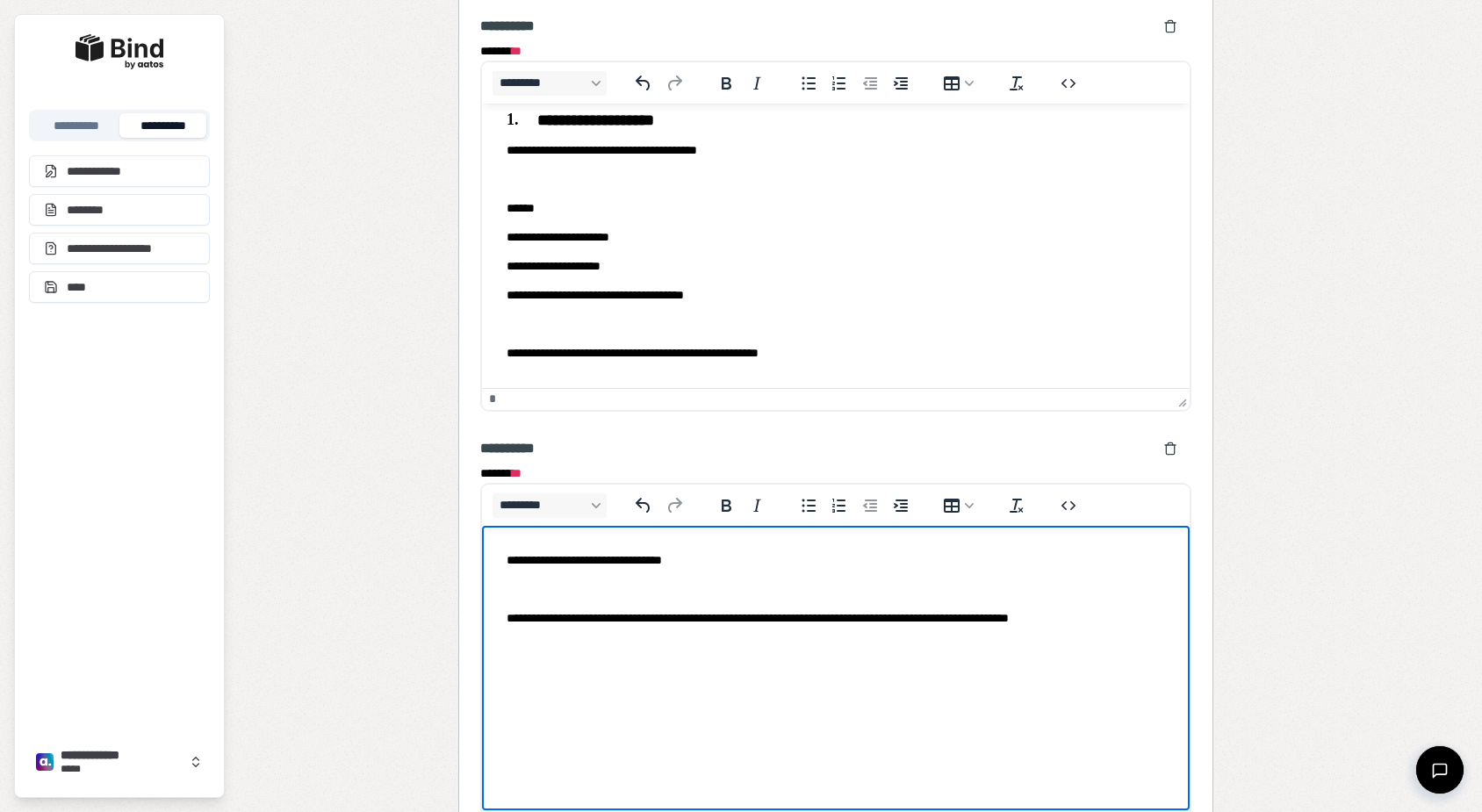 click on "**********" at bounding box center (836, 626) 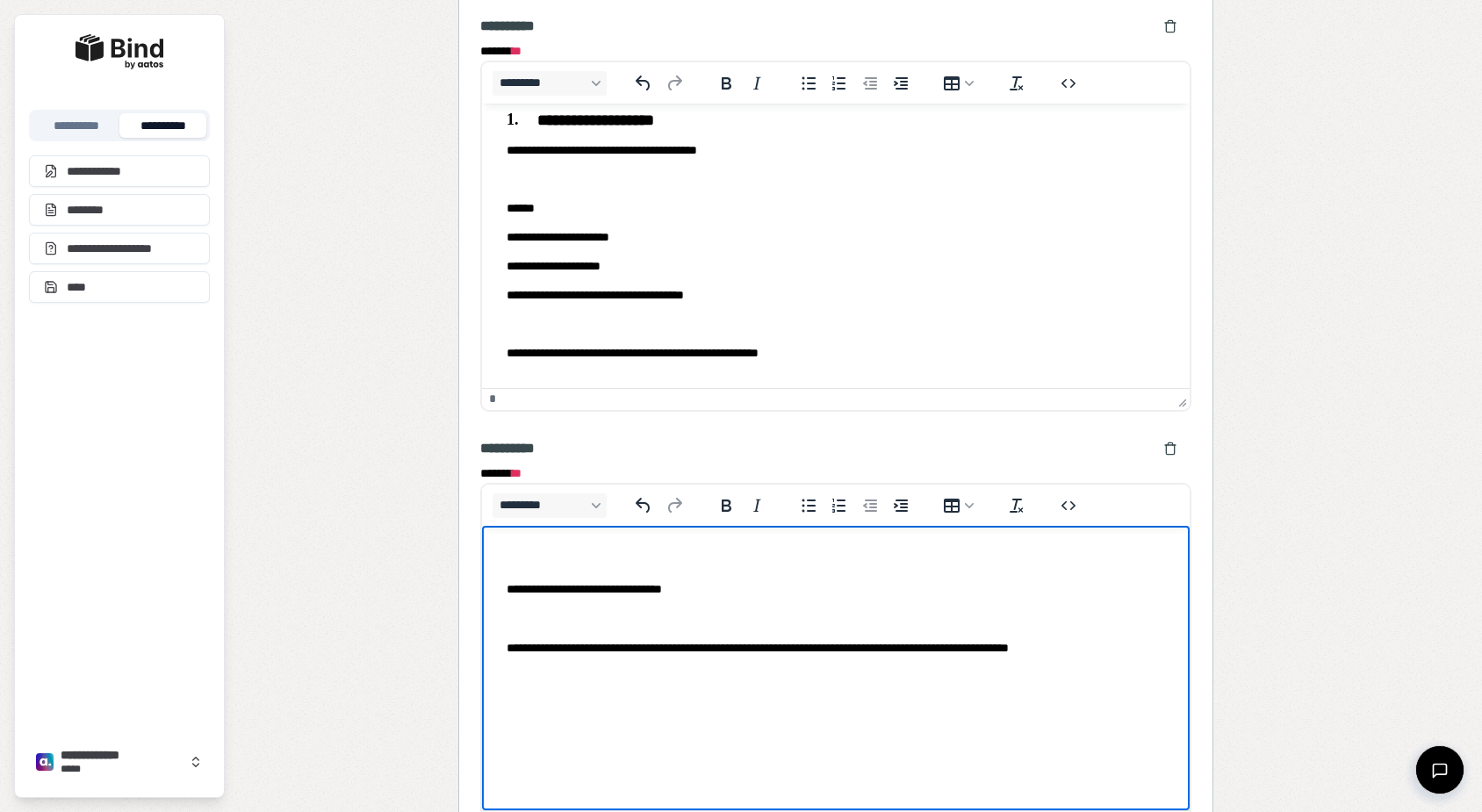 click on "**********" at bounding box center [836, 235] 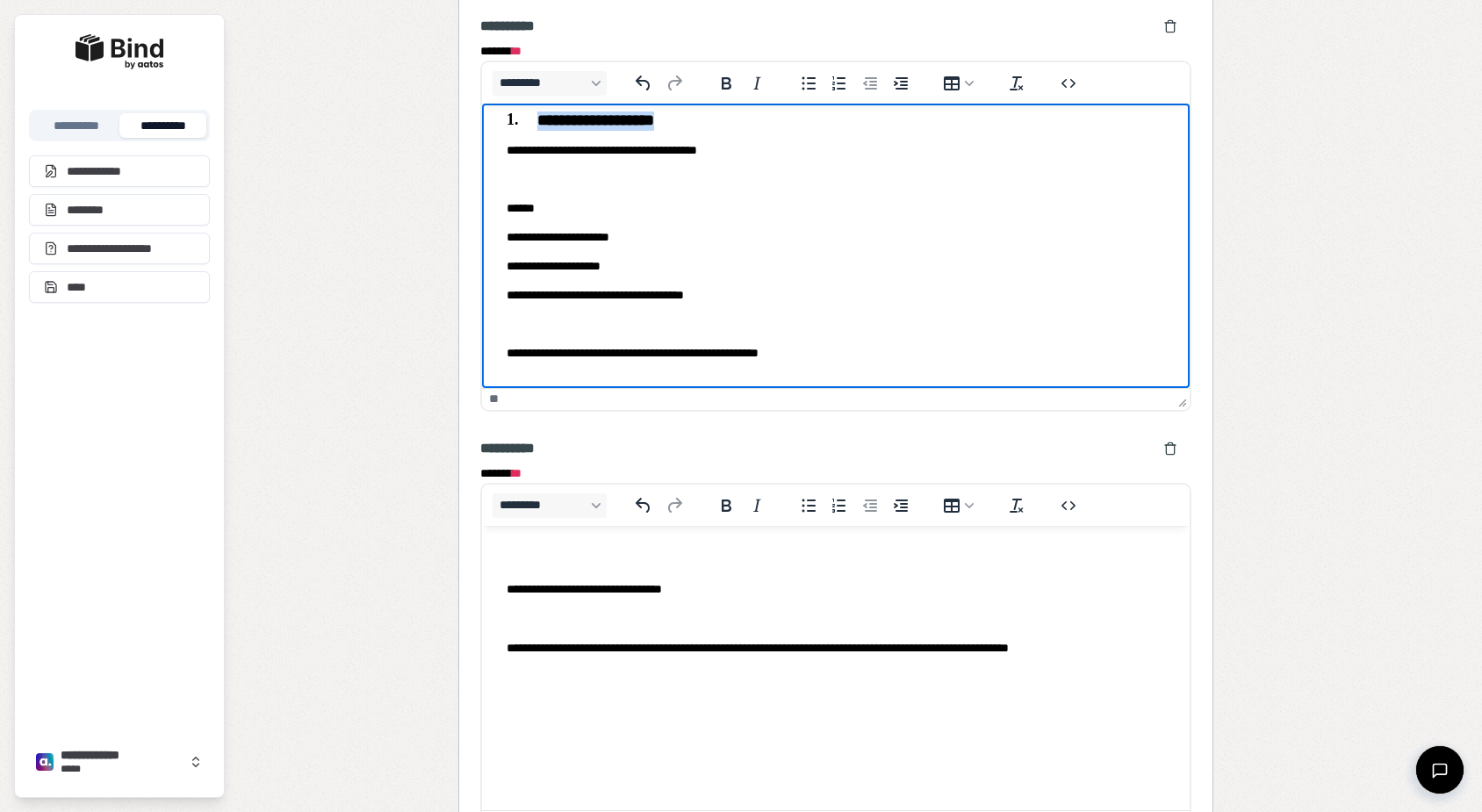 drag, startPoint x: 710, startPoint y: 115, endPoint x: 476, endPoint y: 126, distance: 234.2584 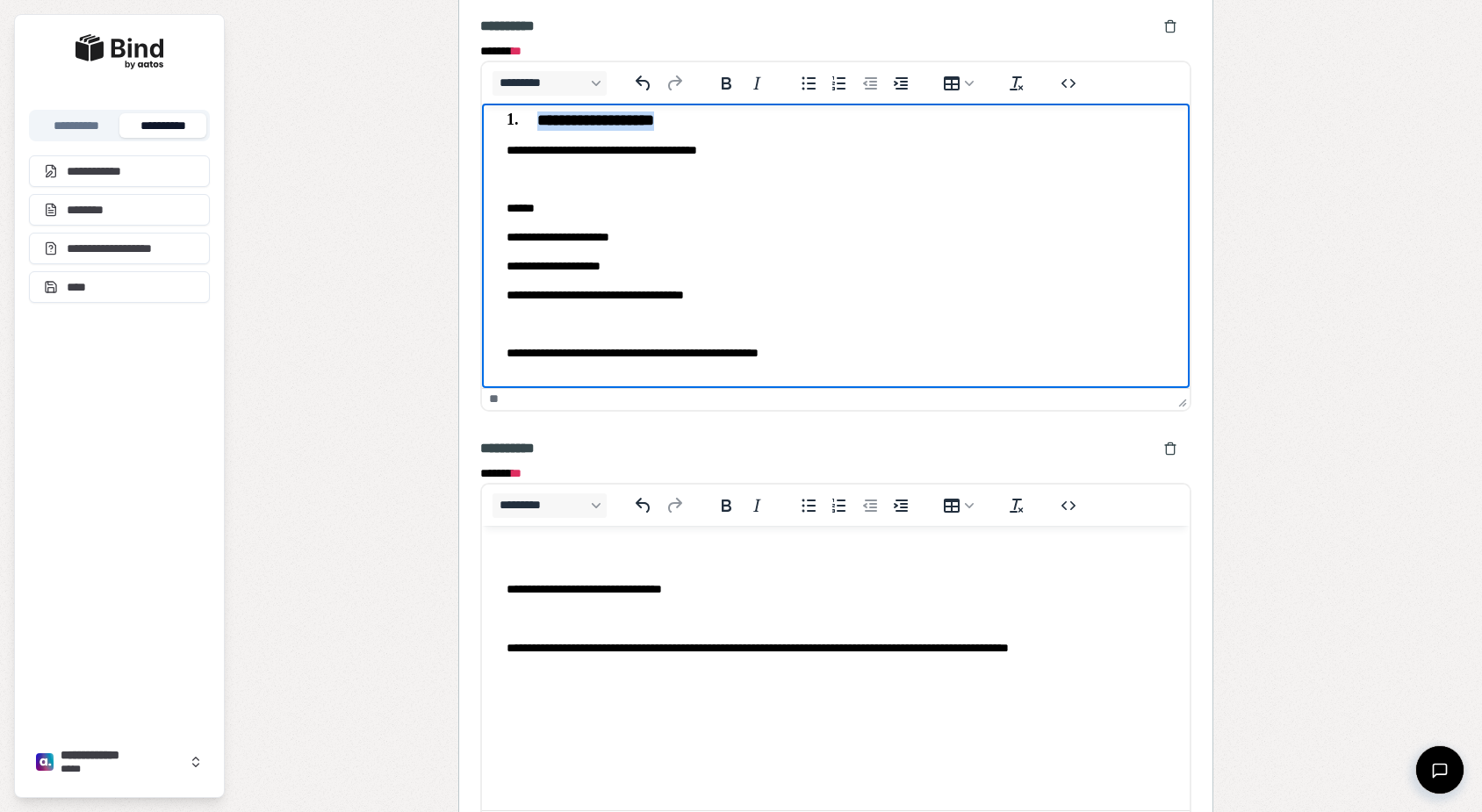 copy on "**********" 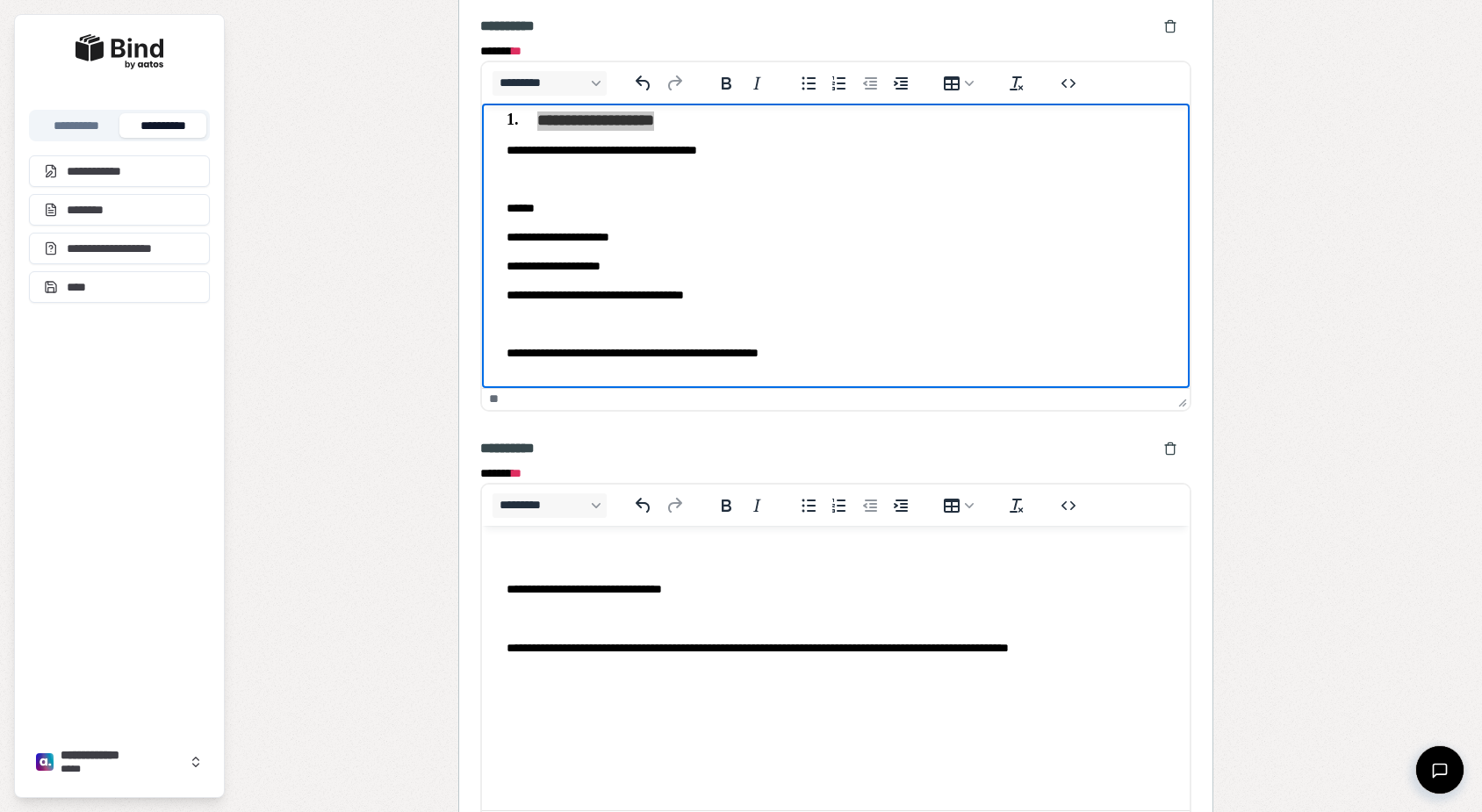 click at bounding box center (836, 559) 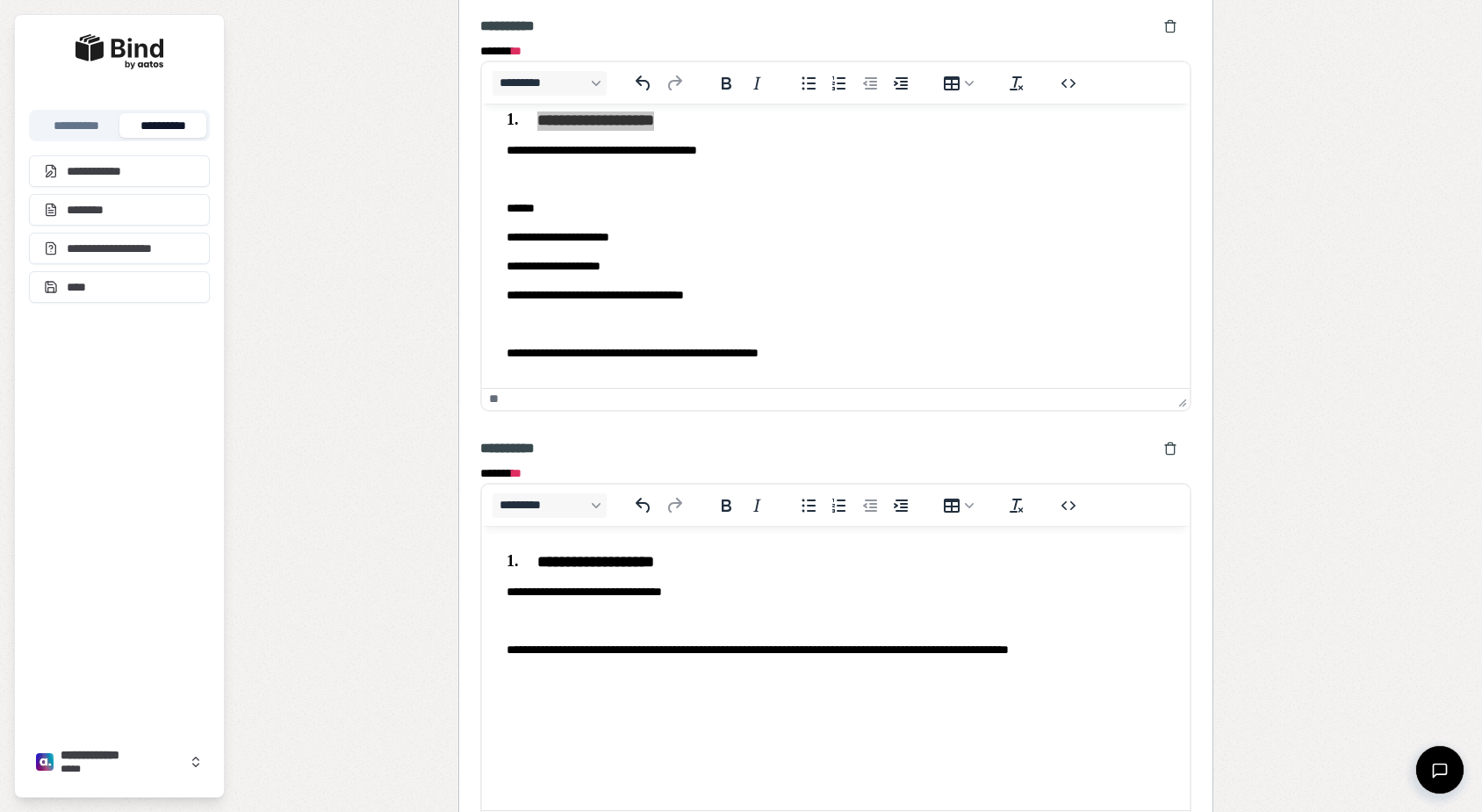 click on "******* * * ******* * ********* **" at bounding box center [836, 214] 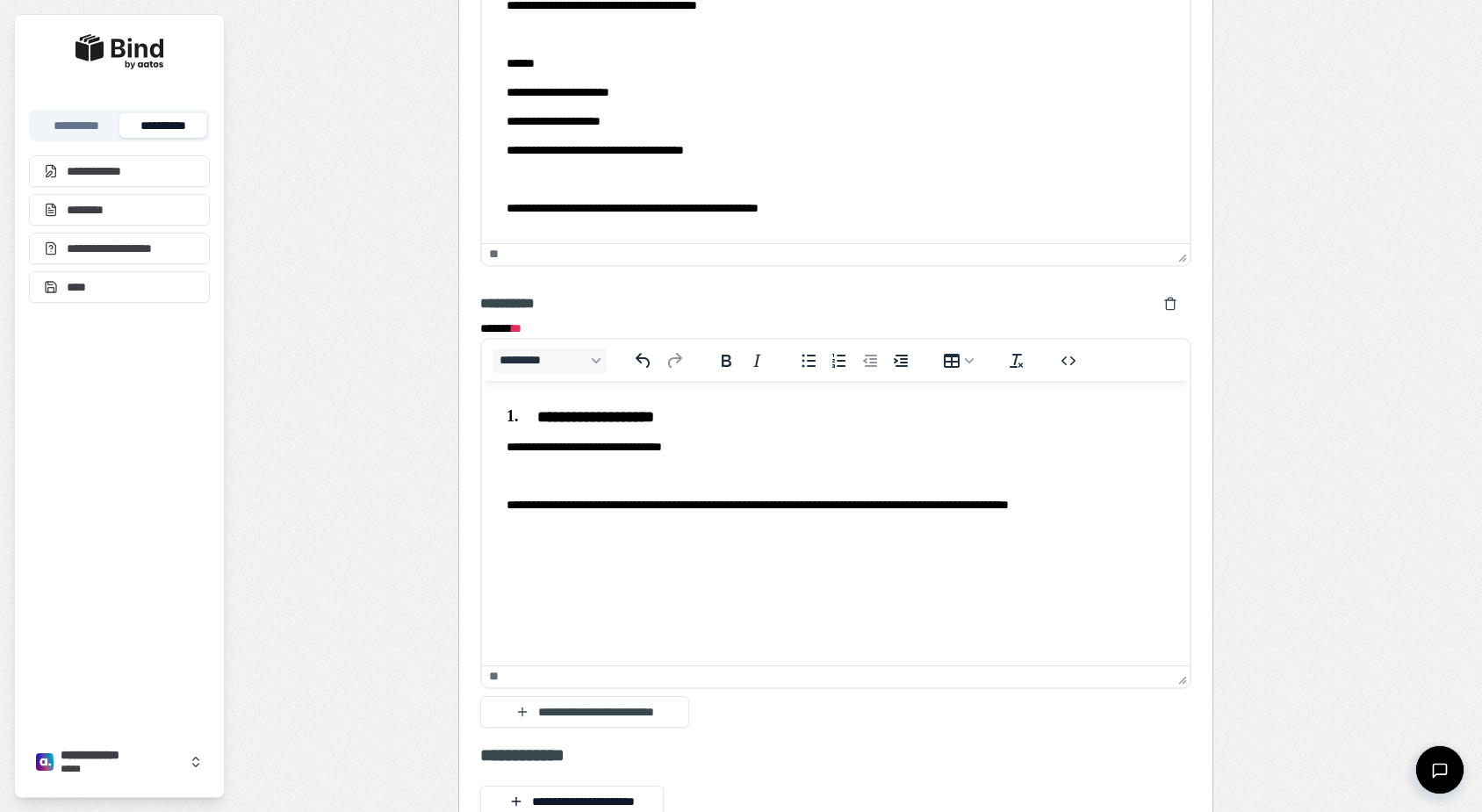click on "[FIRST] [LAST]" at bounding box center [836, 328] 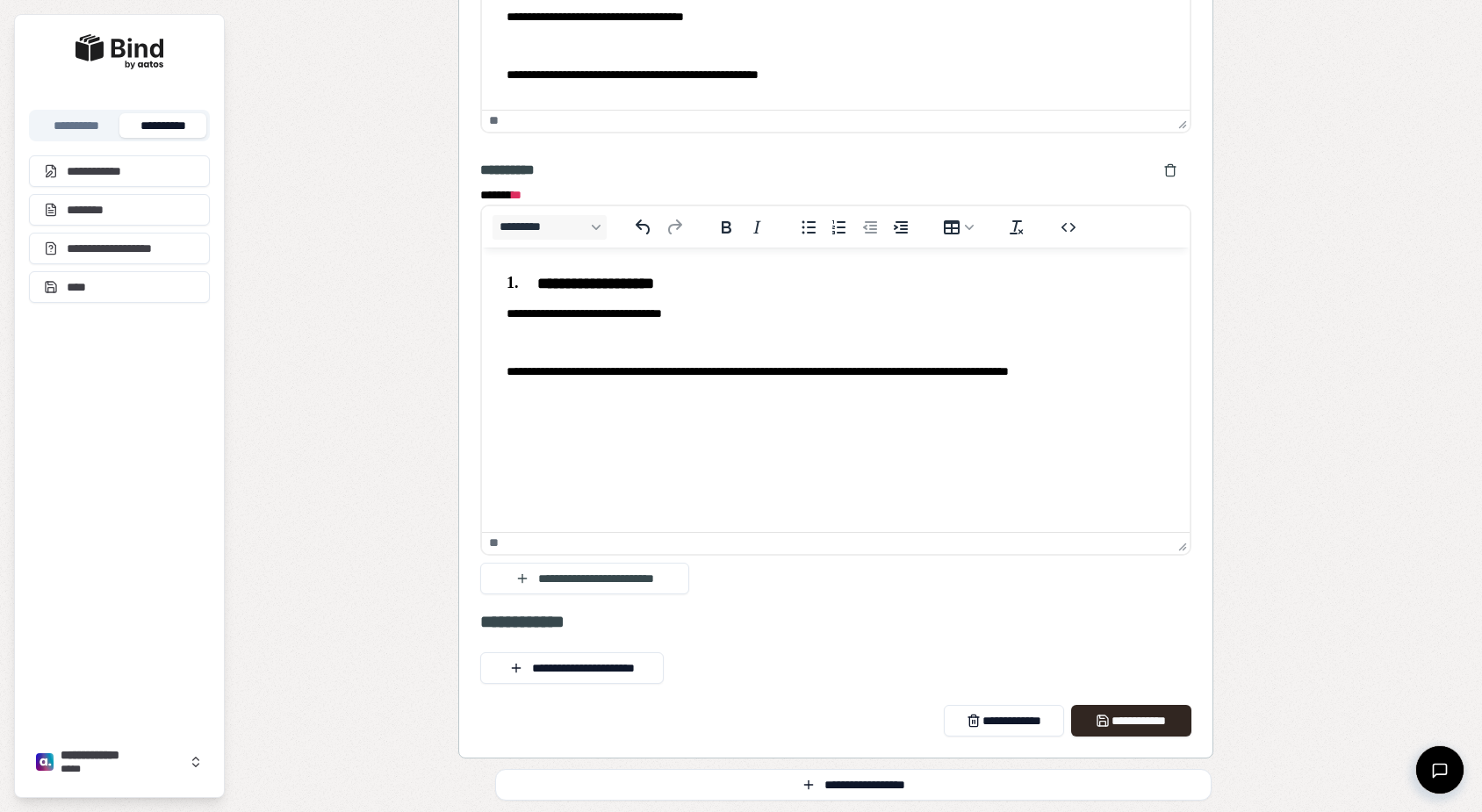 scroll, scrollTop: 2667, scrollLeft: 0, axis: vertical 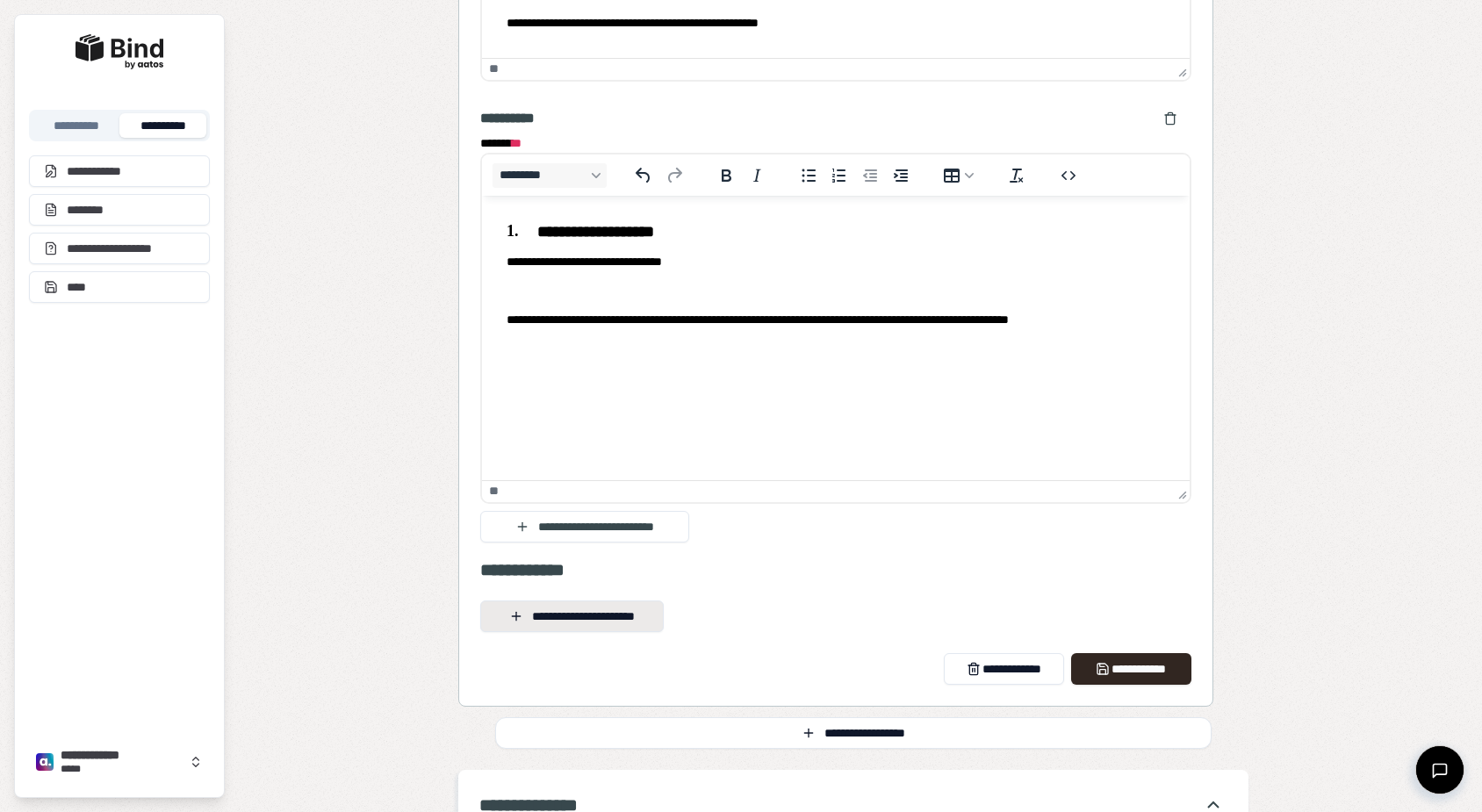 click on "**********" at bounding box center (572, 616) 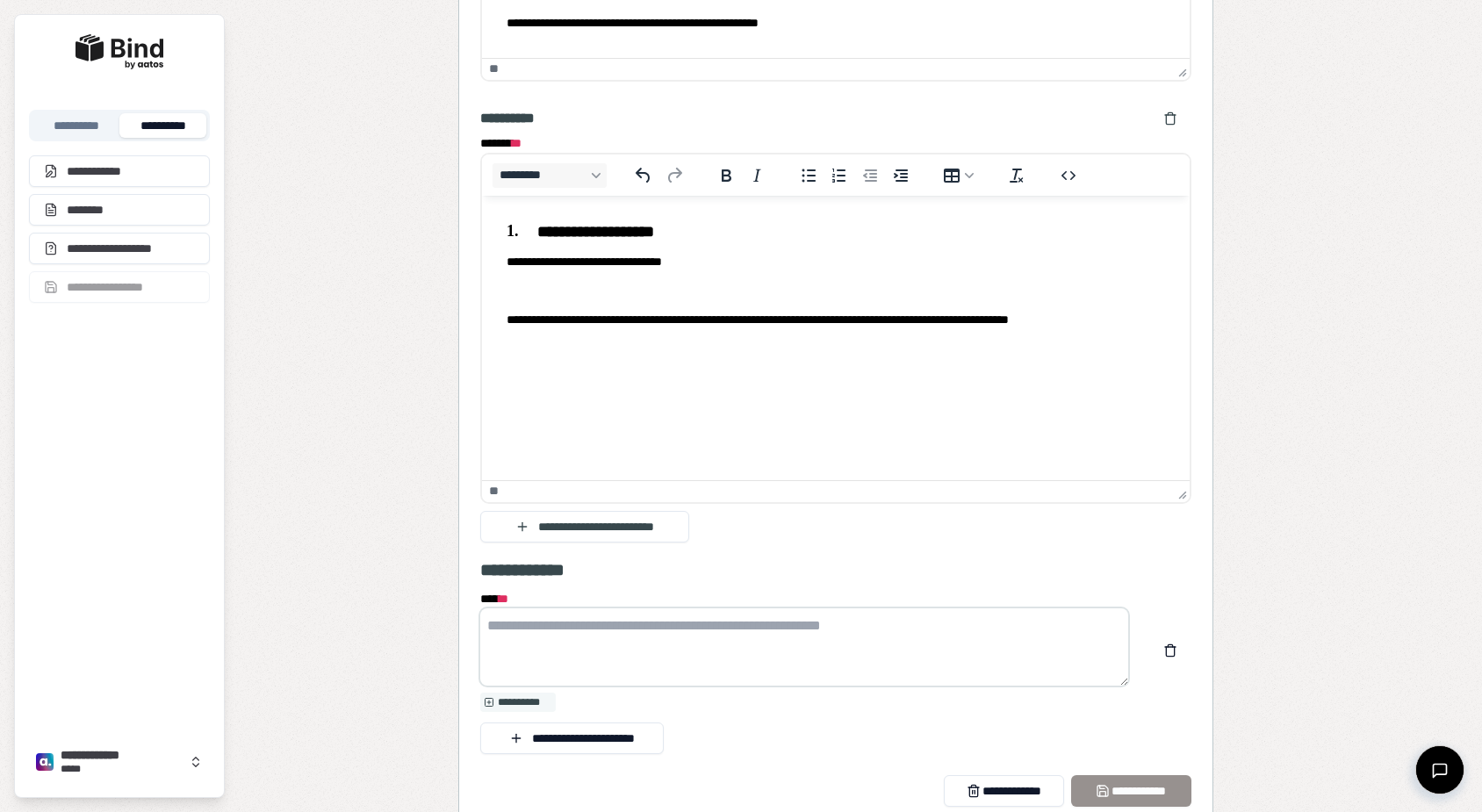 click on "**** *" at bounding box center [804, 647] 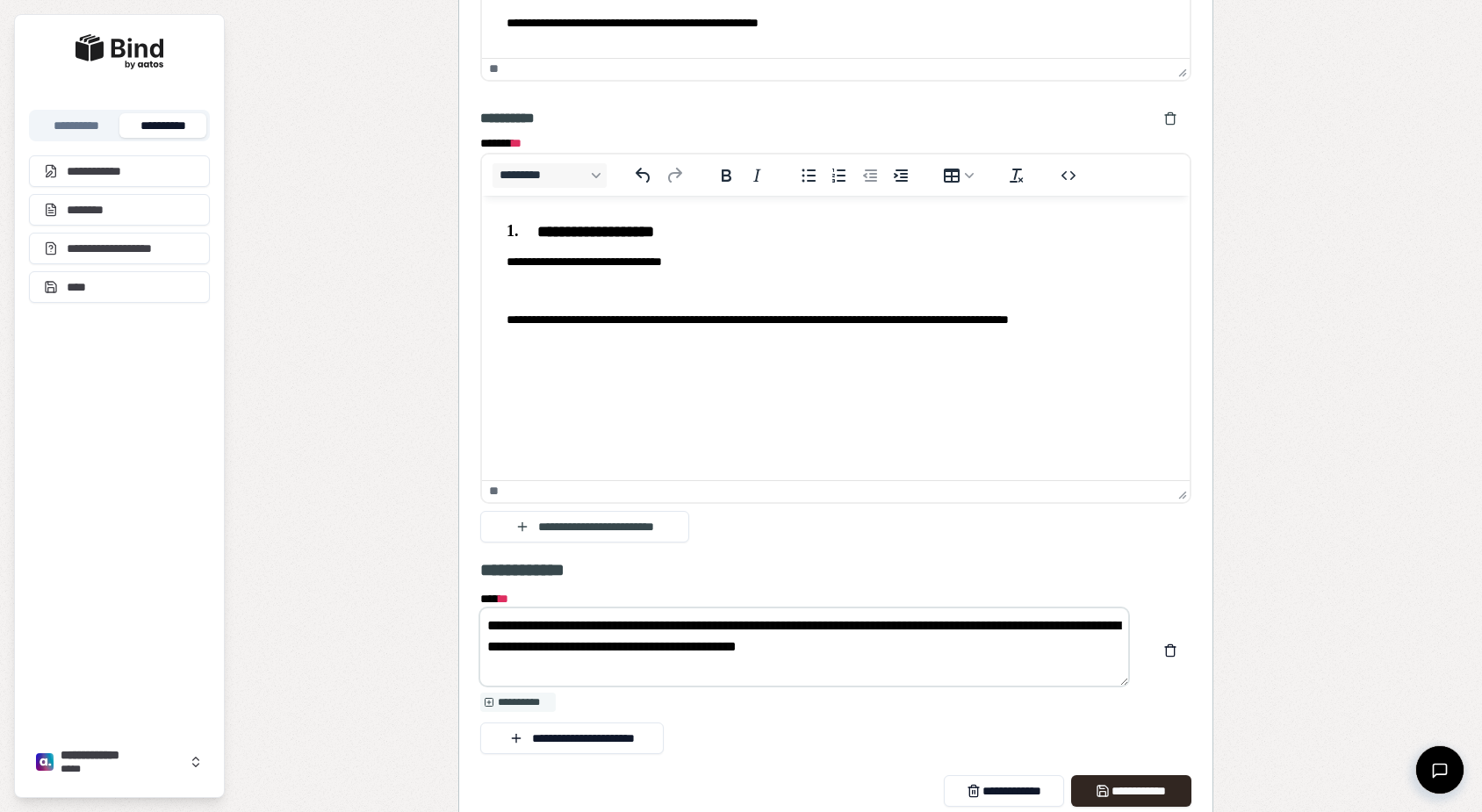 click on "**********" at bounding box center (804, 647) 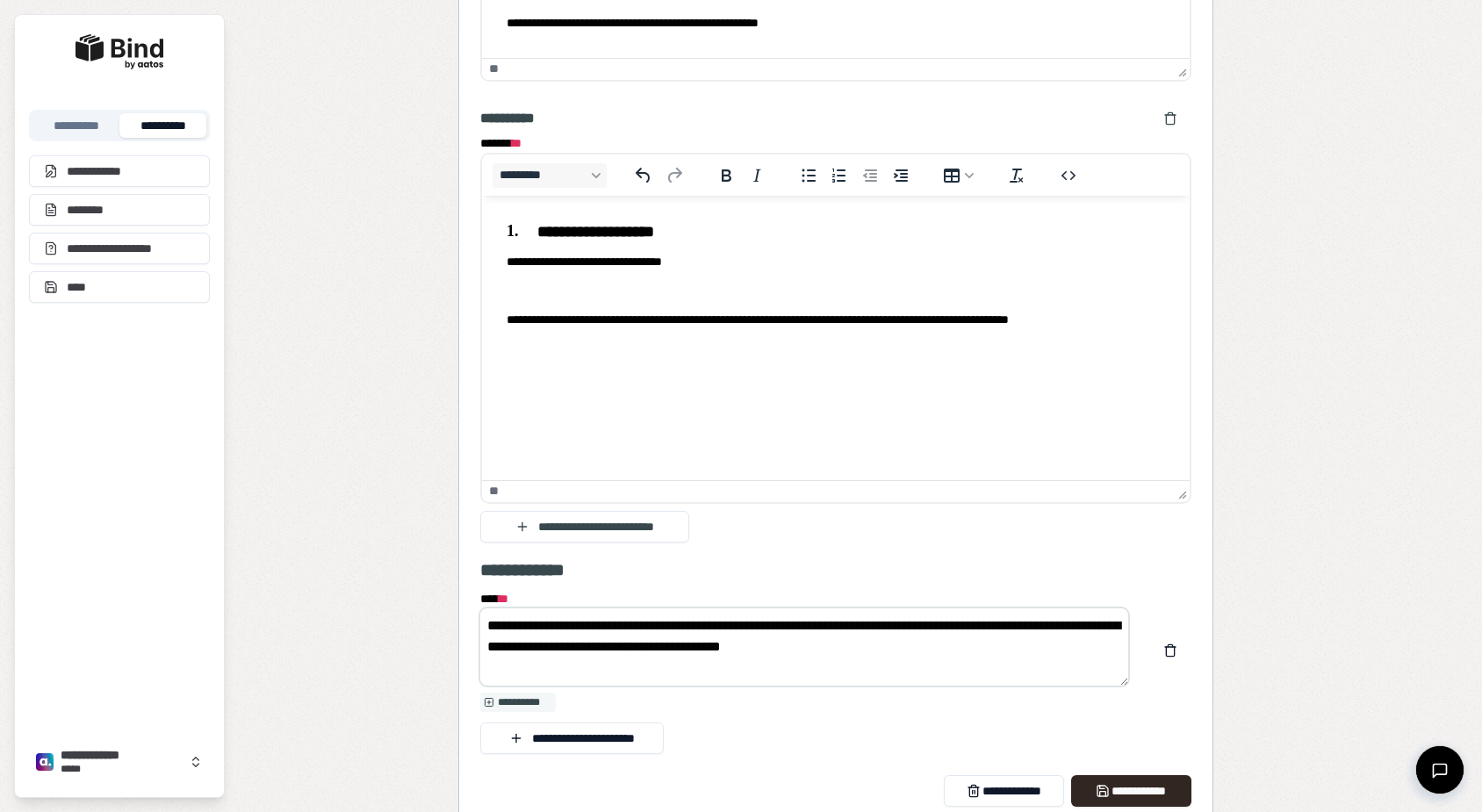 click on "**********" at bounding box center [804, 647] 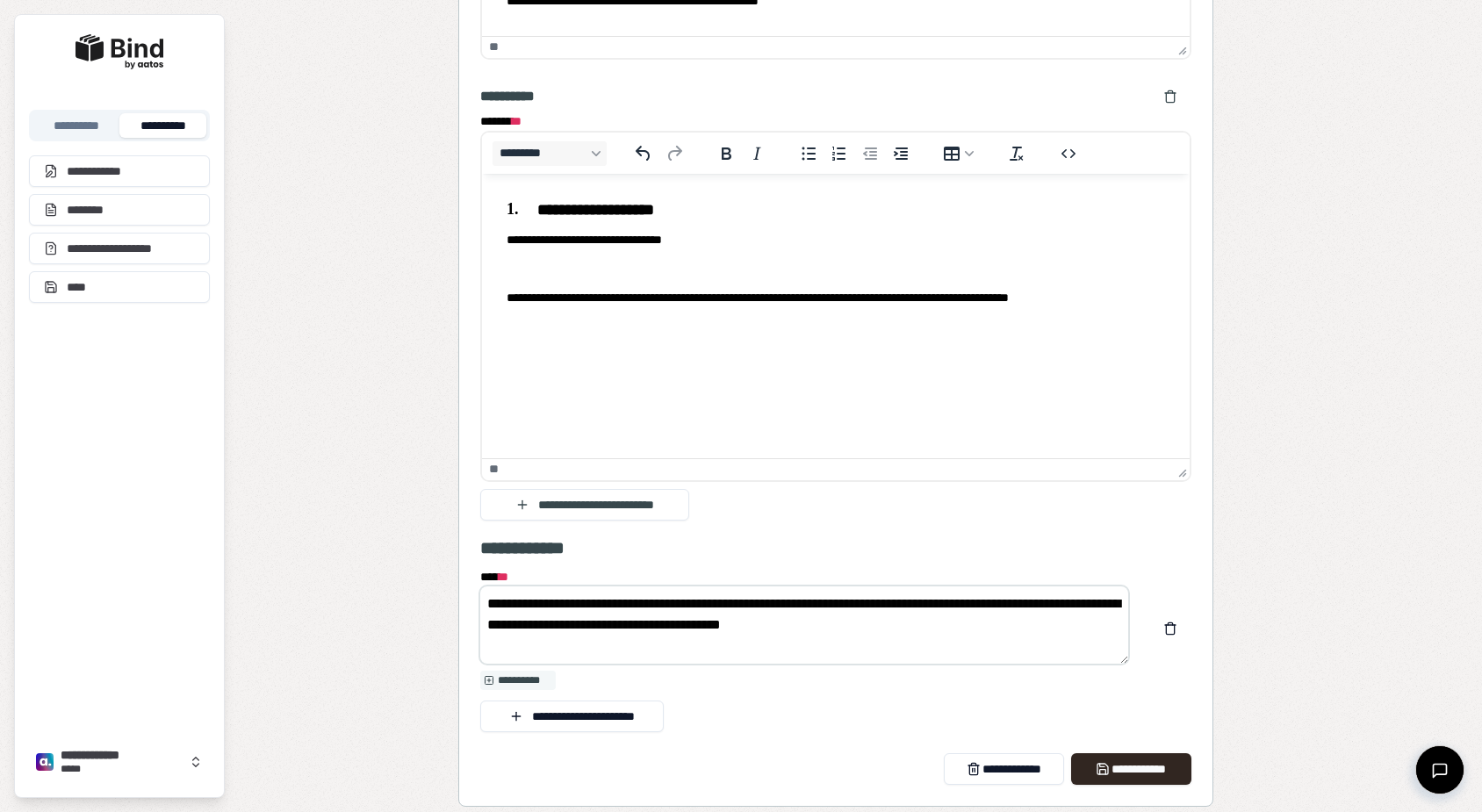 click on "**********" at bounding box center (804, 625) 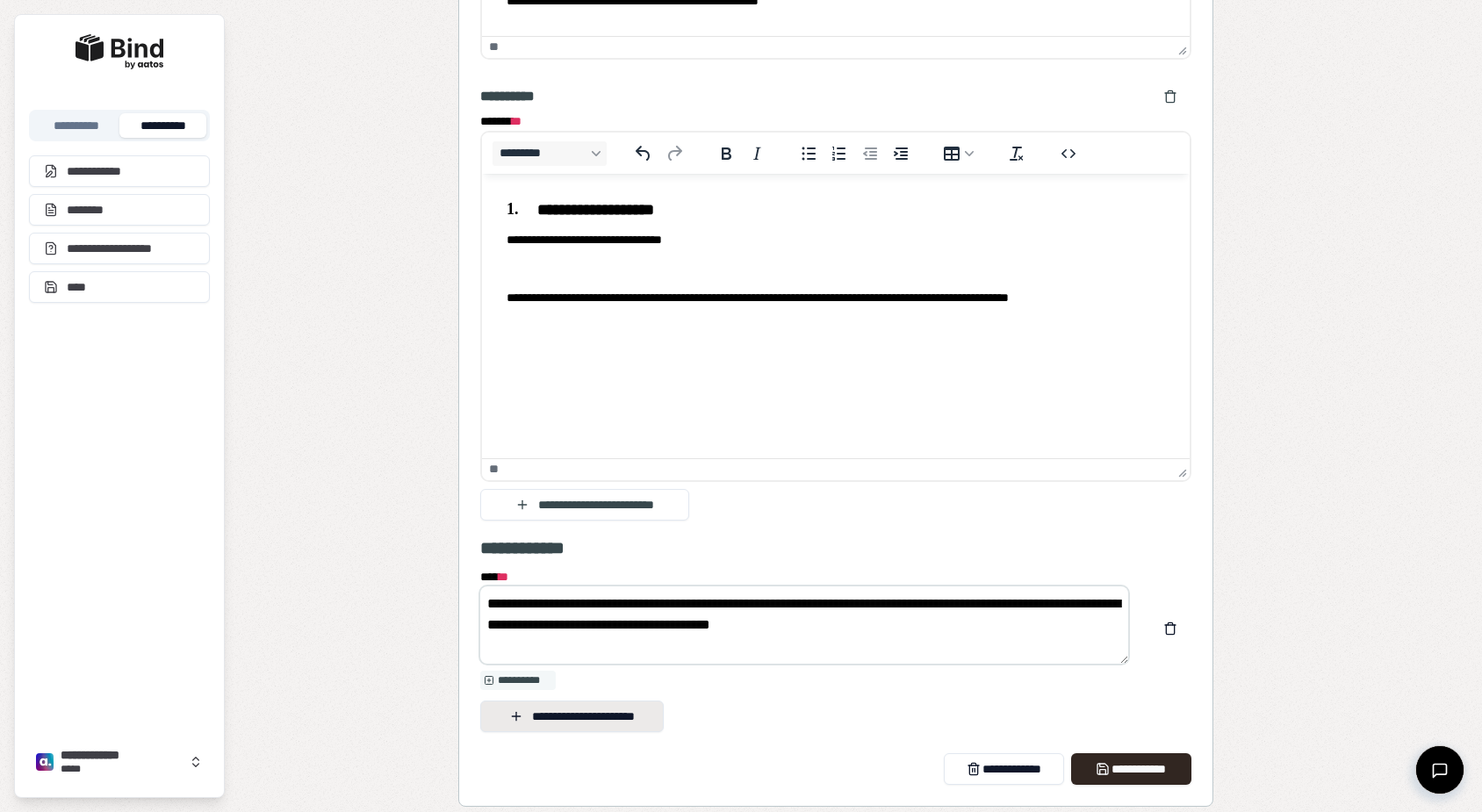 click on "**********" at bounding box center [572, 716] 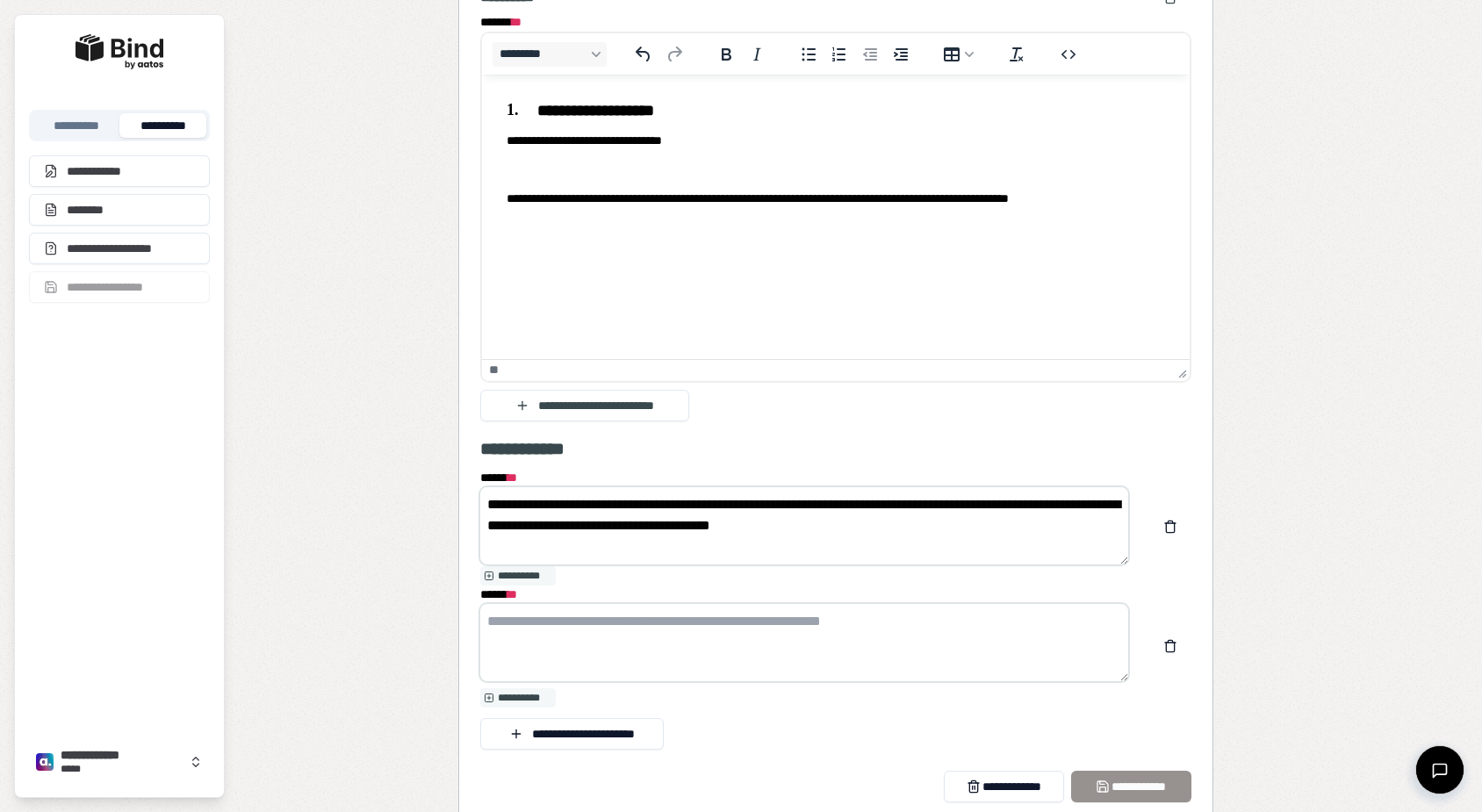 scroll, scrollTop: 2792, scrollLeft: 0, axis: vertical 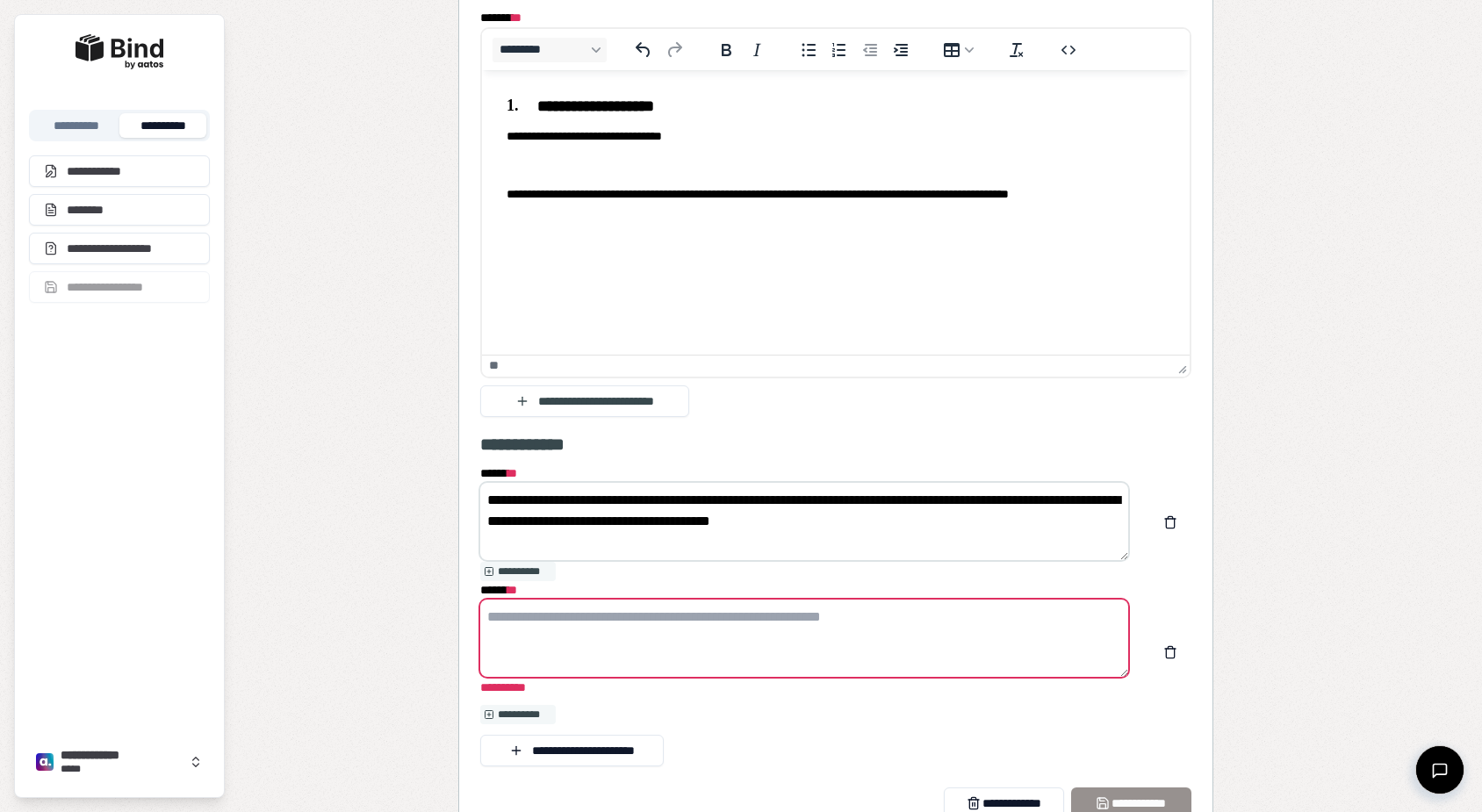click on "**********" at bounding box center (804, 521) 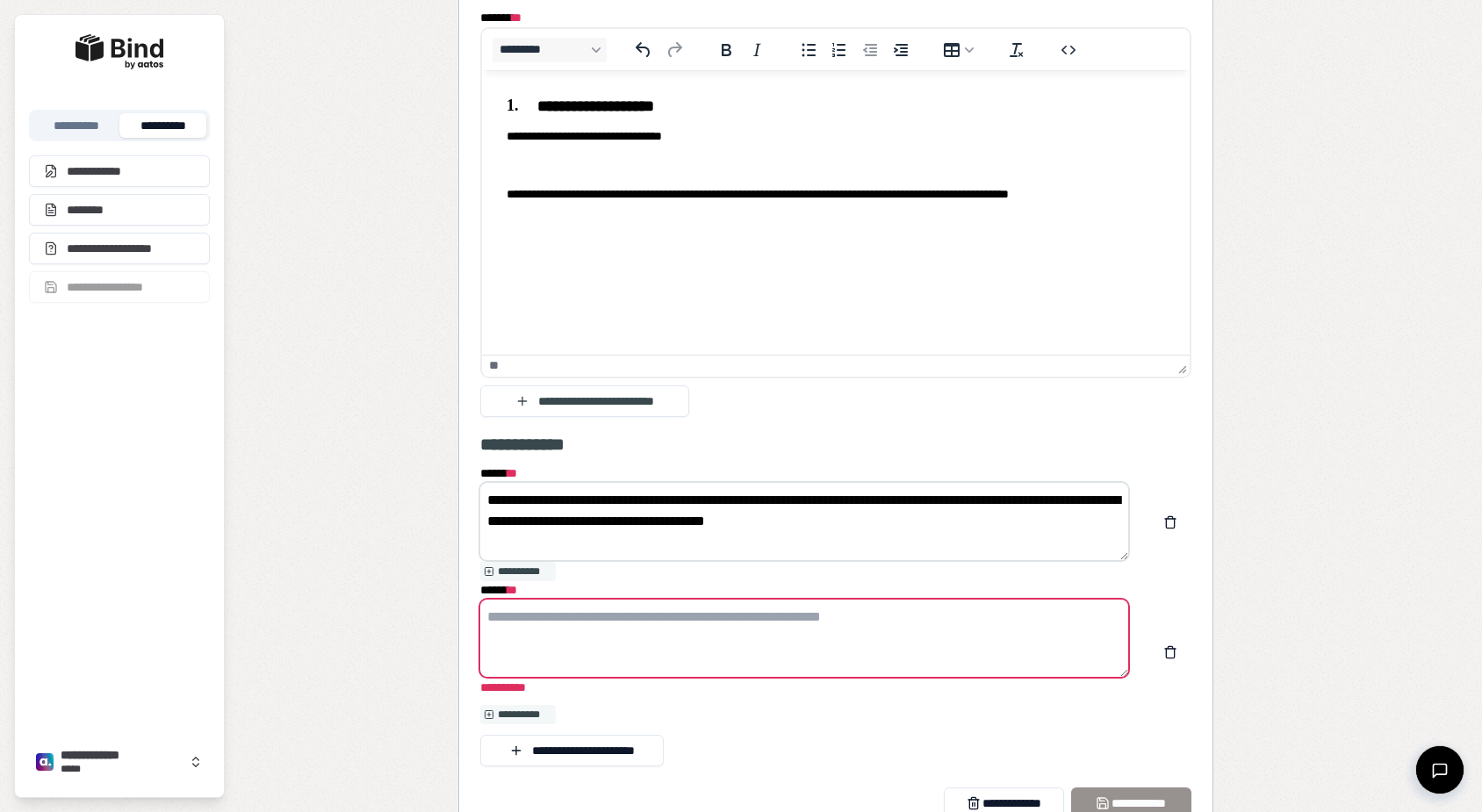 click on "**********" at bounding box center [804, 521] 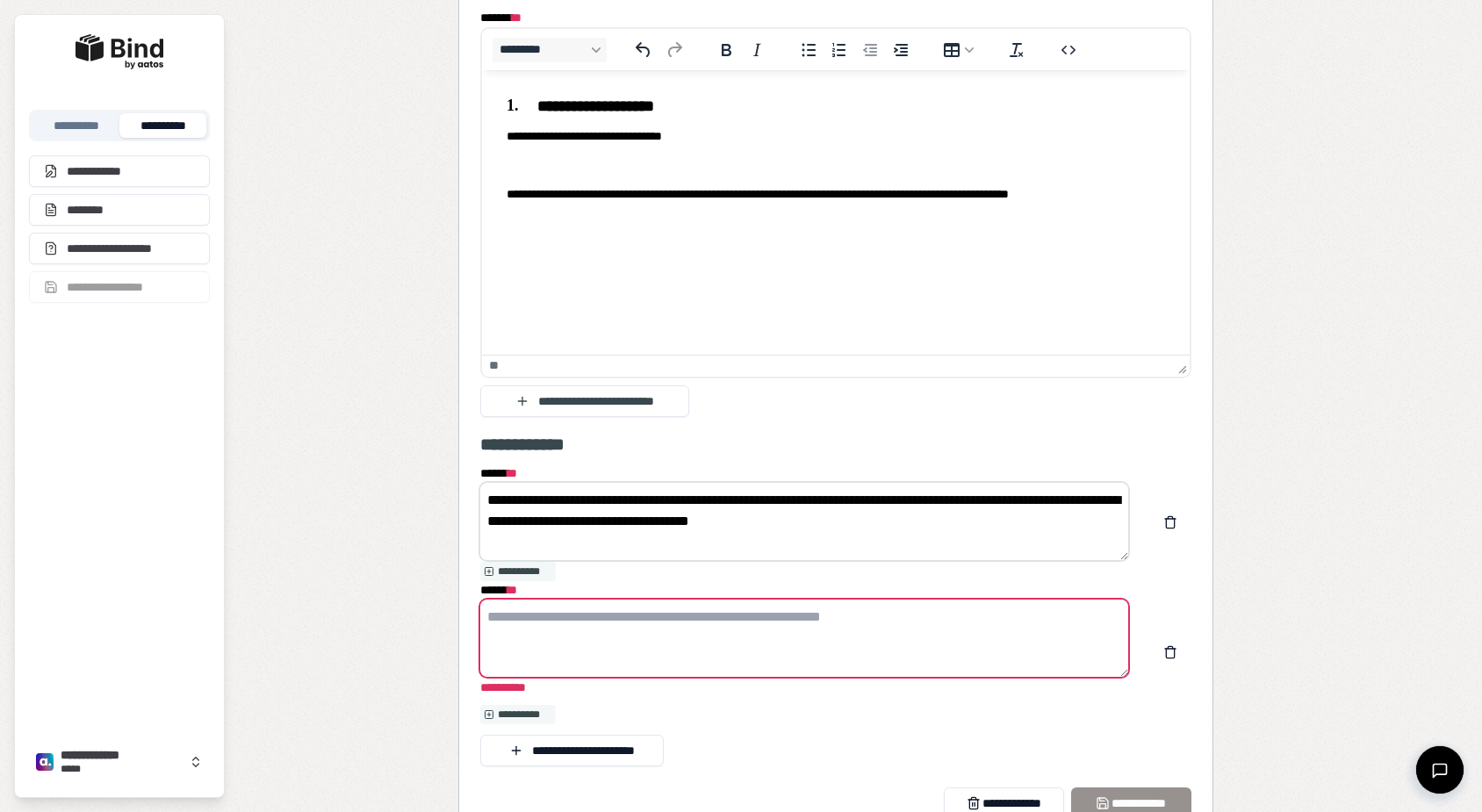 click on "**********" at bounding box center [804, 521] 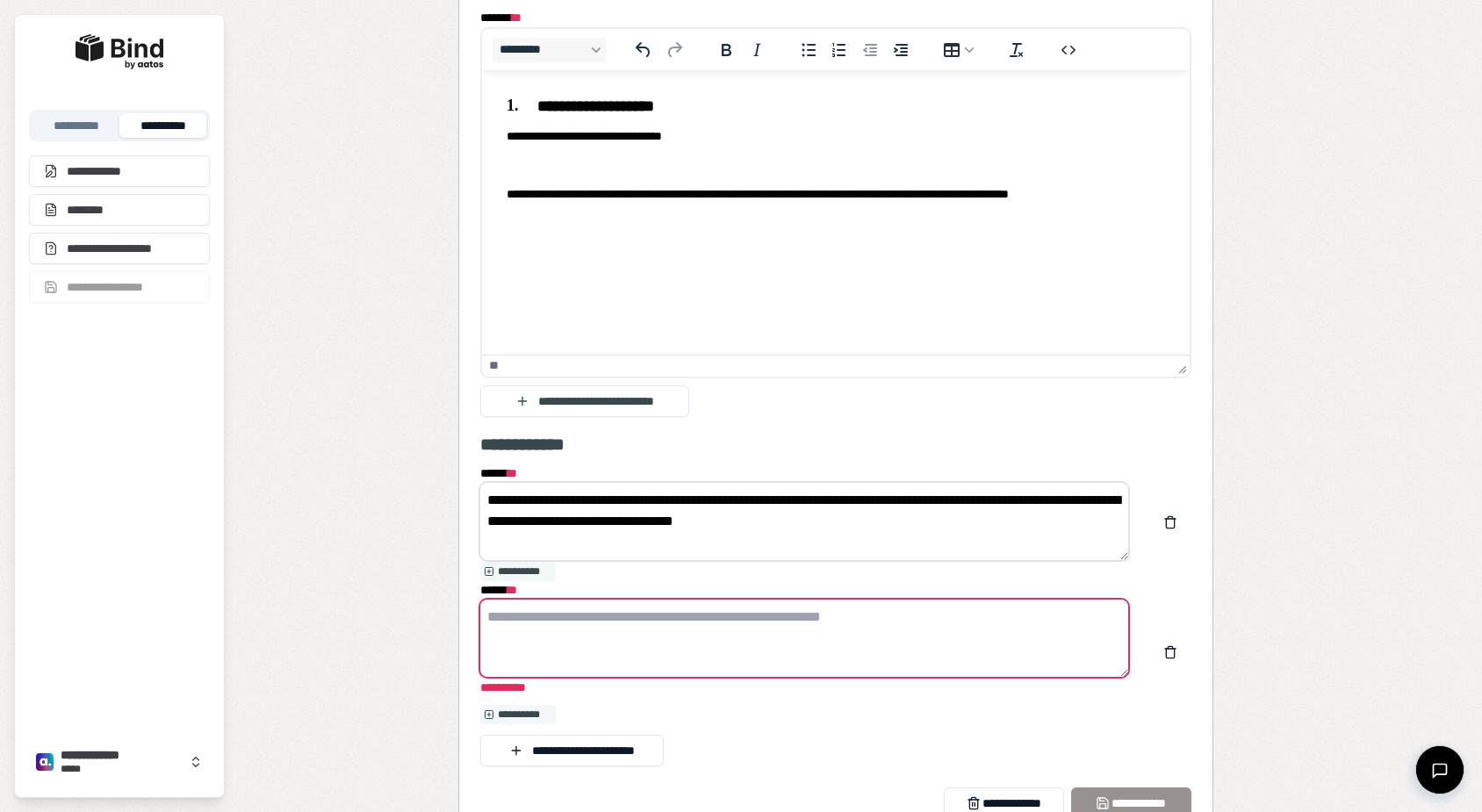 click on "**********" at bounding box center (804, 521) 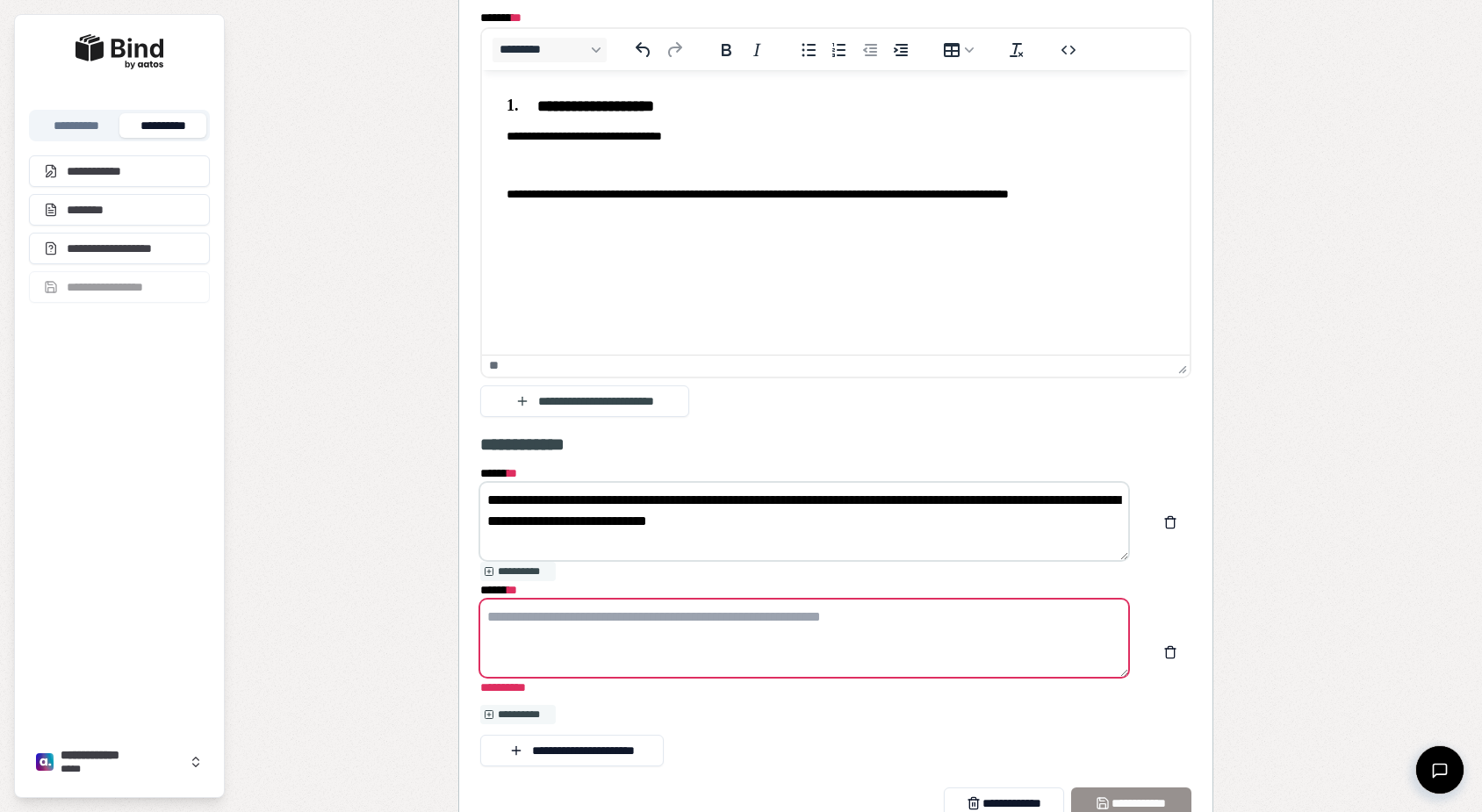 click on "**********" at bounding box center (804, 521) 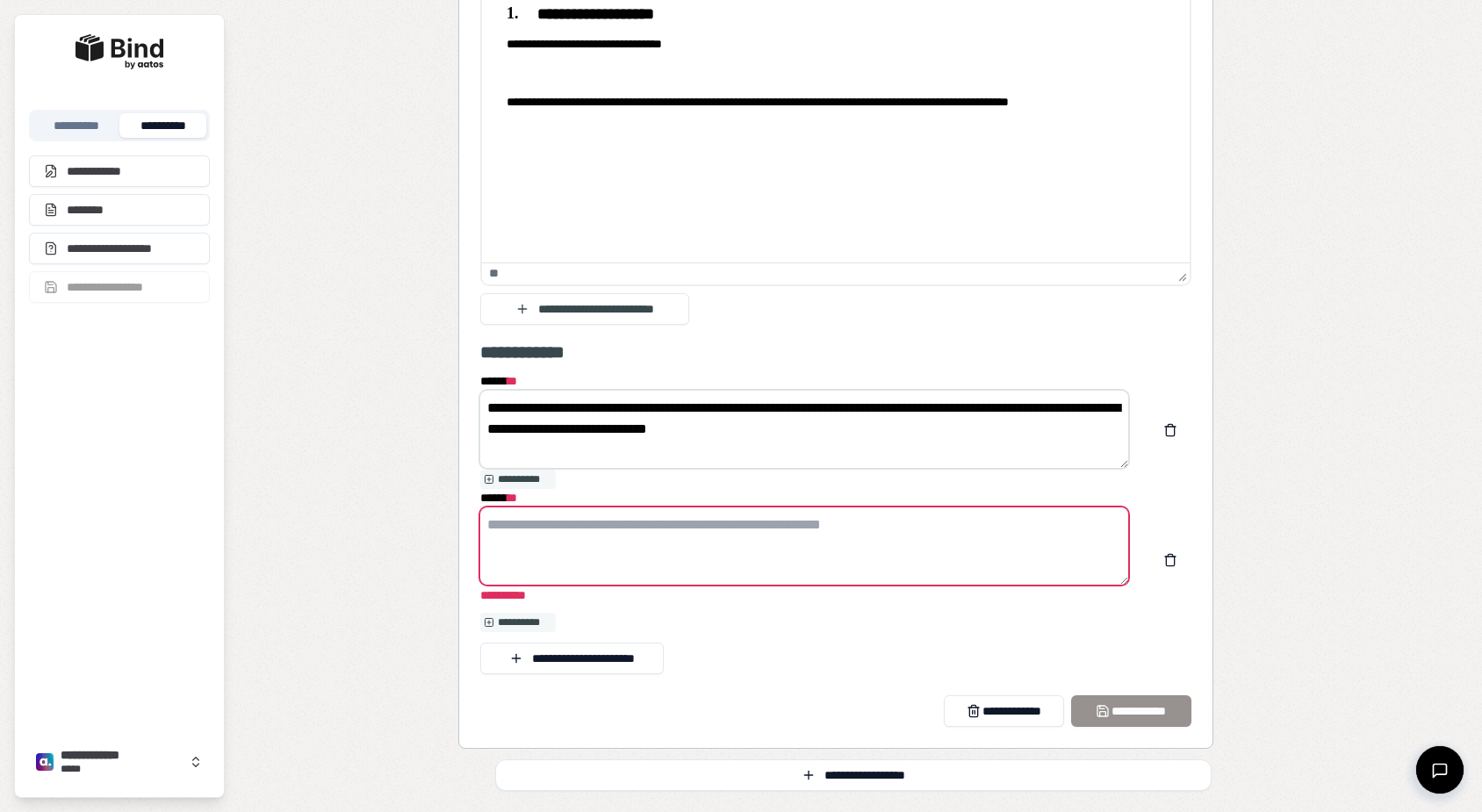 scroll, scrollTop: 2899, scrollLeft: 0, axis: vertical 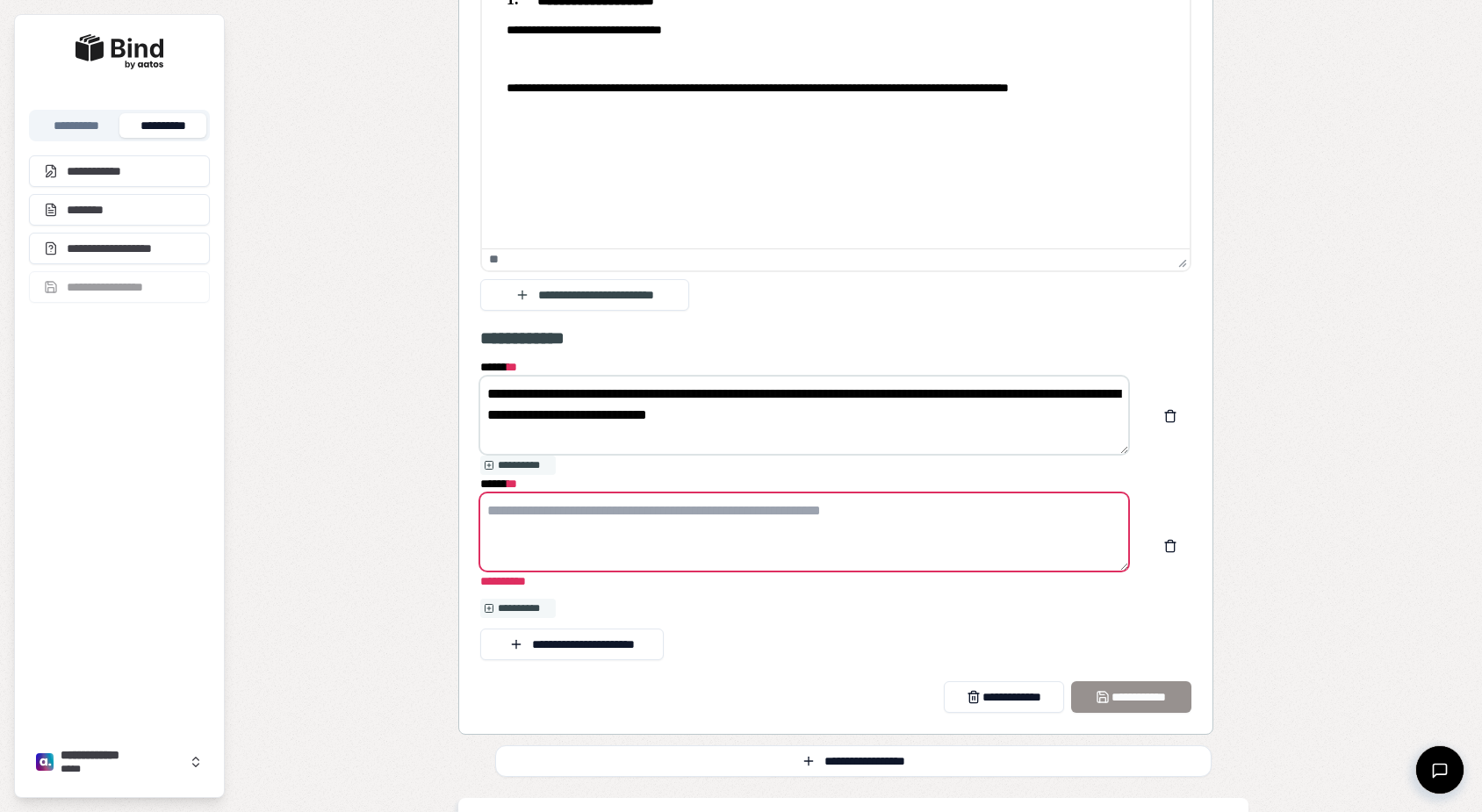 click on "****** *" at bounding box center [804, 532] 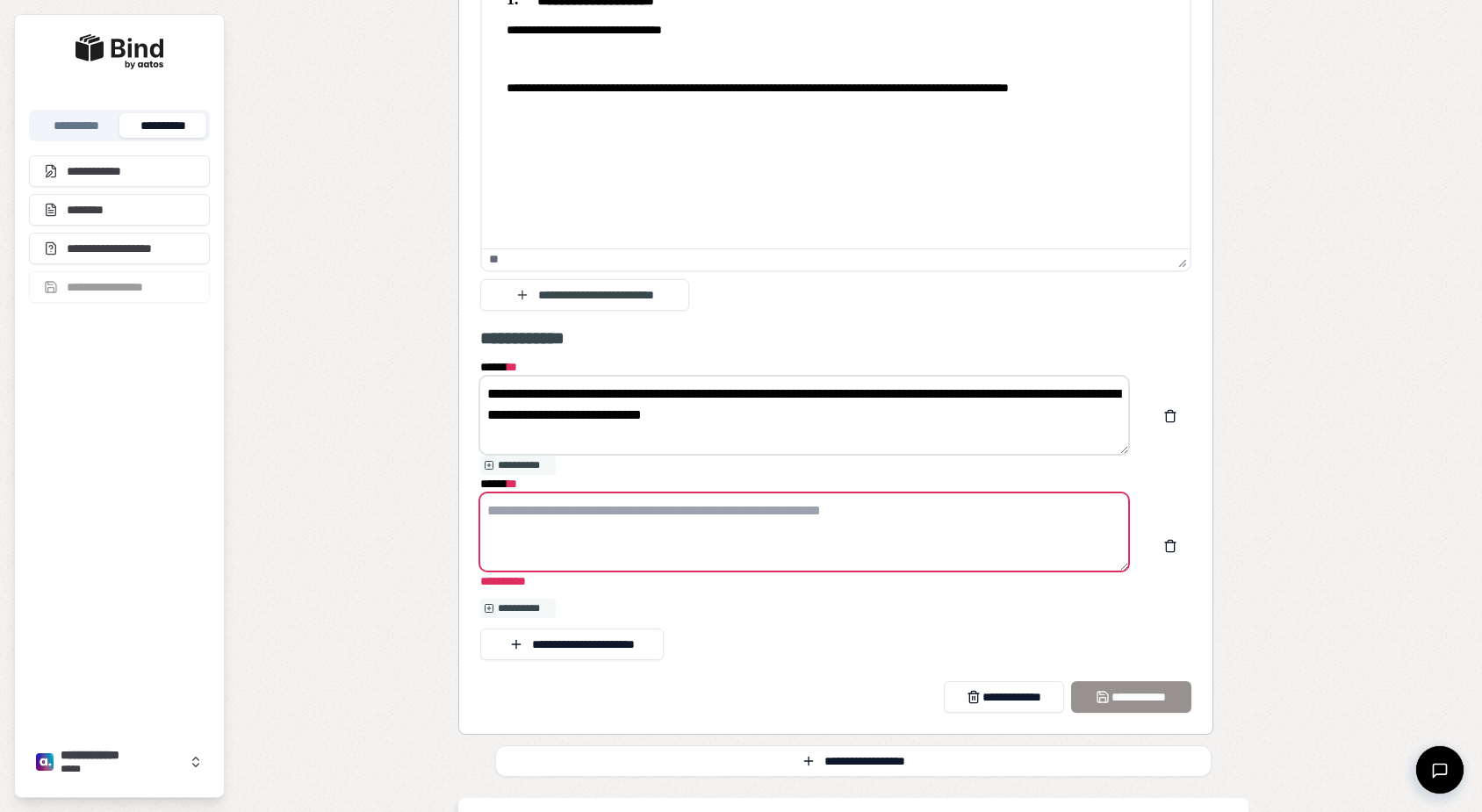 type on "**********" 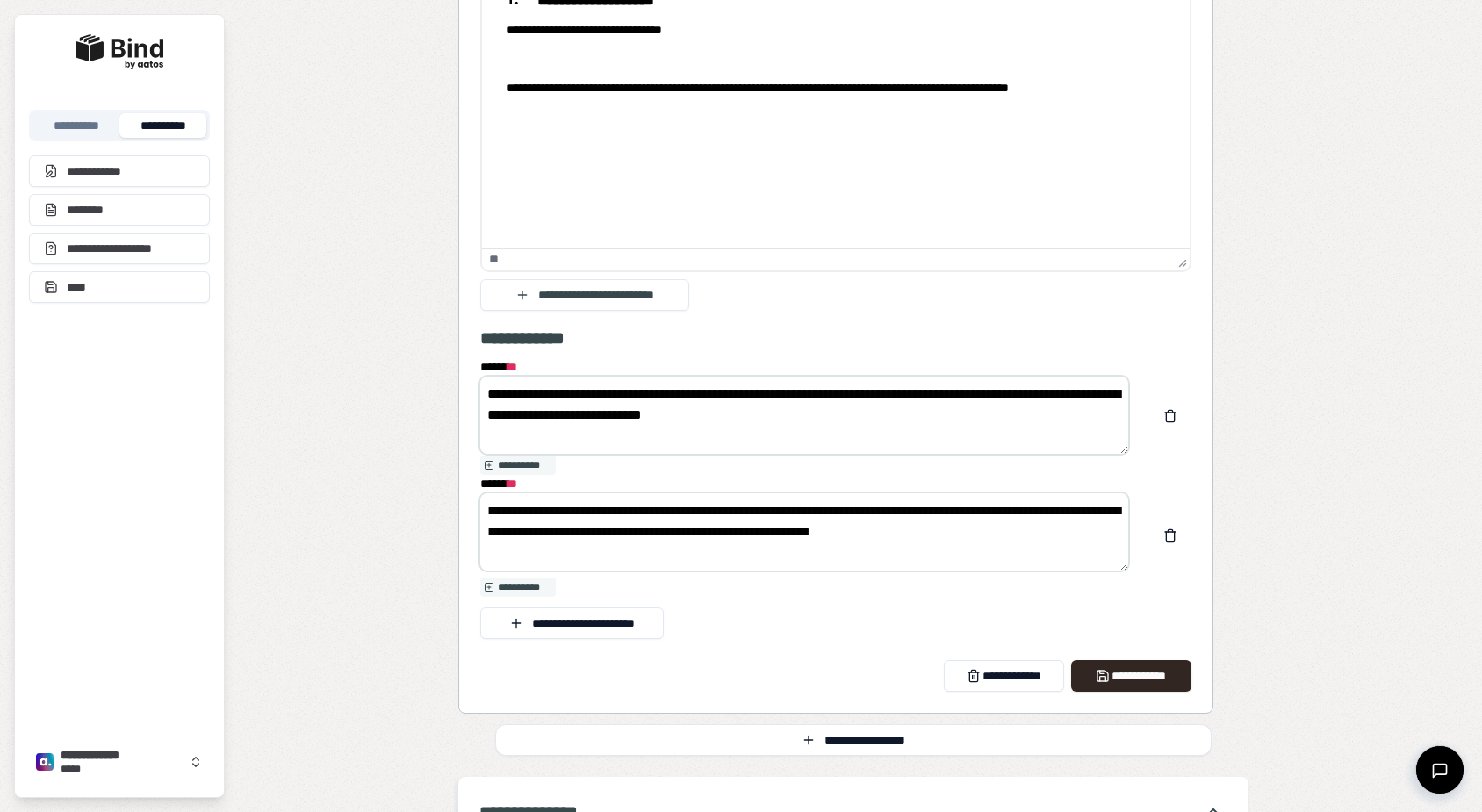 click on "**********" at bounding box center (804, 532) 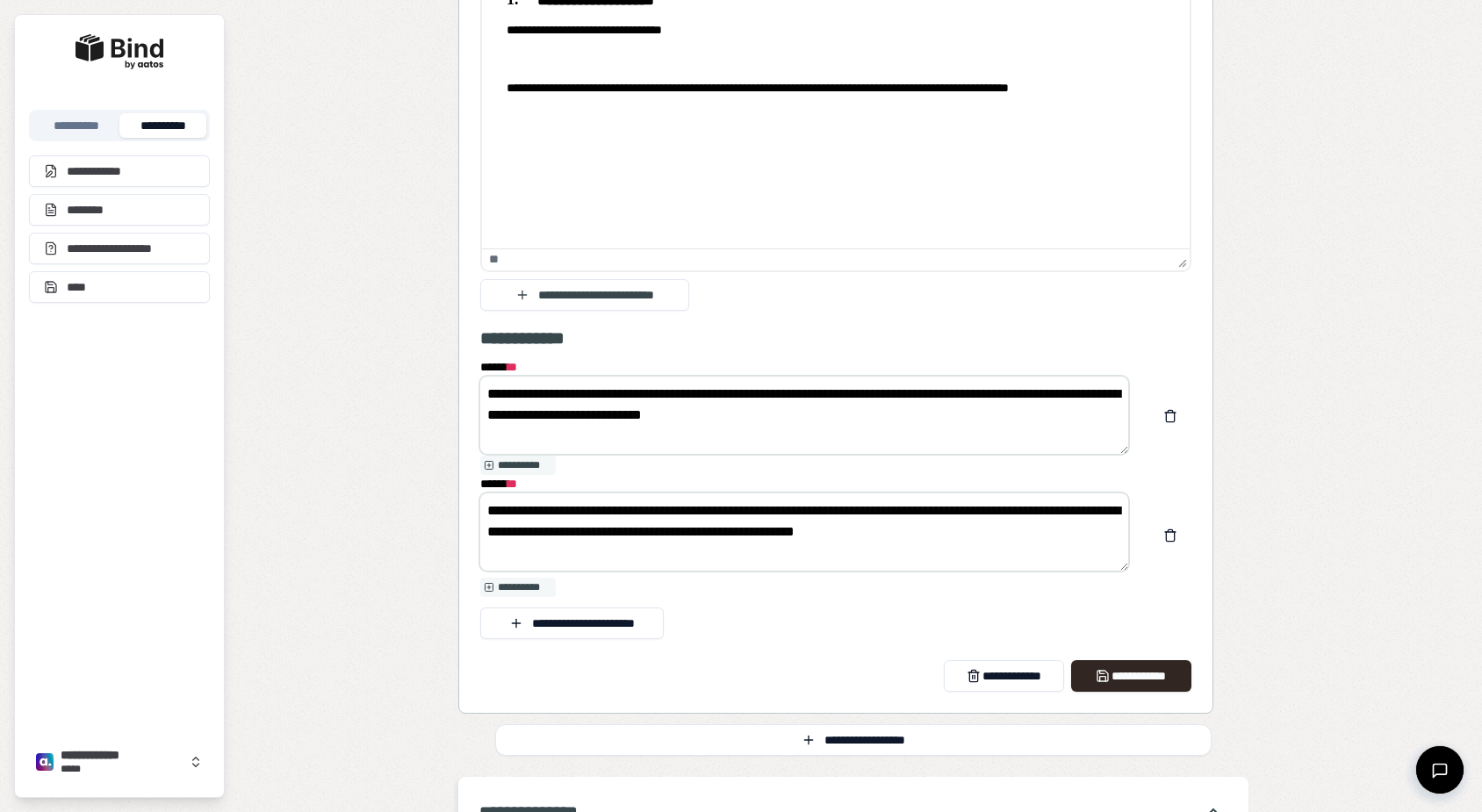 drag, startPoint x: 1064, startPoint y: 533, endPoint x: 1011, endPoint y: 529, distance: 53.150729 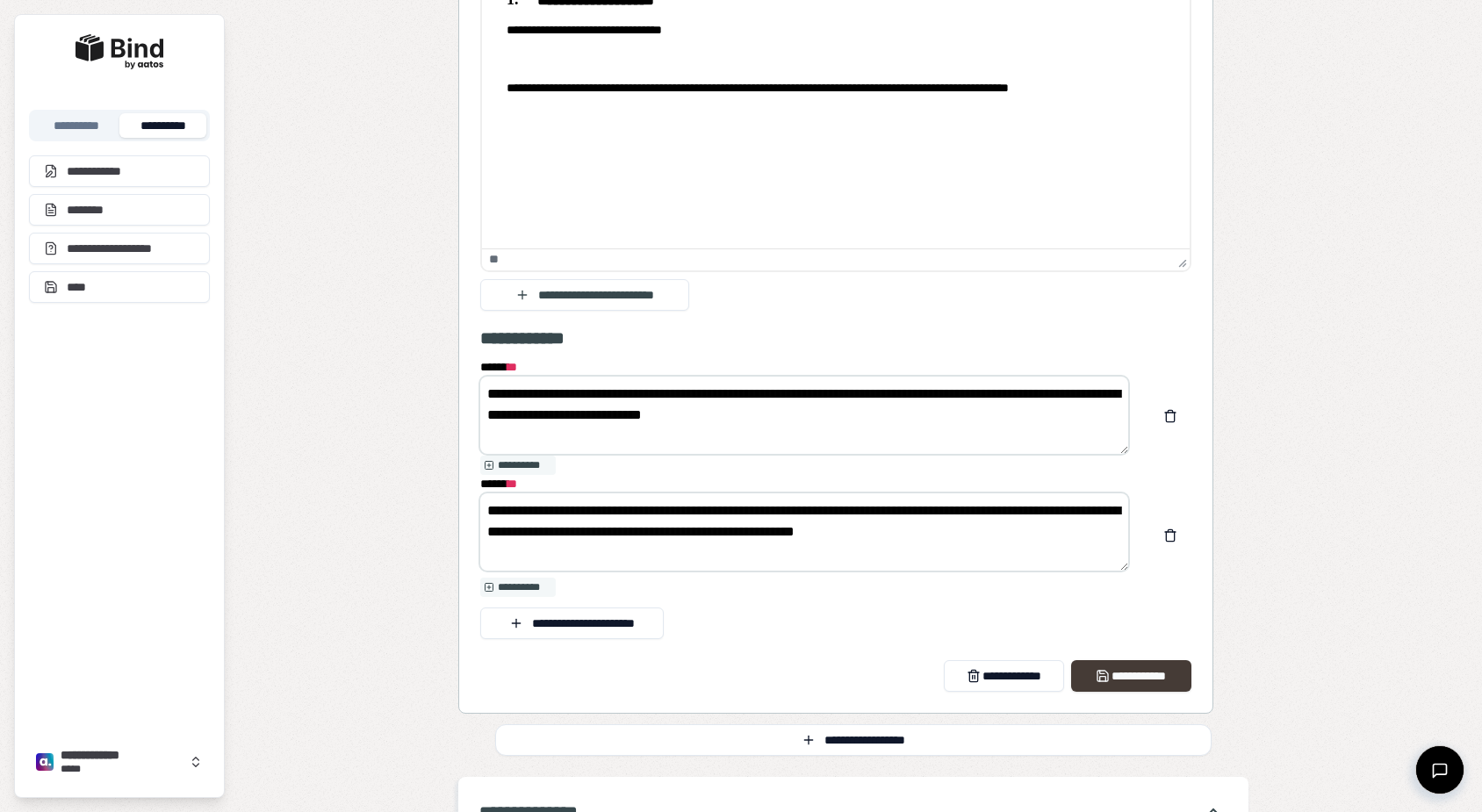 type on "**********" 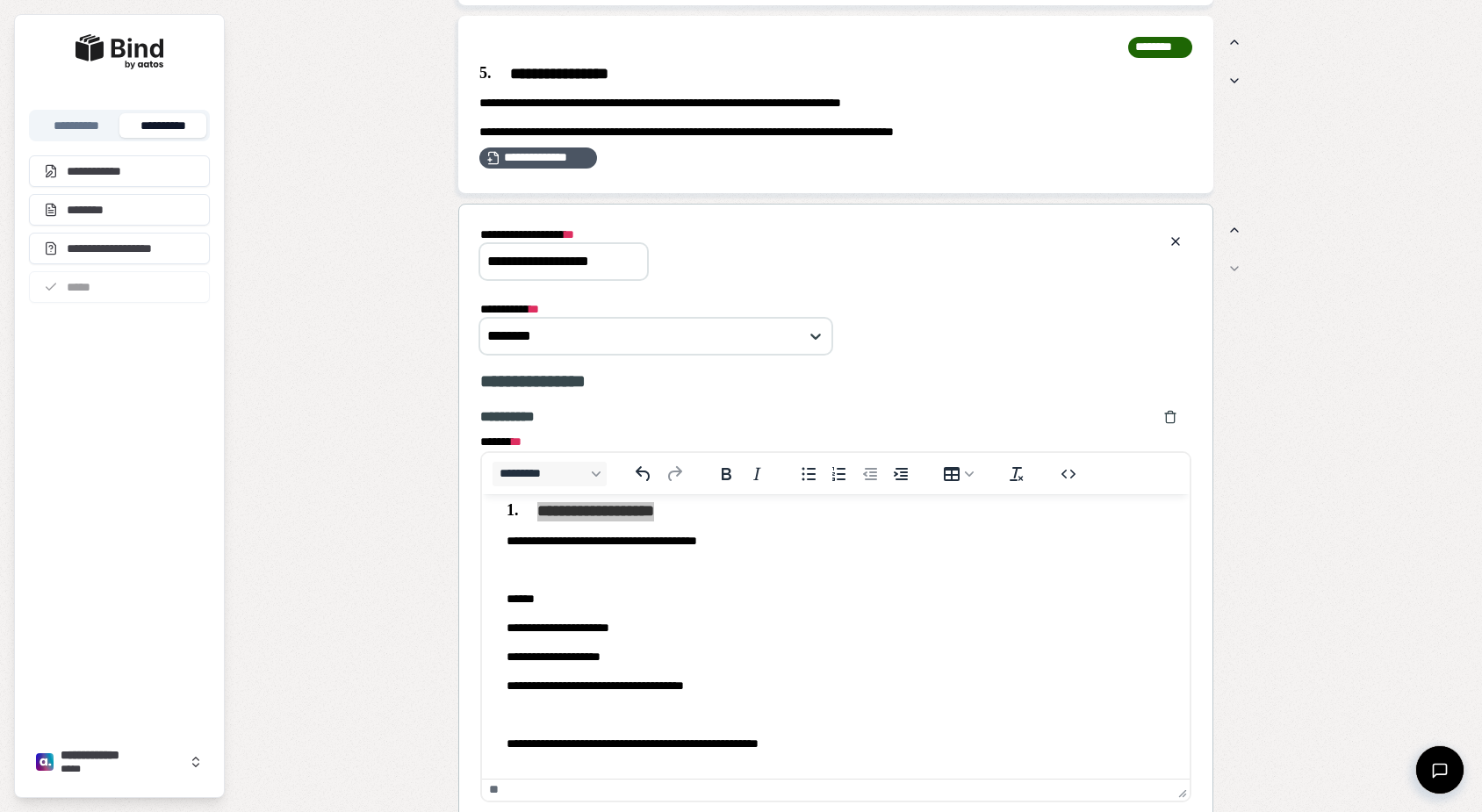 scroll, scrollTop: 1887, scrollLeft: 0, axis: vertical 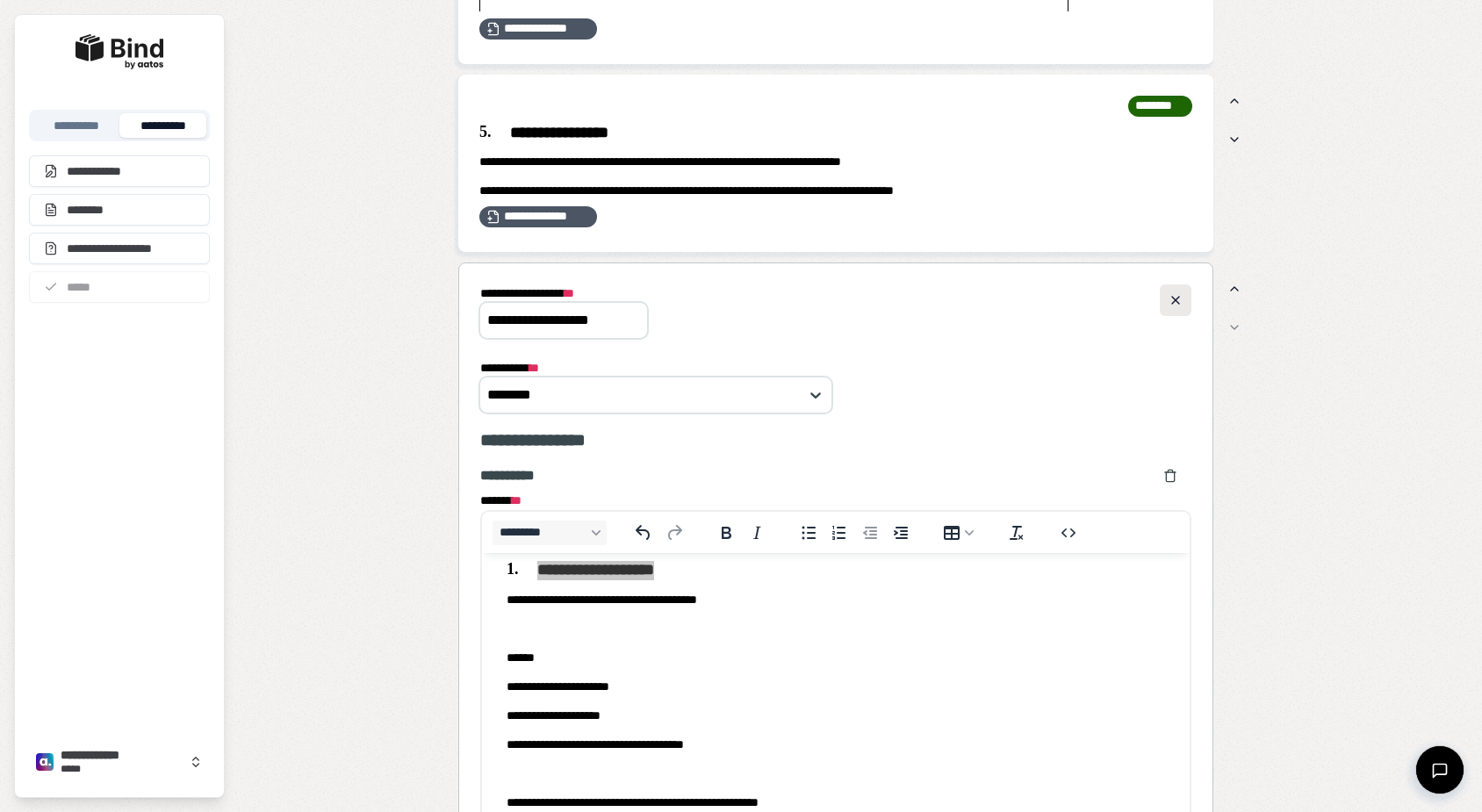 click at bounding box center [1176, 300] 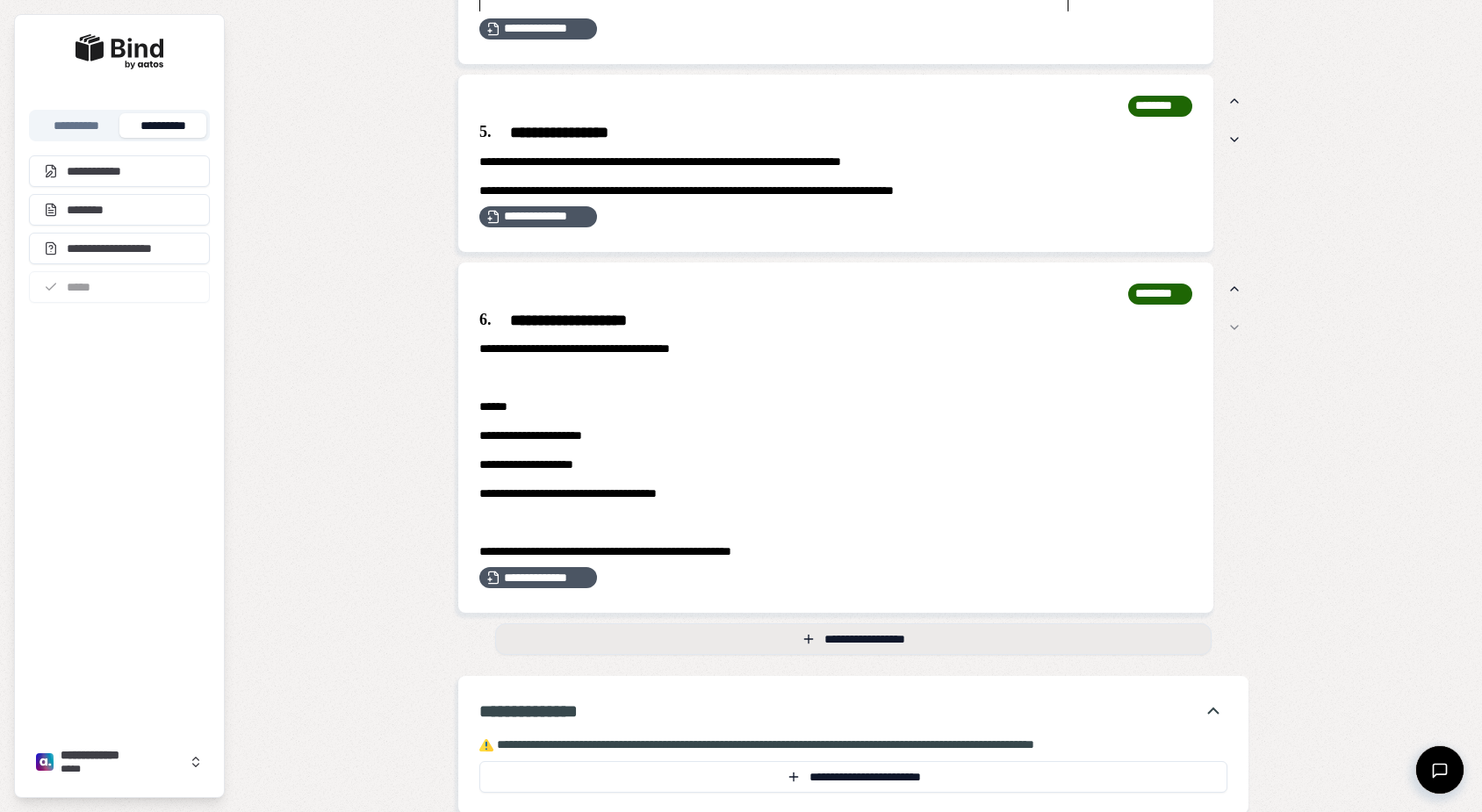 click on "**********" at bounding box center (853, 639) 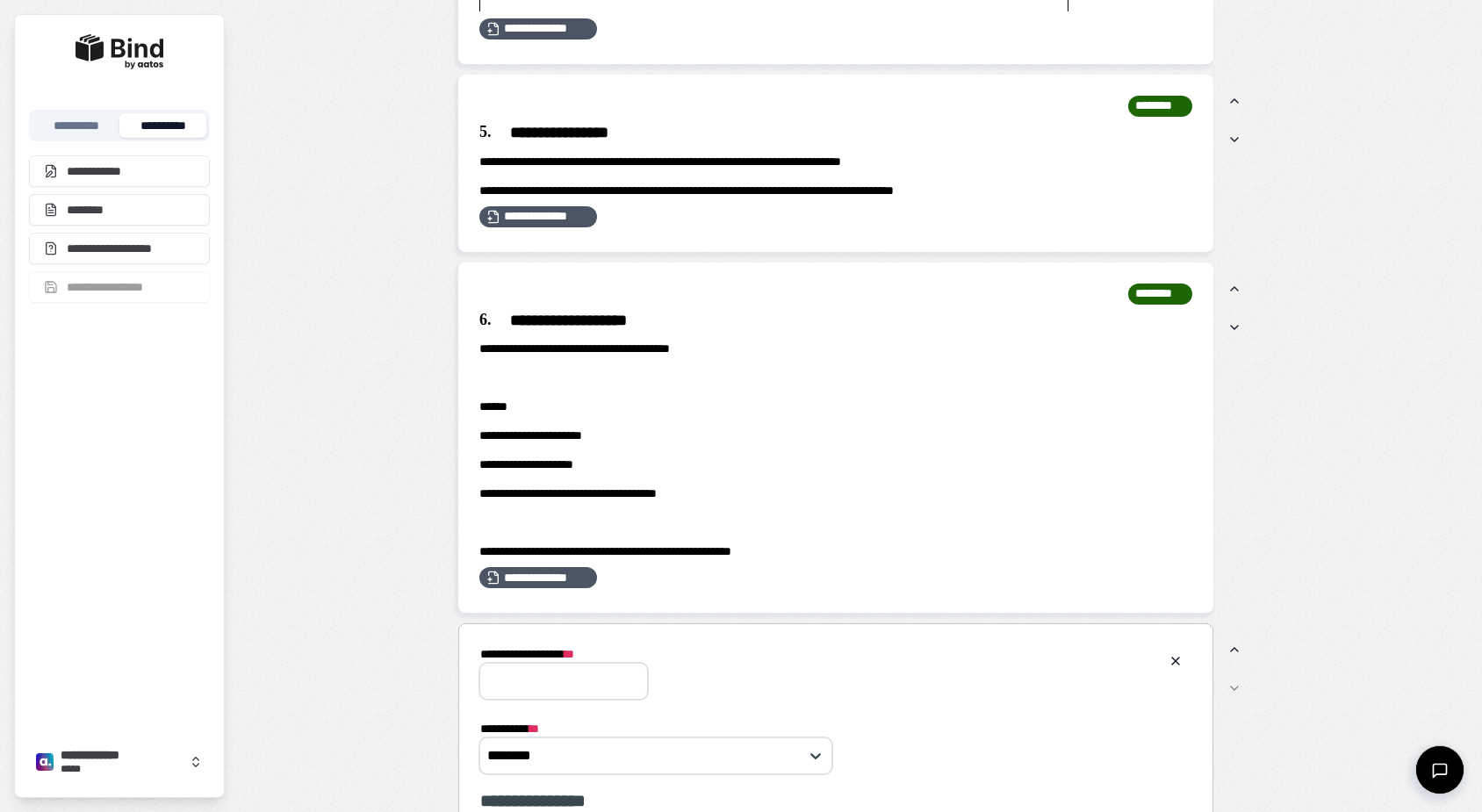scroll, scrollTop: 2251, scrollLeft: 0, axis: vertical 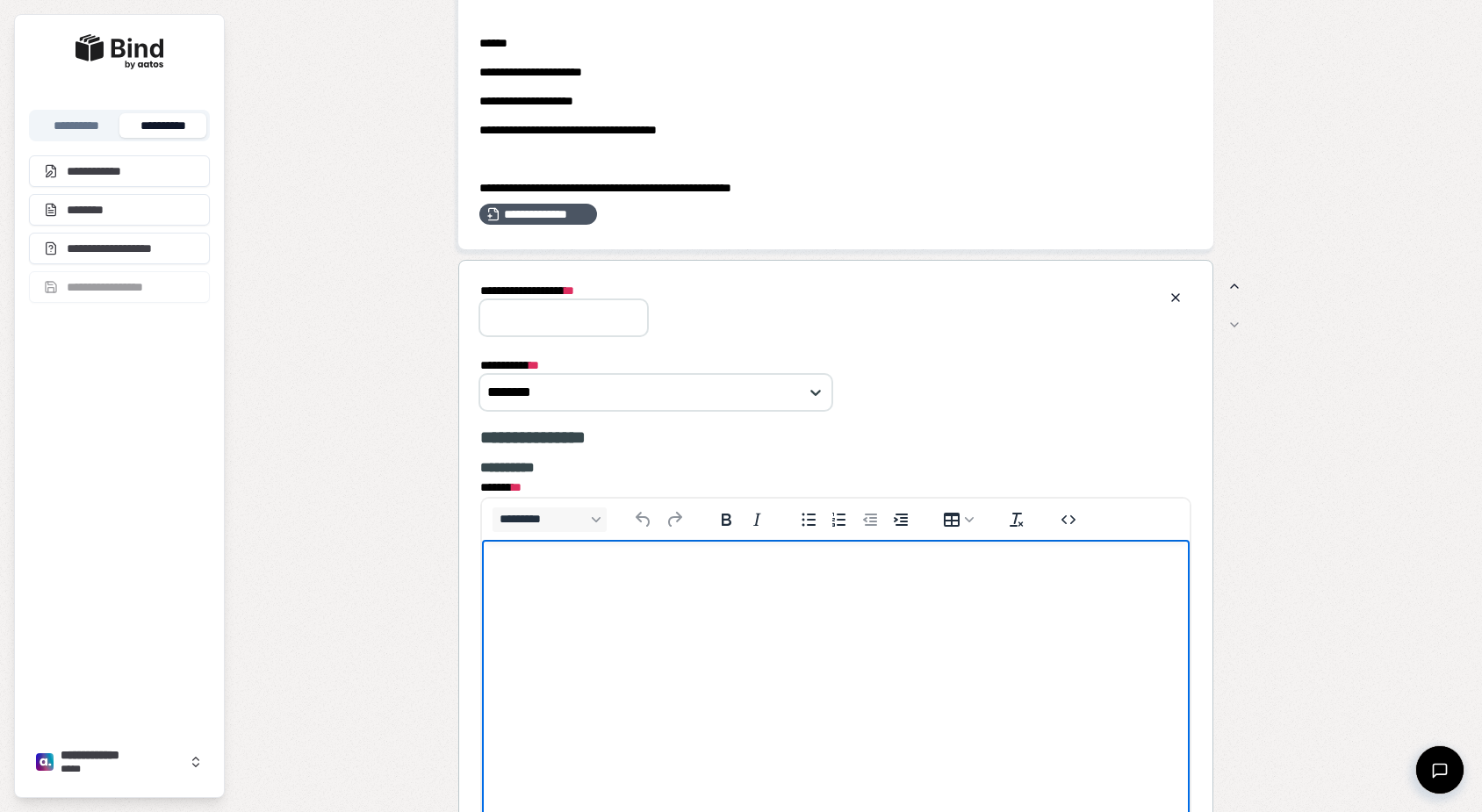 click at bounding box center (836, 574) 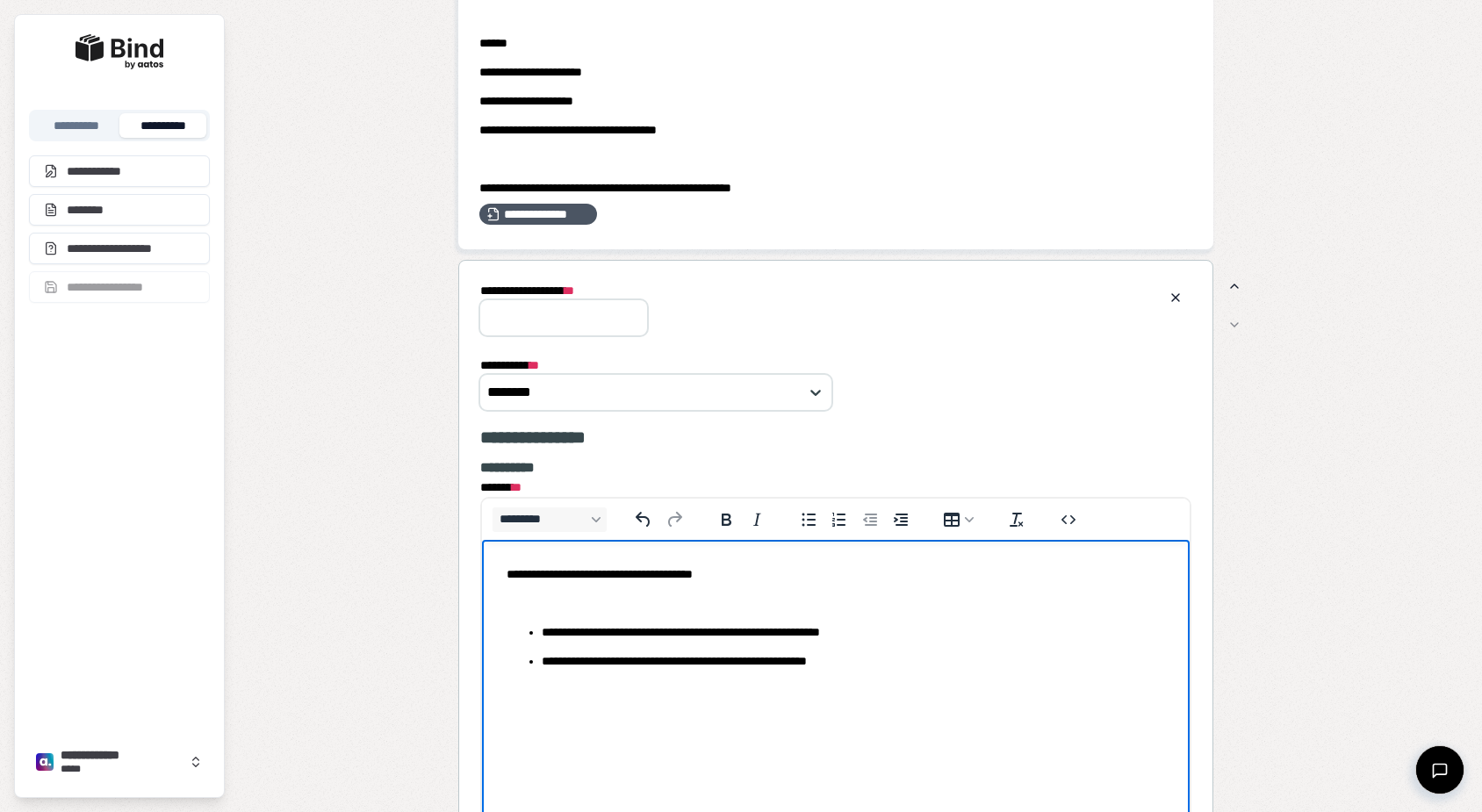 click on "**********" at bounding box center (836, 633) 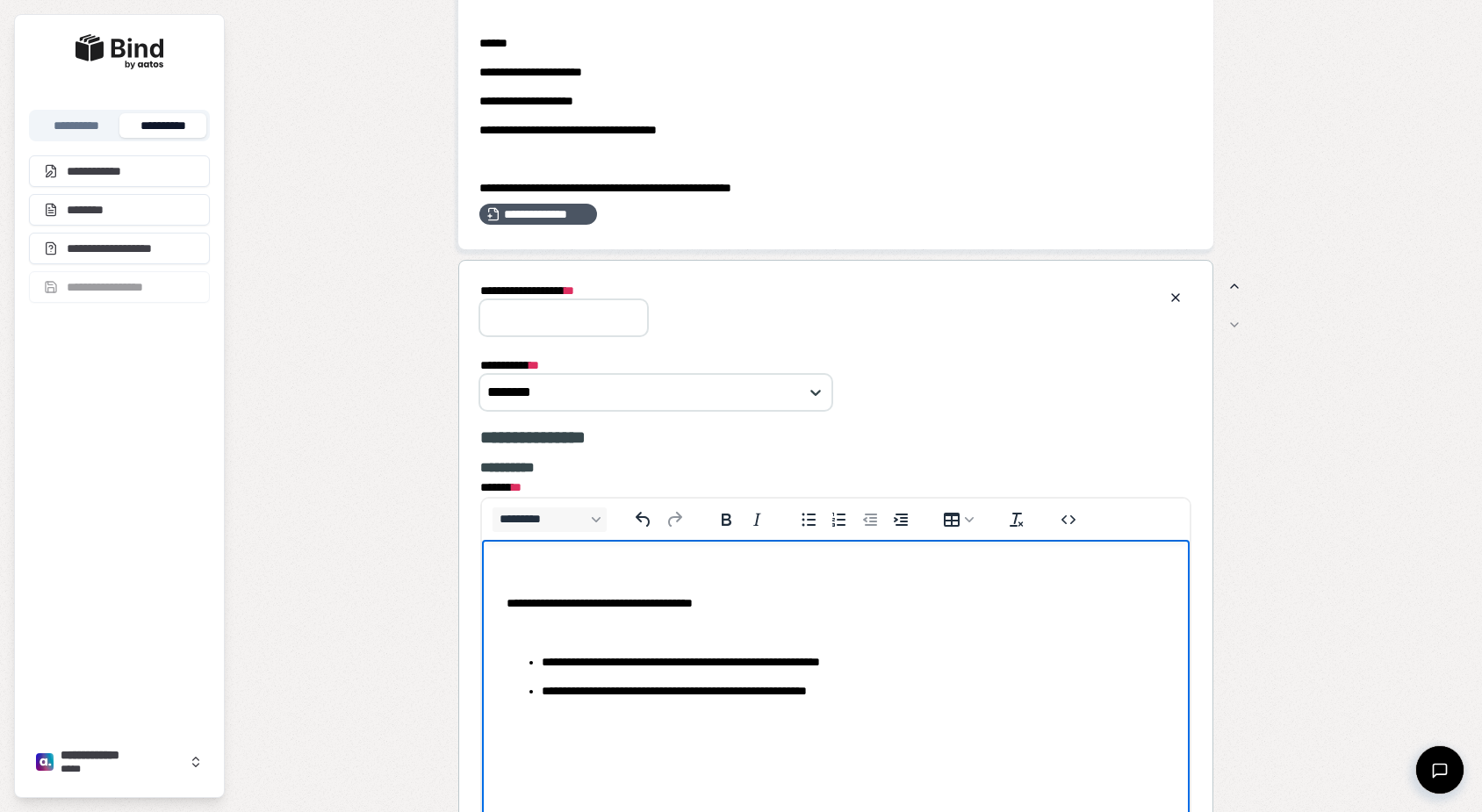 type 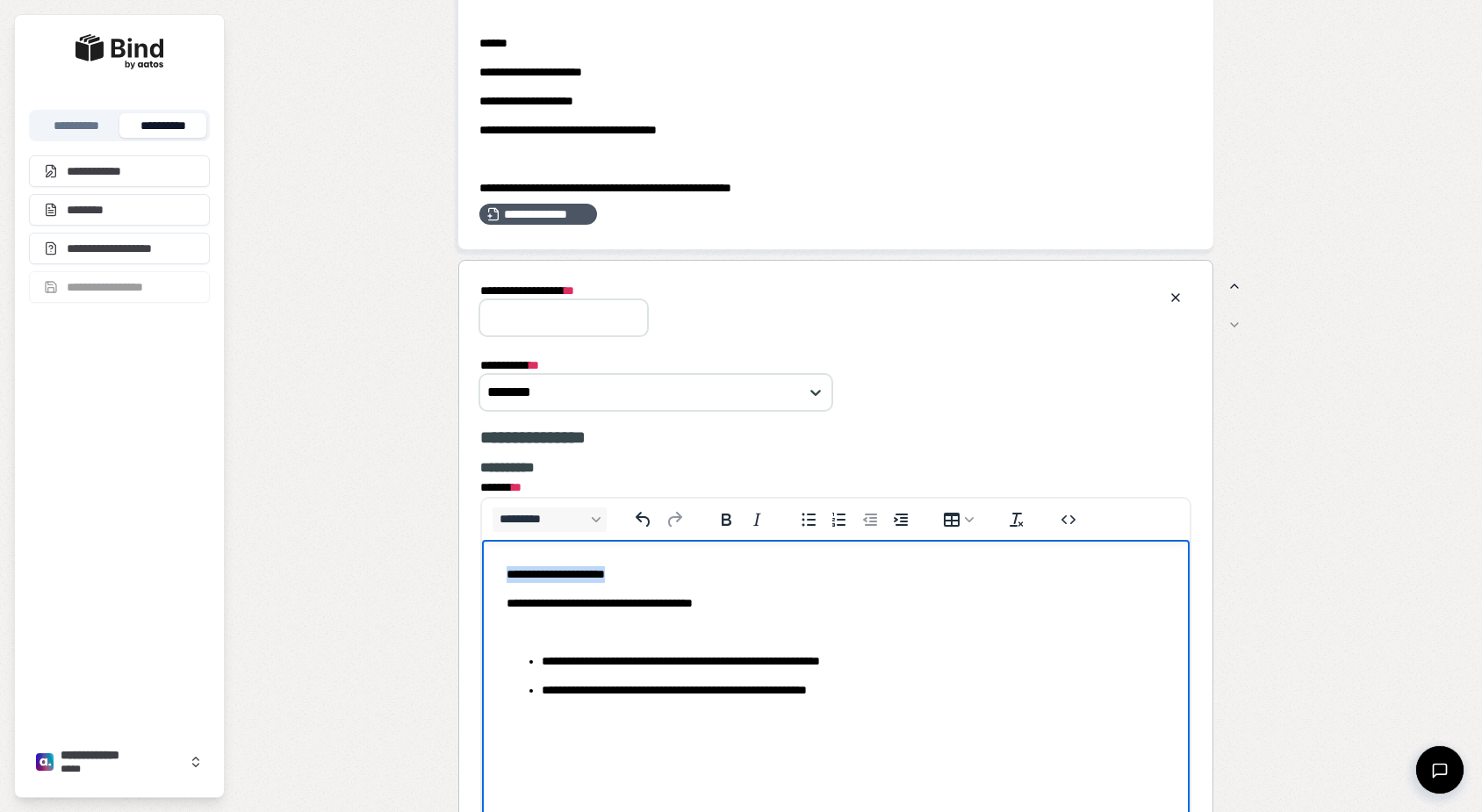 drag, startPoint x: 639, startPoint y: 577, endPoint x: 507, endPoint y: 575, distance: 132.01515 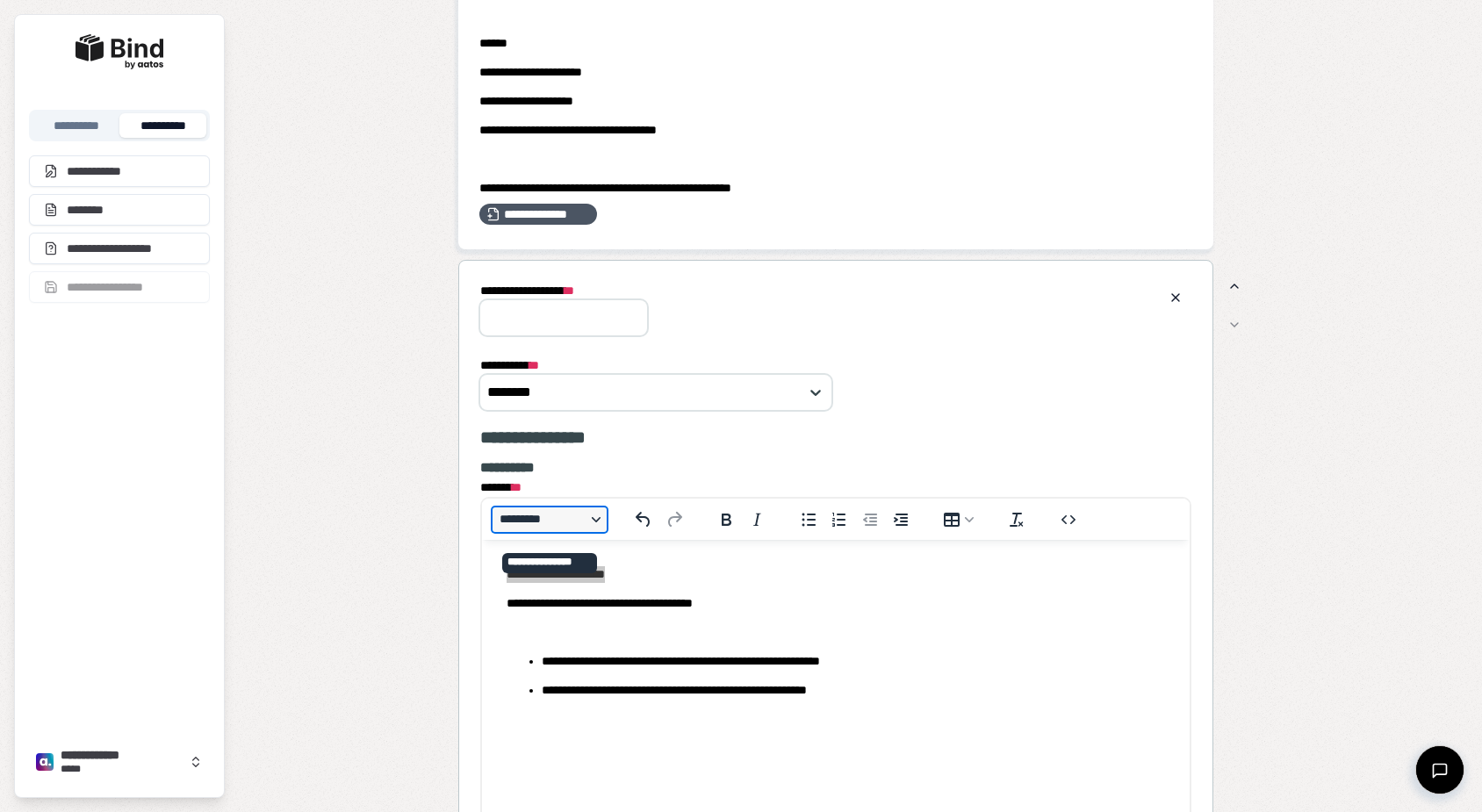 click on "*********" at bounding box center [550, 520] 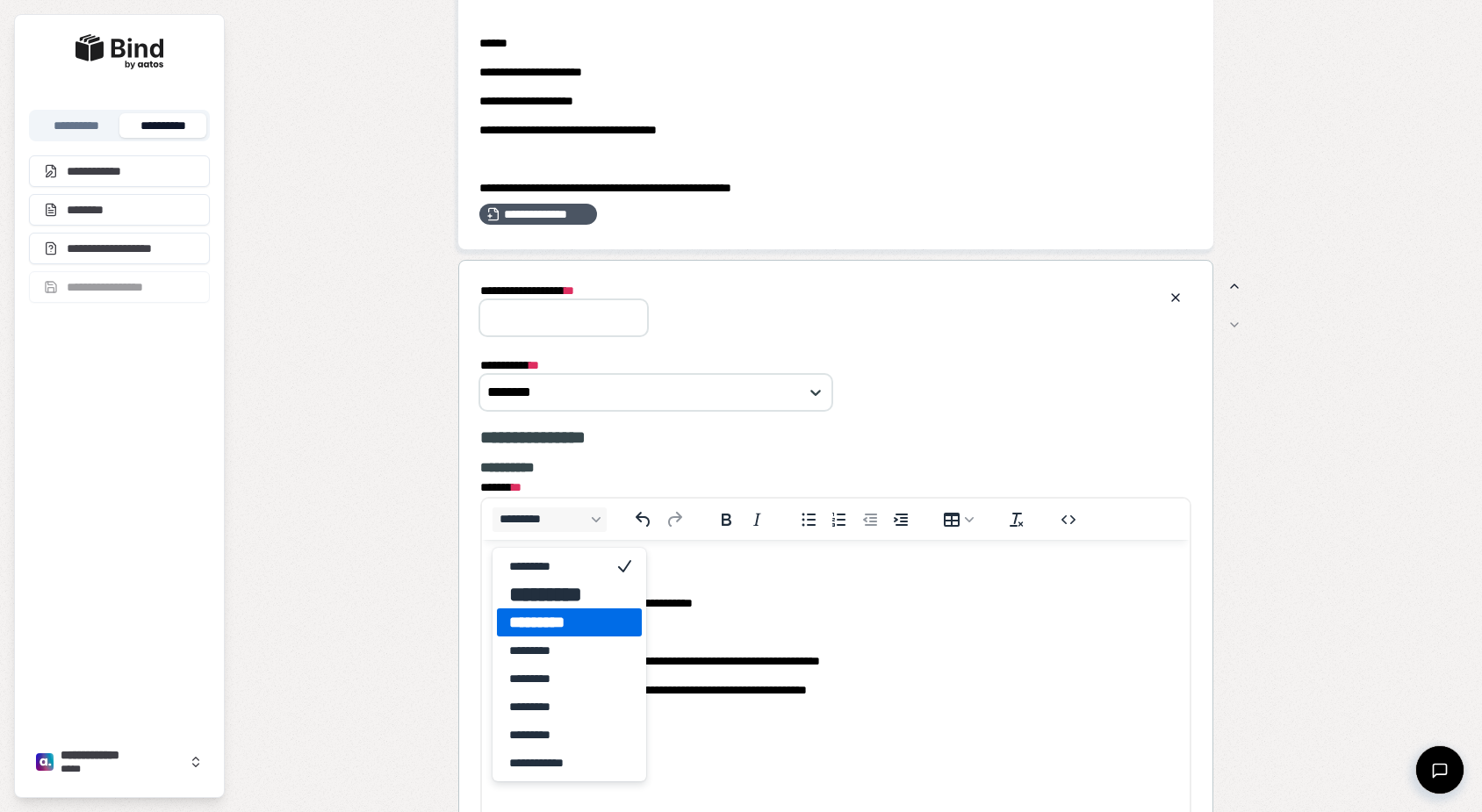 click on "*********" at bounding box center (557, 622) 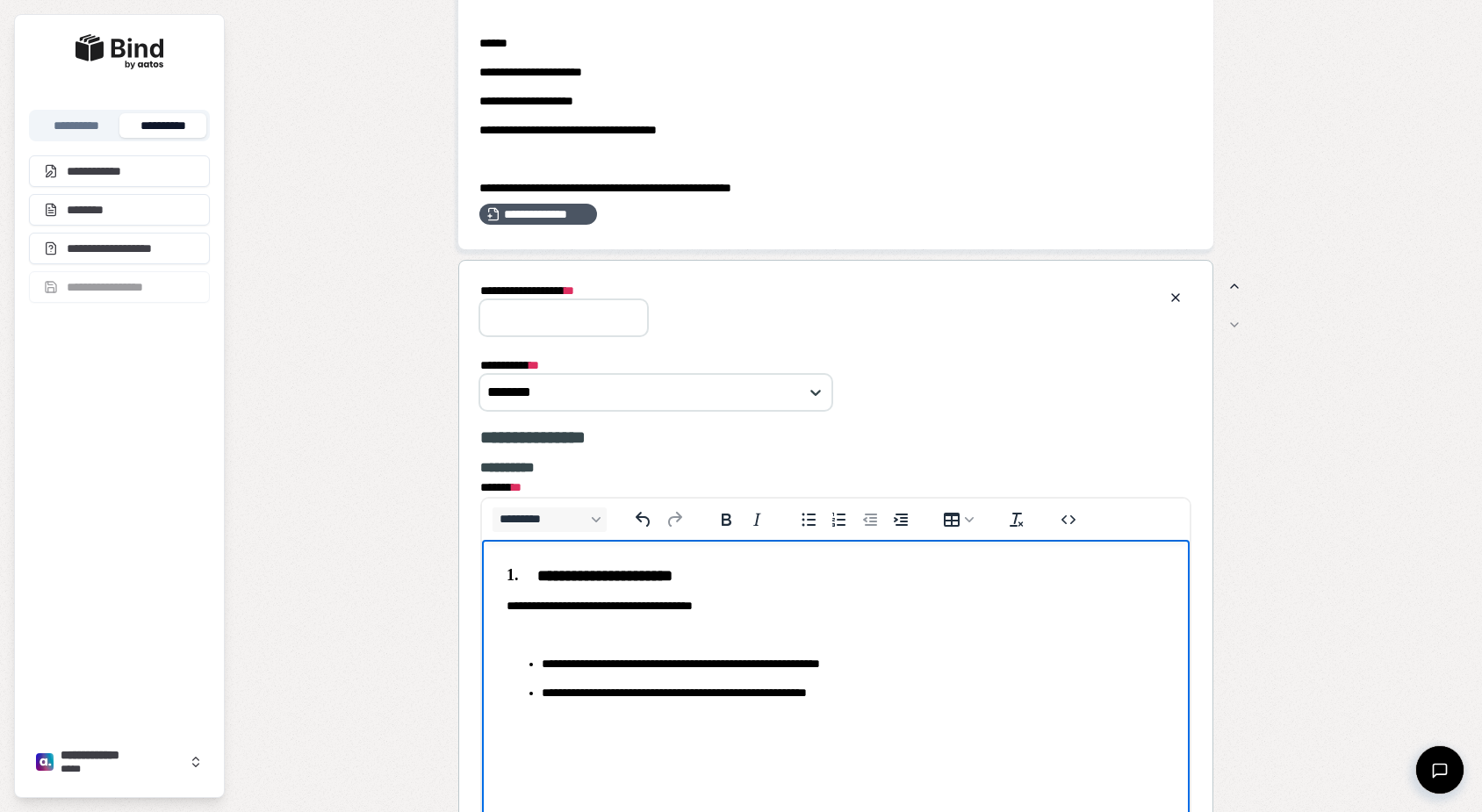 click on "**********" at bounding box center [836, 606] 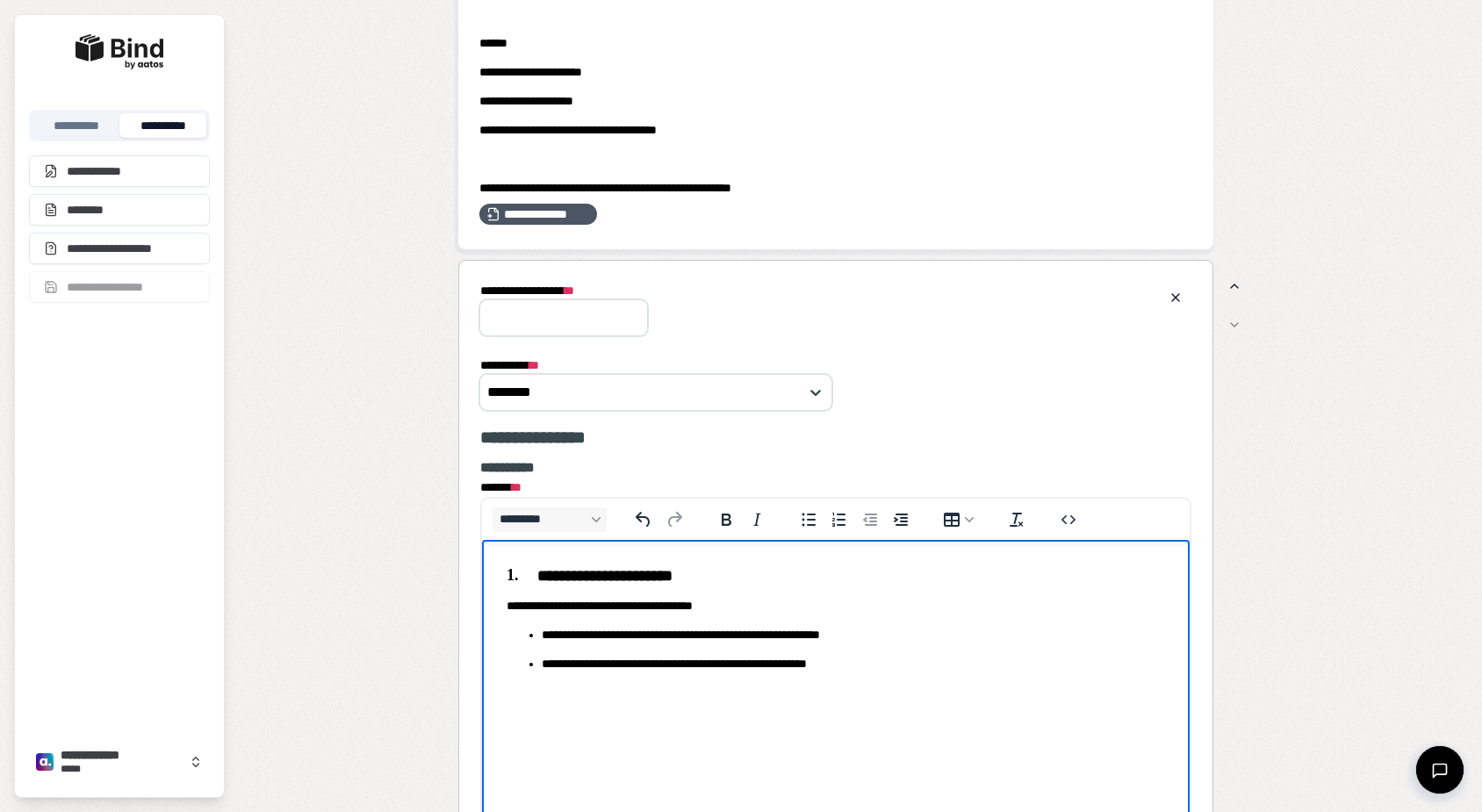 click at bounding box center (836, 693) 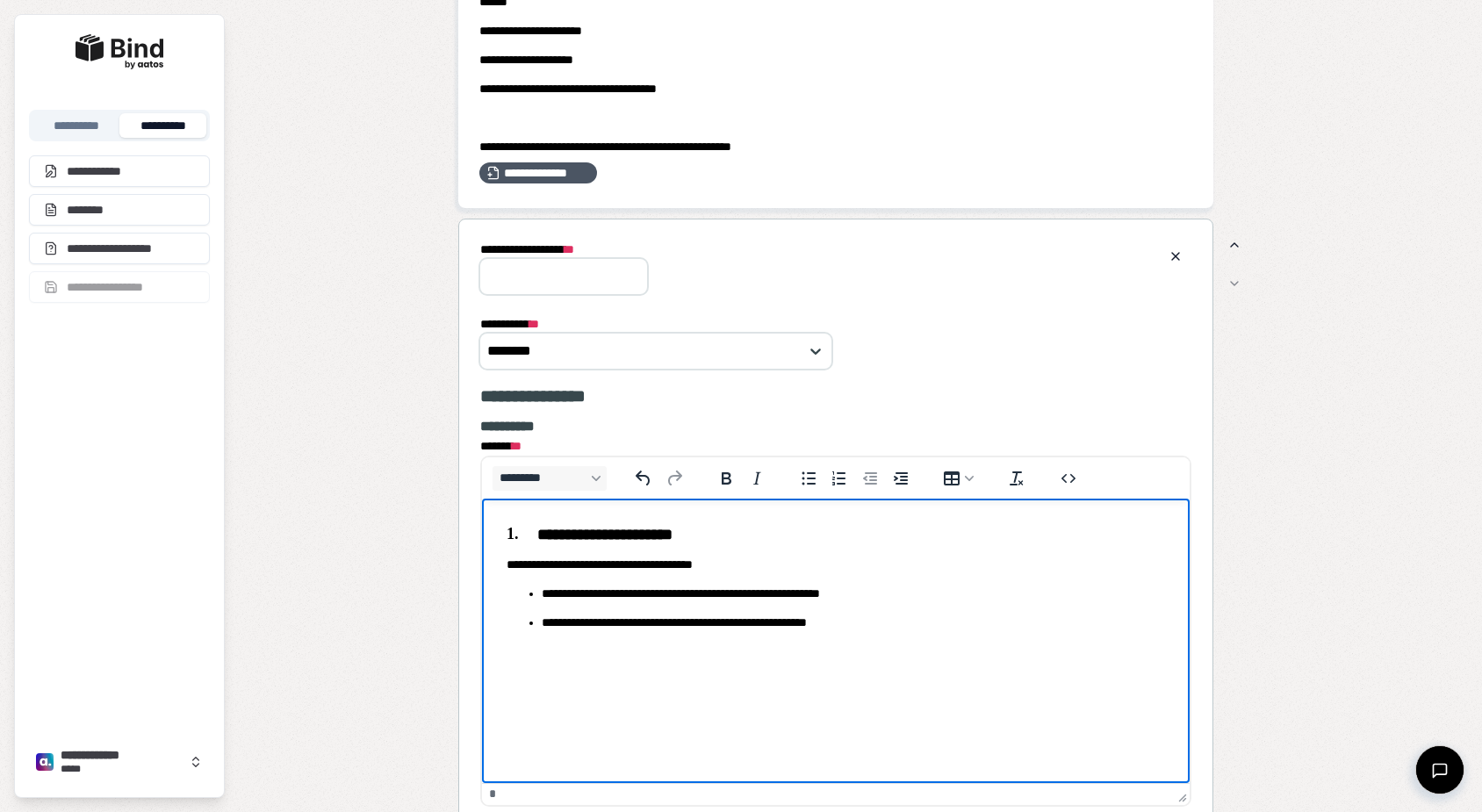 scroll, scrollTop: 2313, scrollLeft: 0, axis: vertical 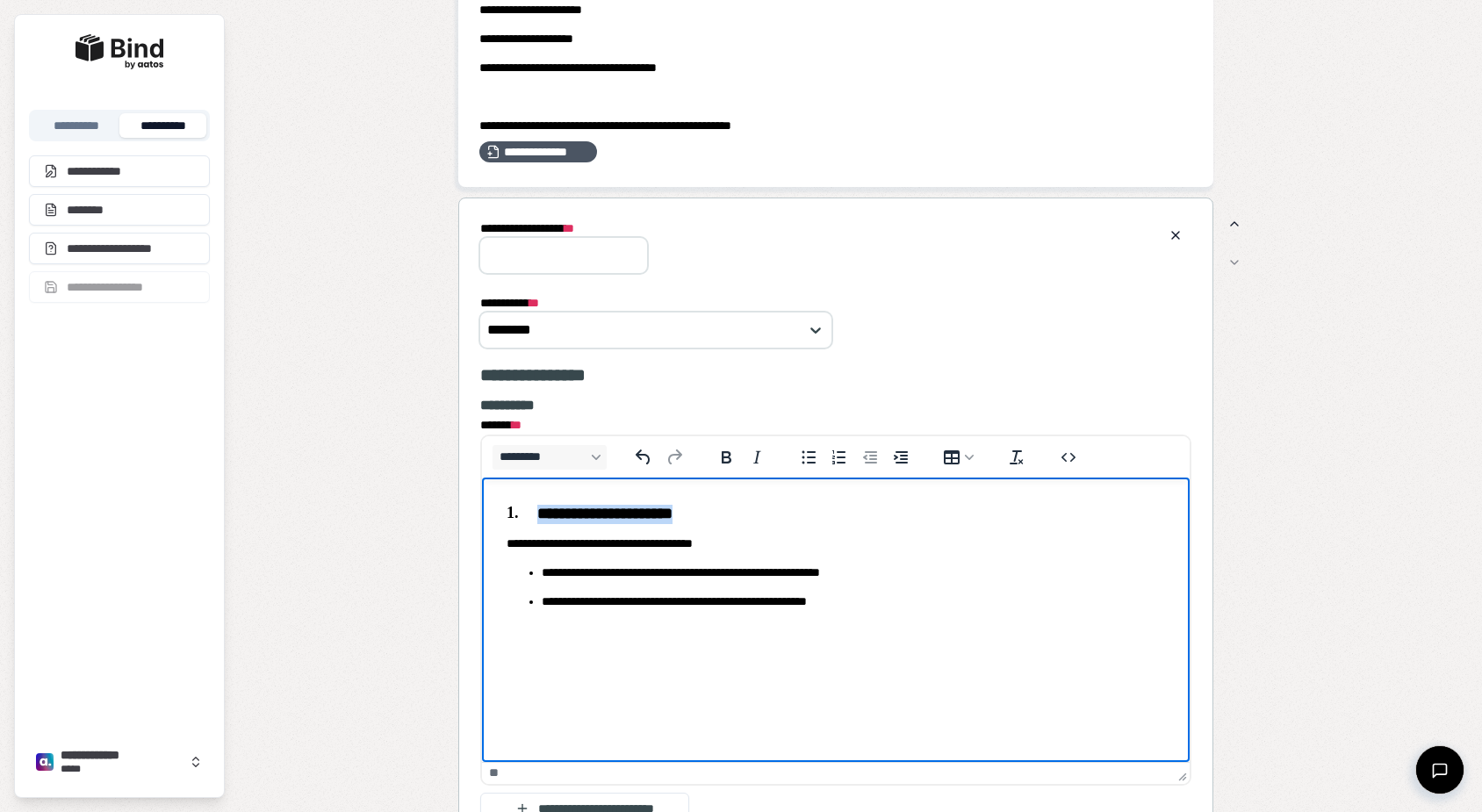 drag, startPoint x: 721, startPoint y: 507, endPoint x: 535, endPoint y: 504, distance: 186.02419 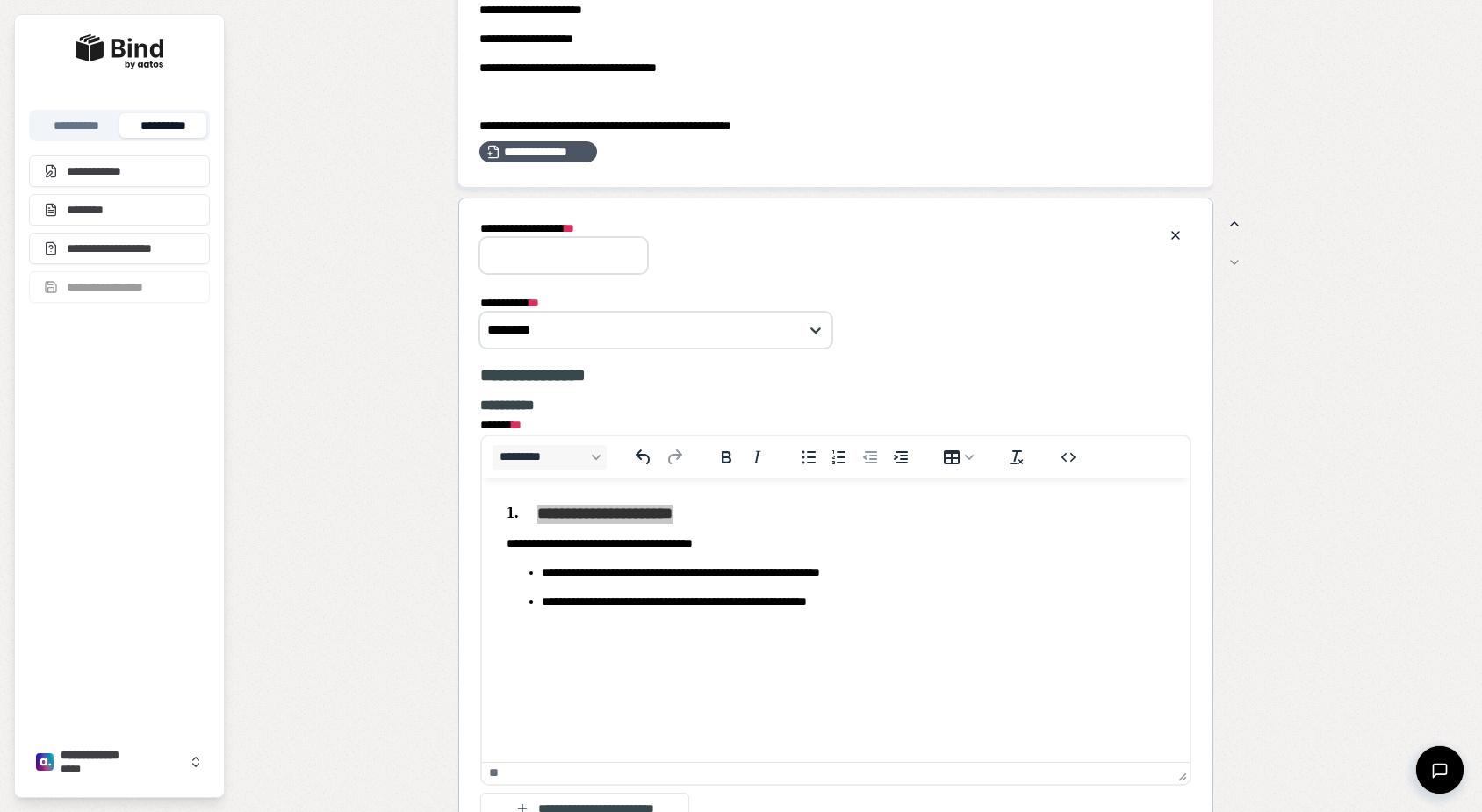 click on "**********" at bounding box center (564, 255) 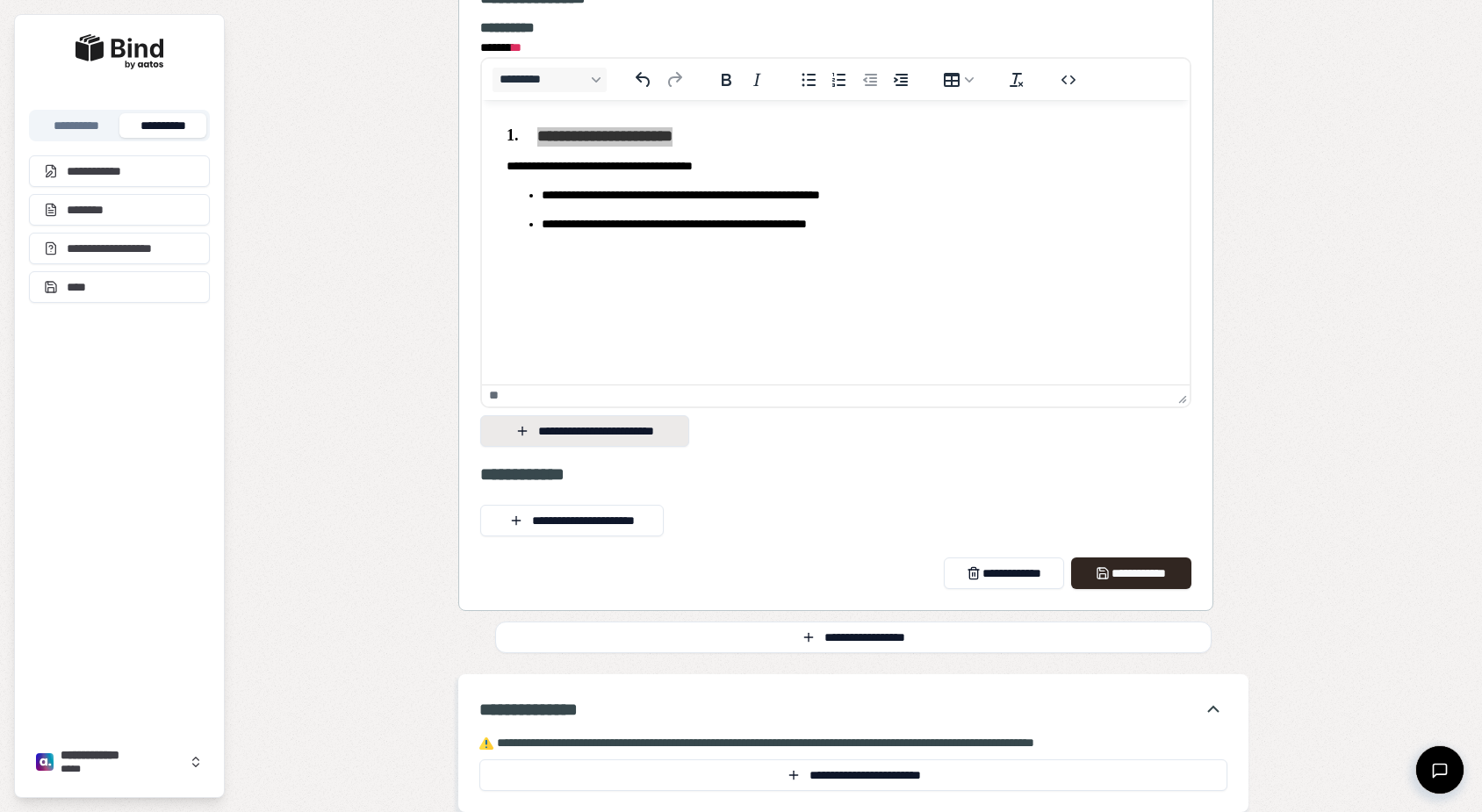 scroll, scrollTop: 2706, scrollLeft: 0, axis: vertical 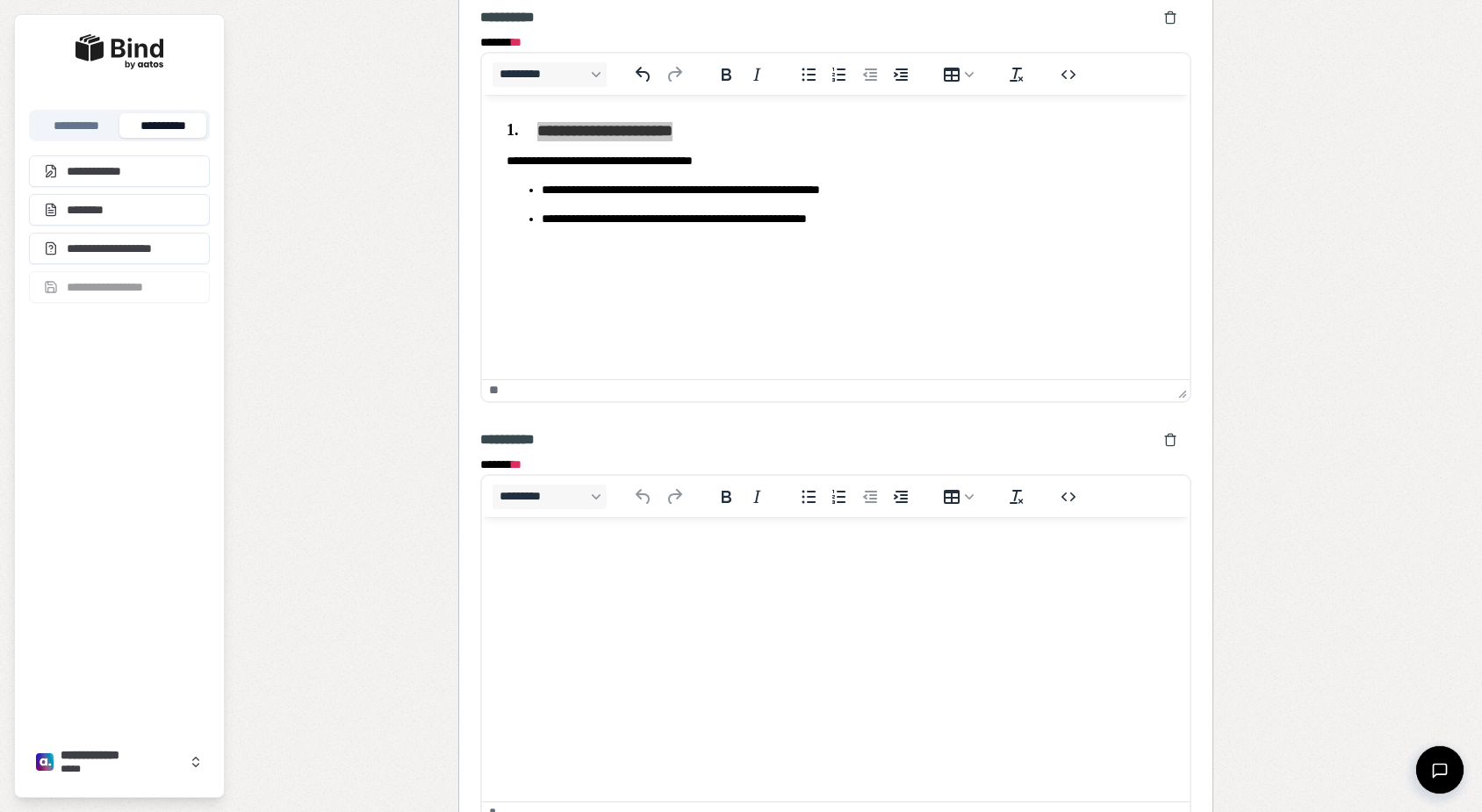 click at bounding box center [836, 551] 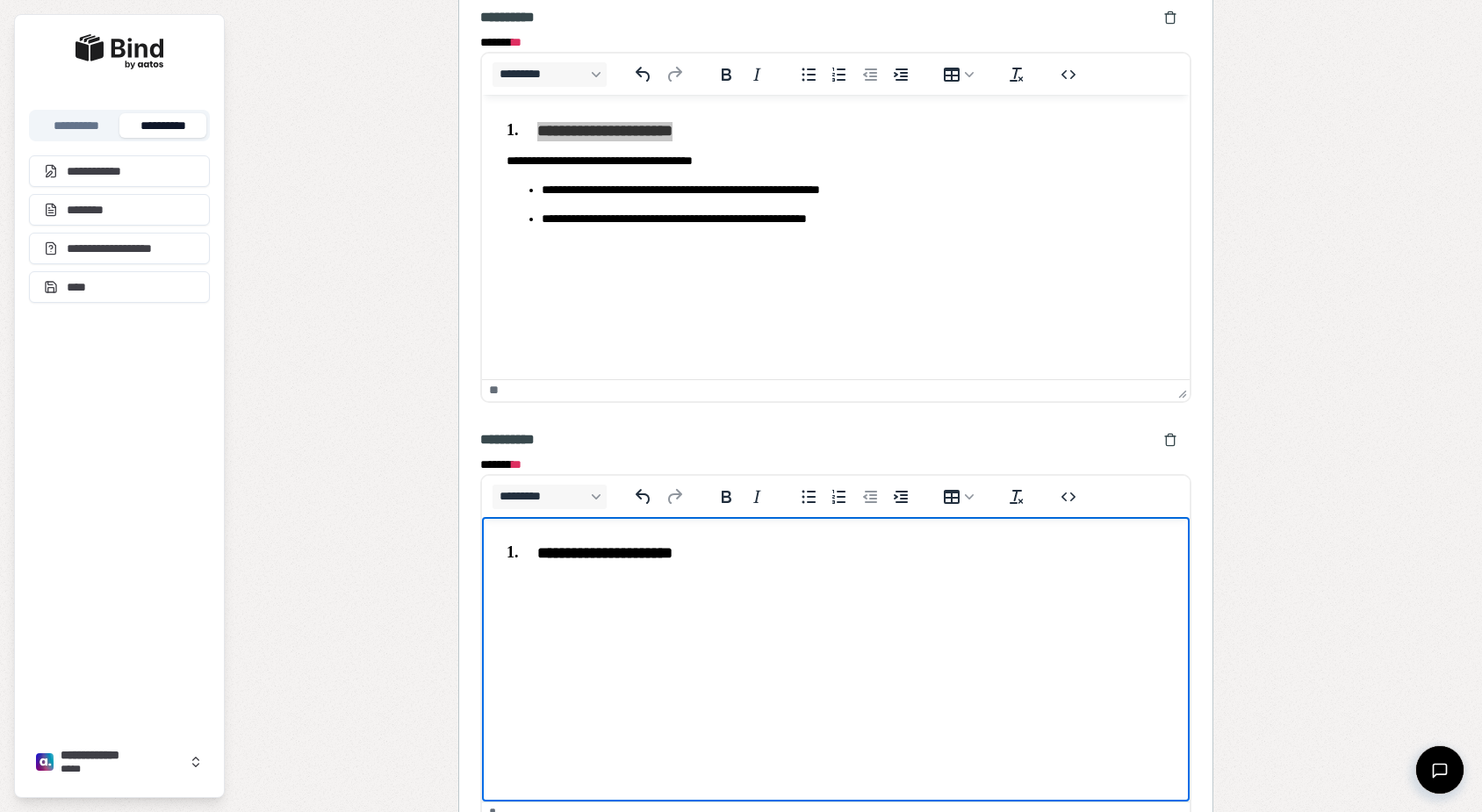click at bounding box center (836, 583) 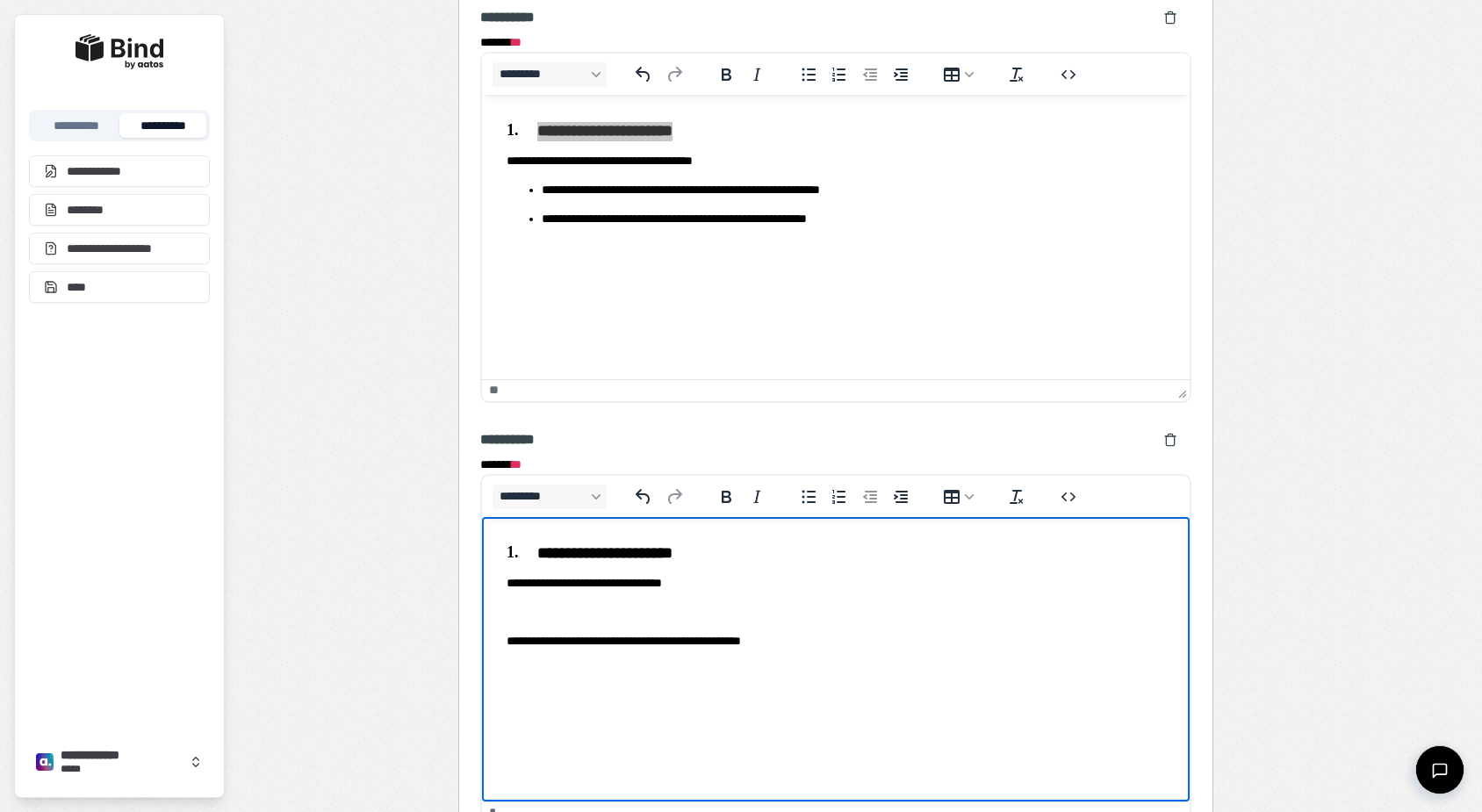 click at bounding box center (836, 612) 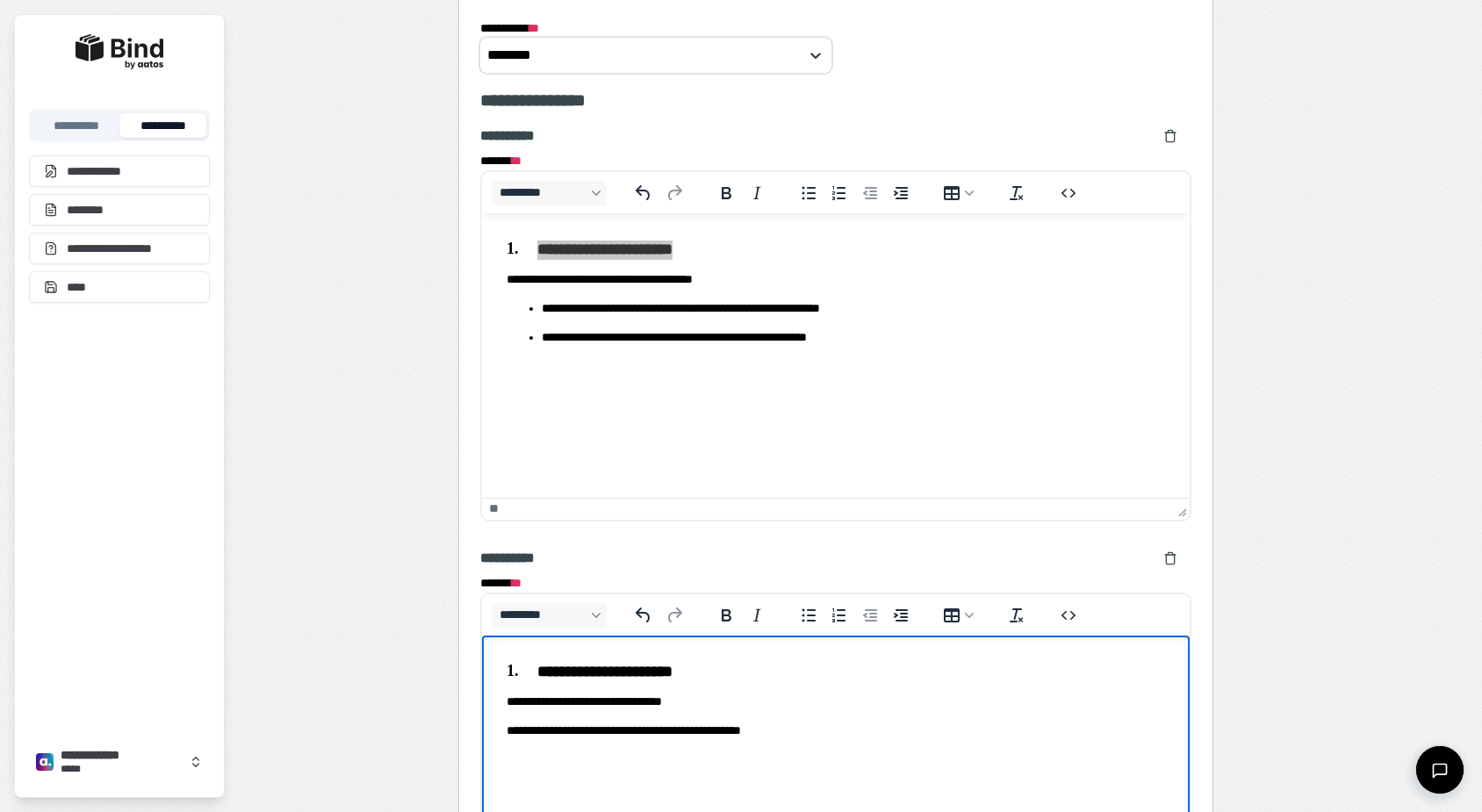 scroll, scrollTop: 2583, scrollLeft: 0, axis: vertical 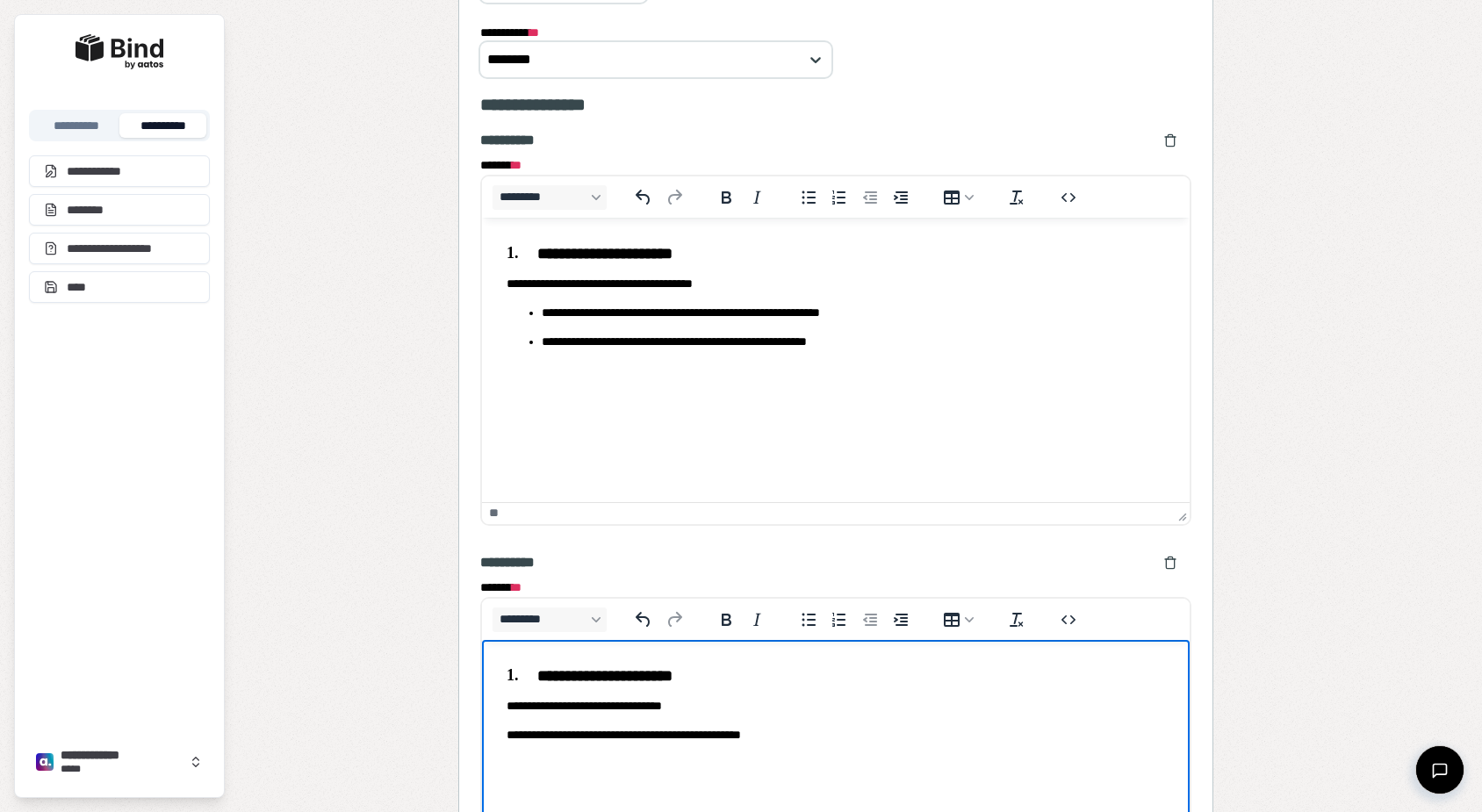 click on "**********" at bounding box center [836, 312] 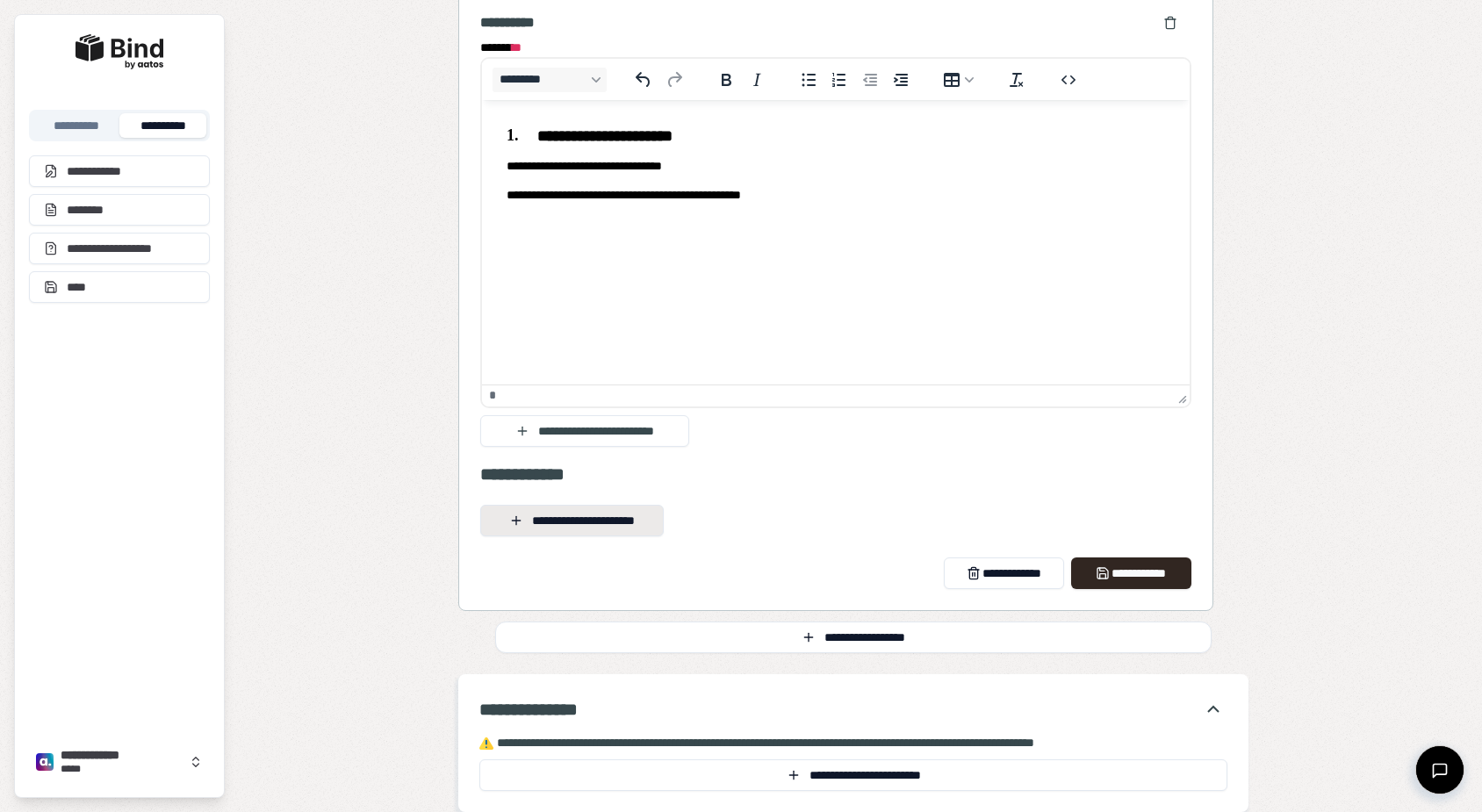 scroll, scrollTop: 3139, scrollLeft: 0, axis: vertical 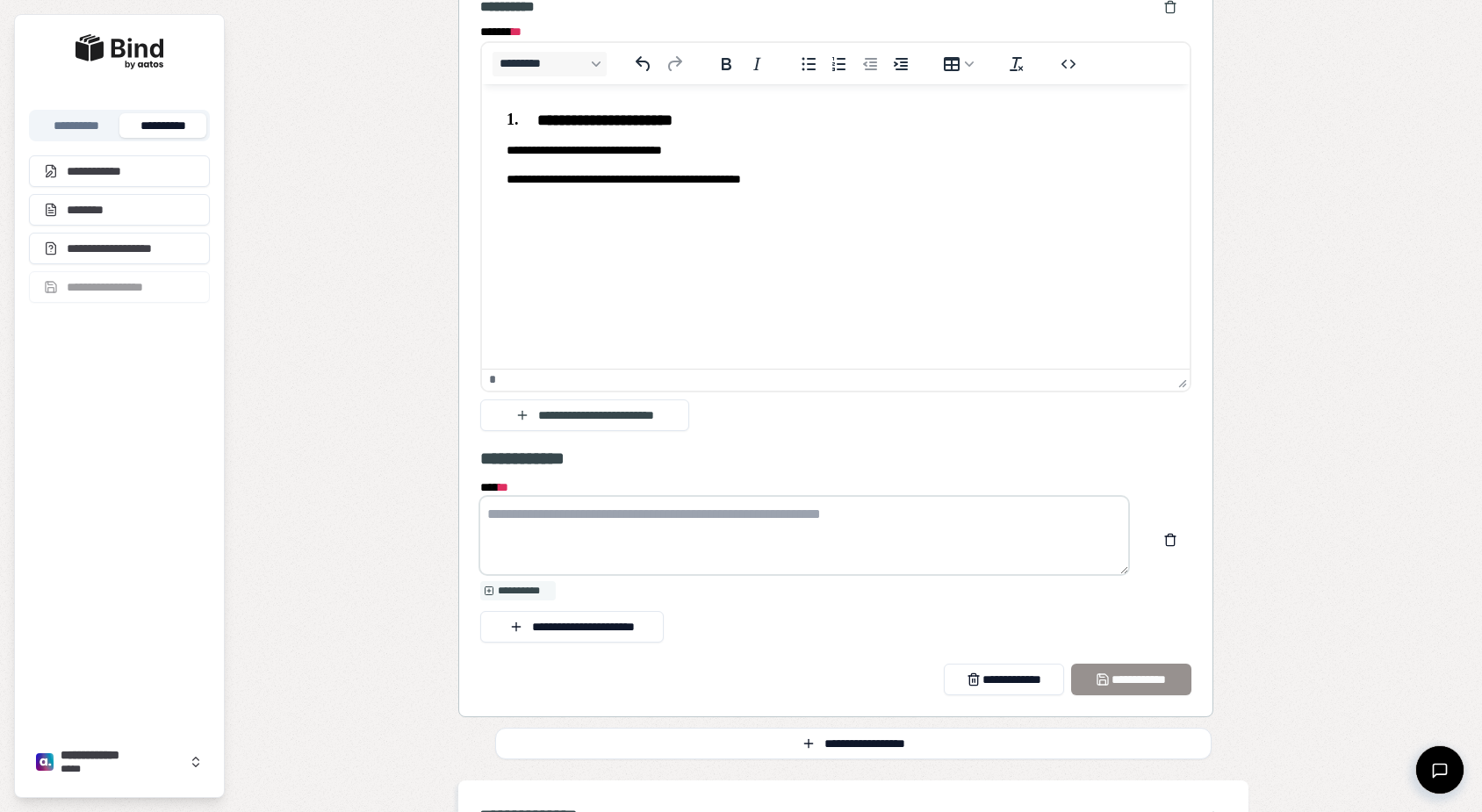 paste on "**********" 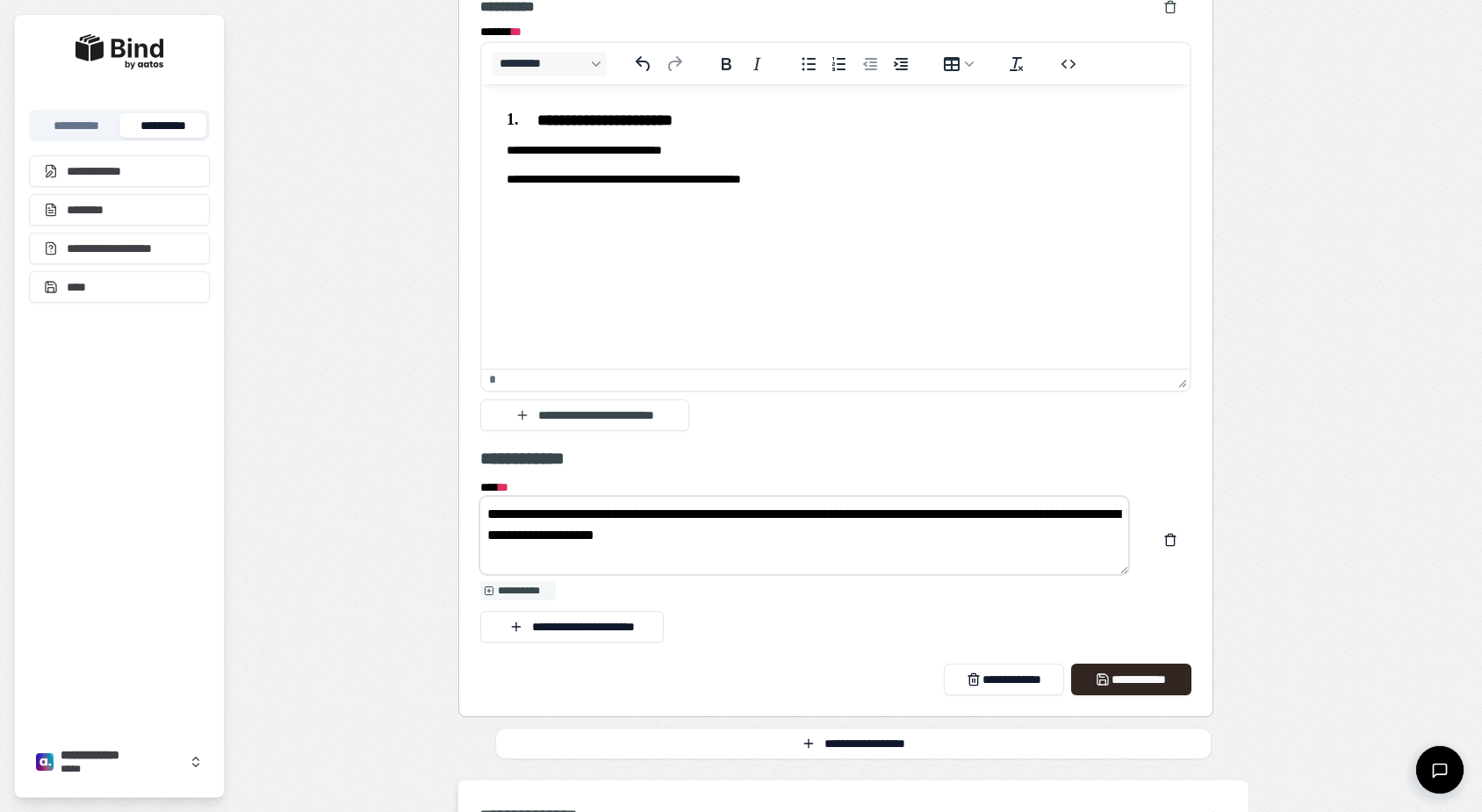 click on "**********" at bounding box center [804, 535] 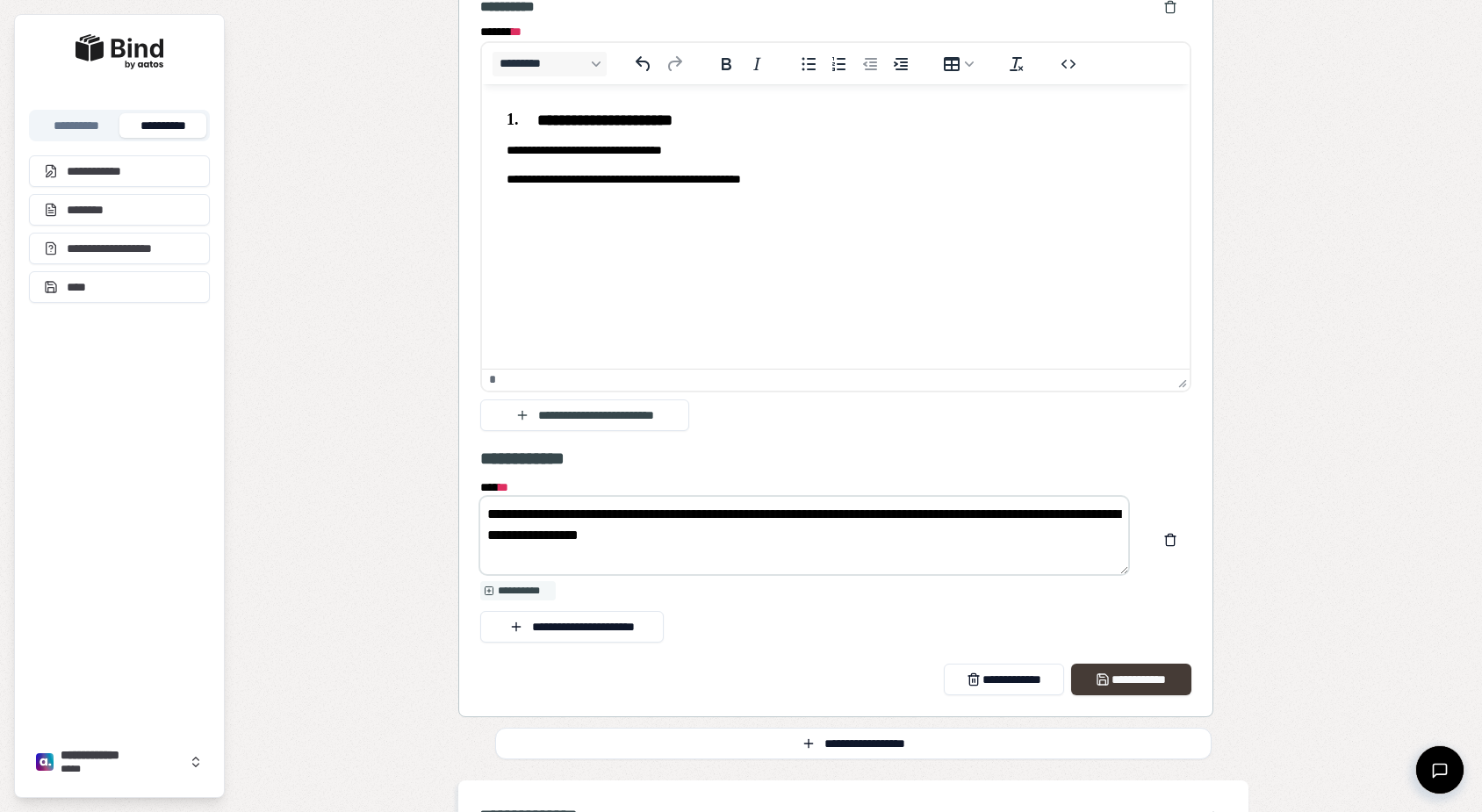 type on "**********" 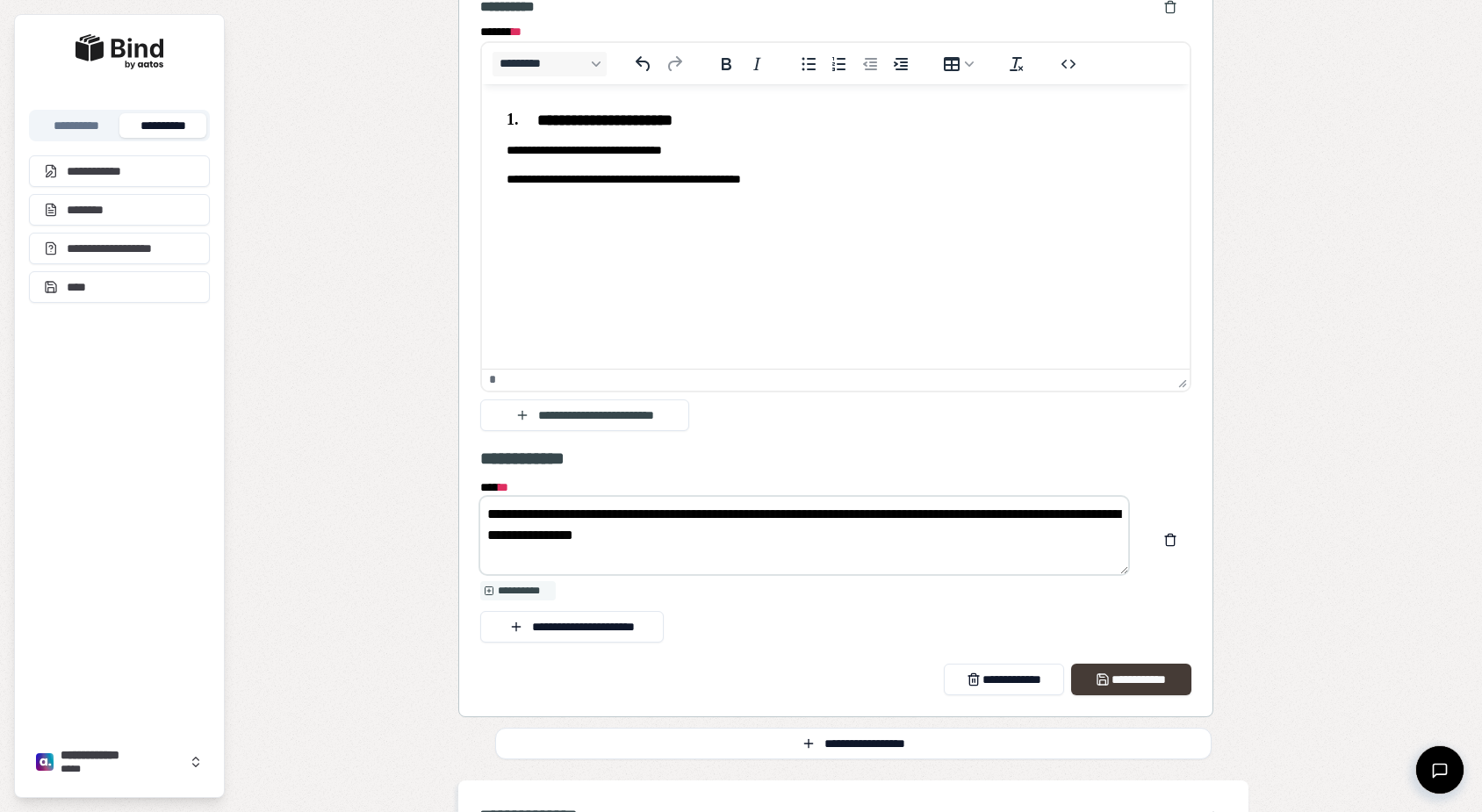 click on "**********" at bounding box center (1131, 679) 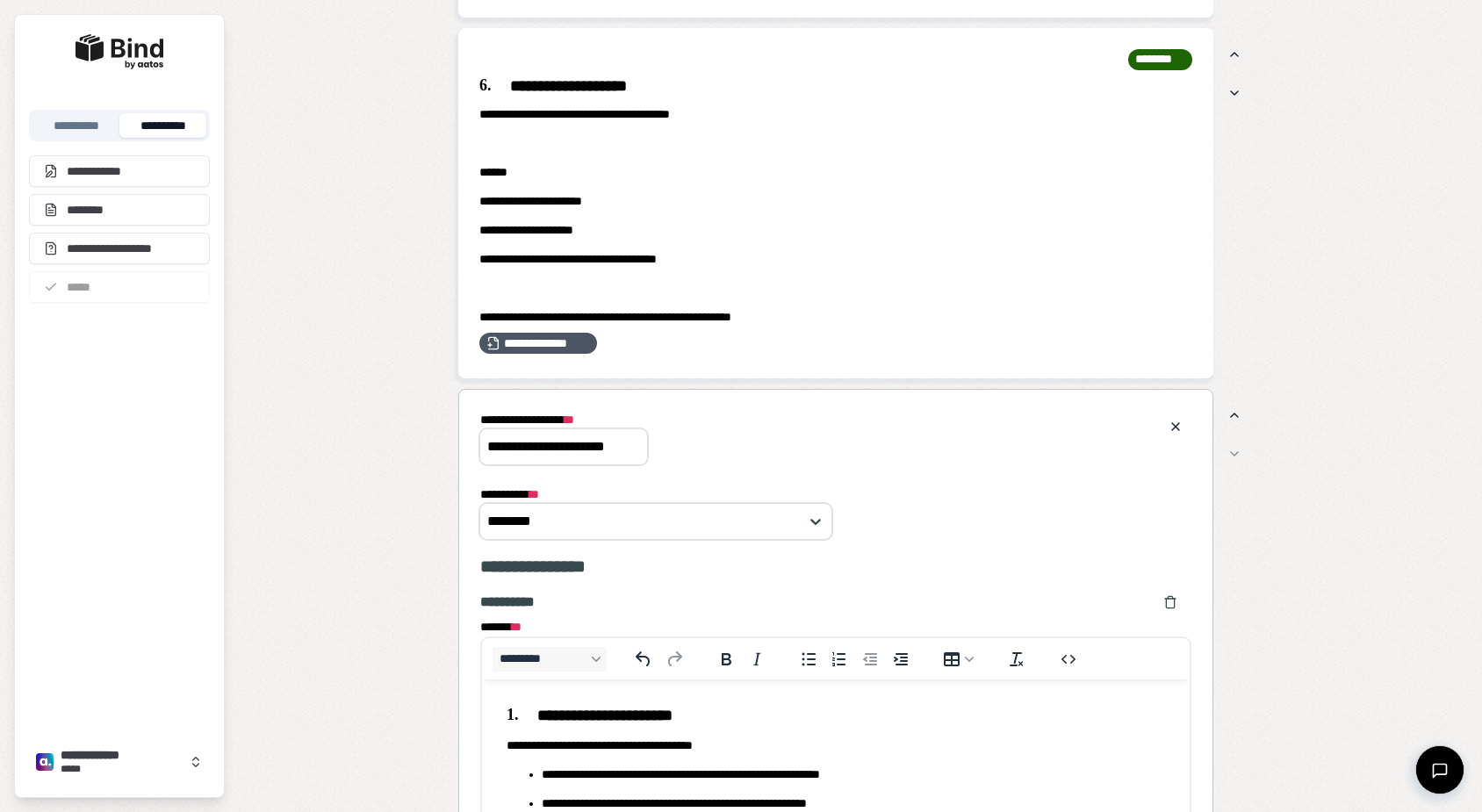 scroll, scrollTop: 1938, scrollLeft: 0, axis: vertical 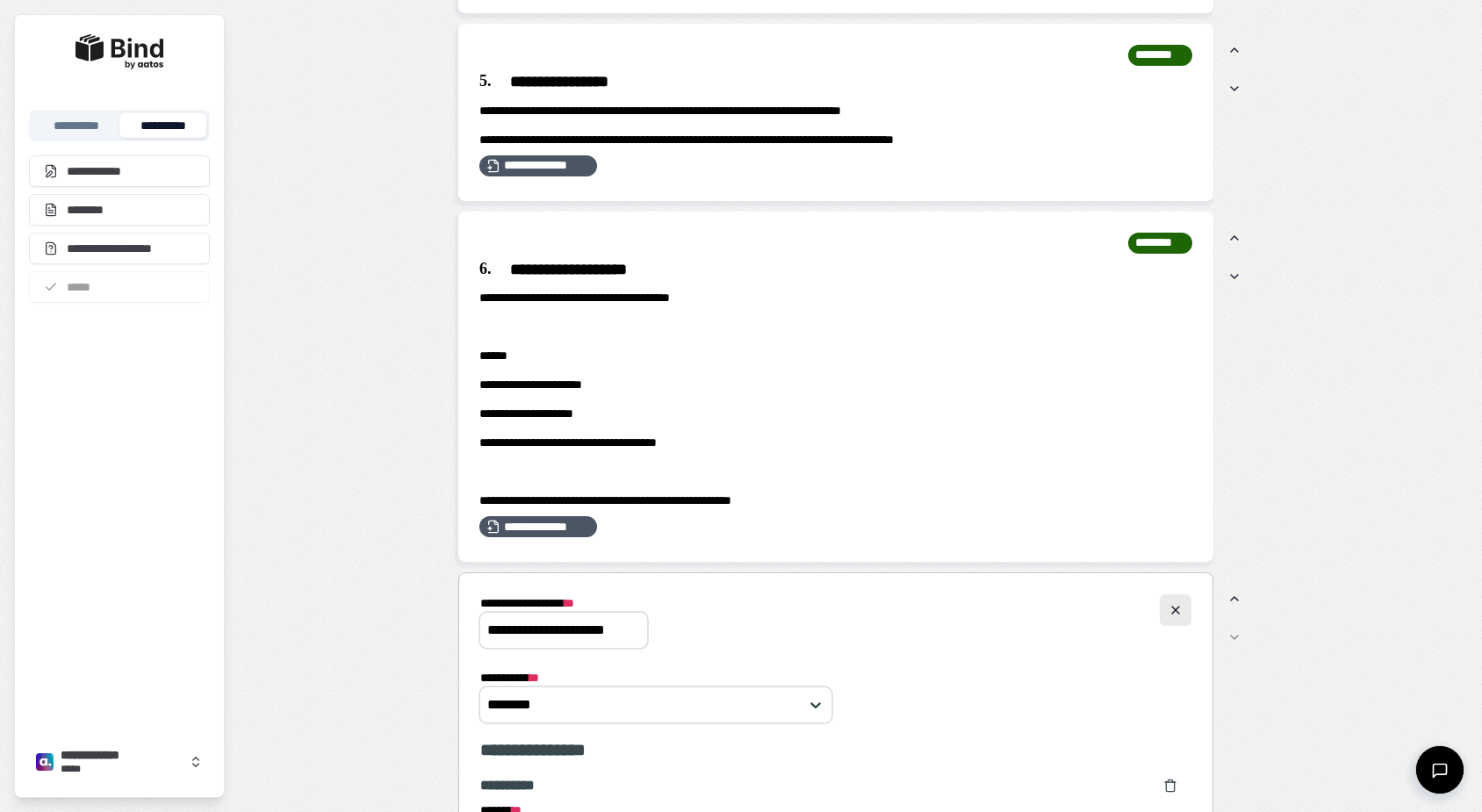 click at bounding box center [1176, 610] 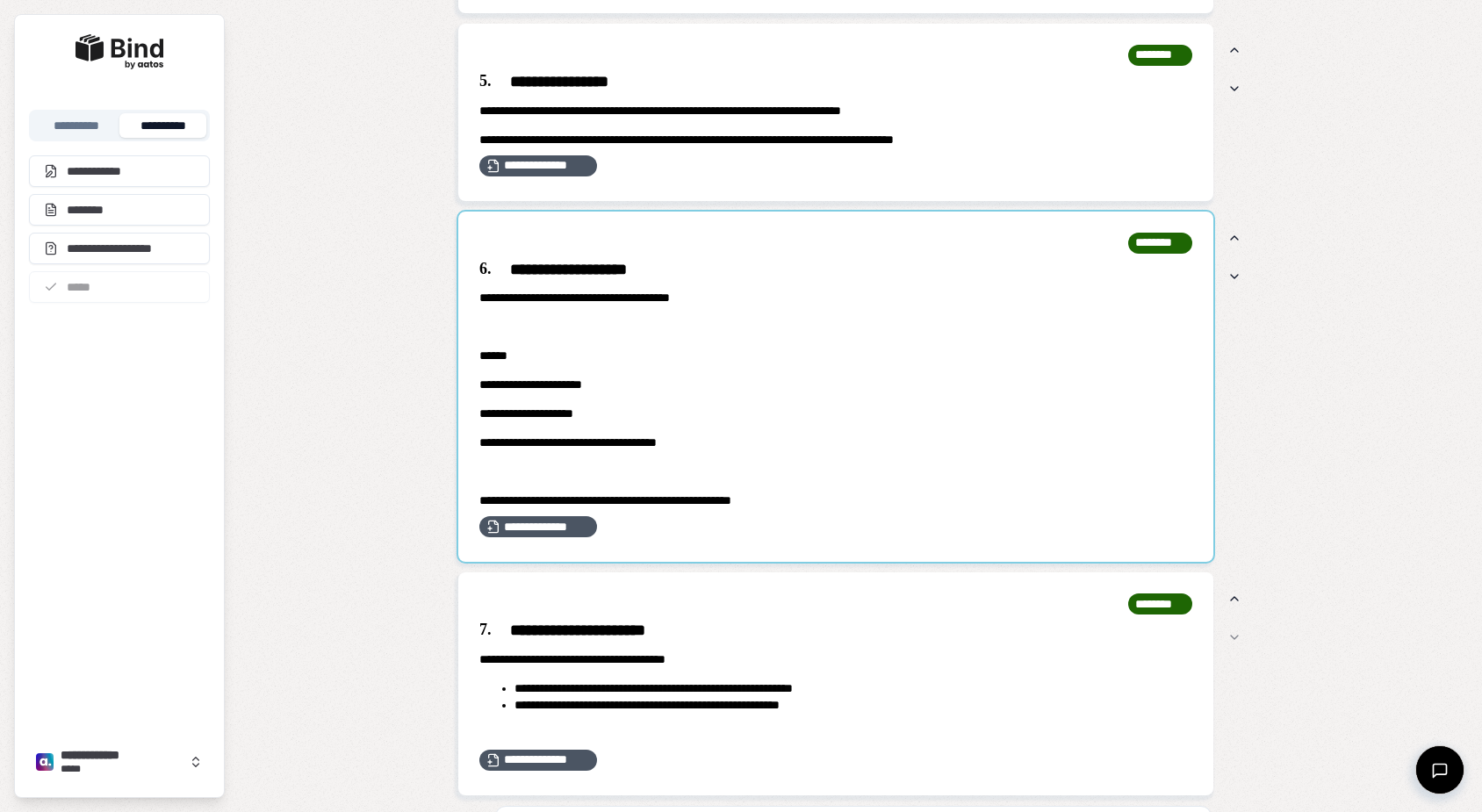 click at bounding box center [836, 387] 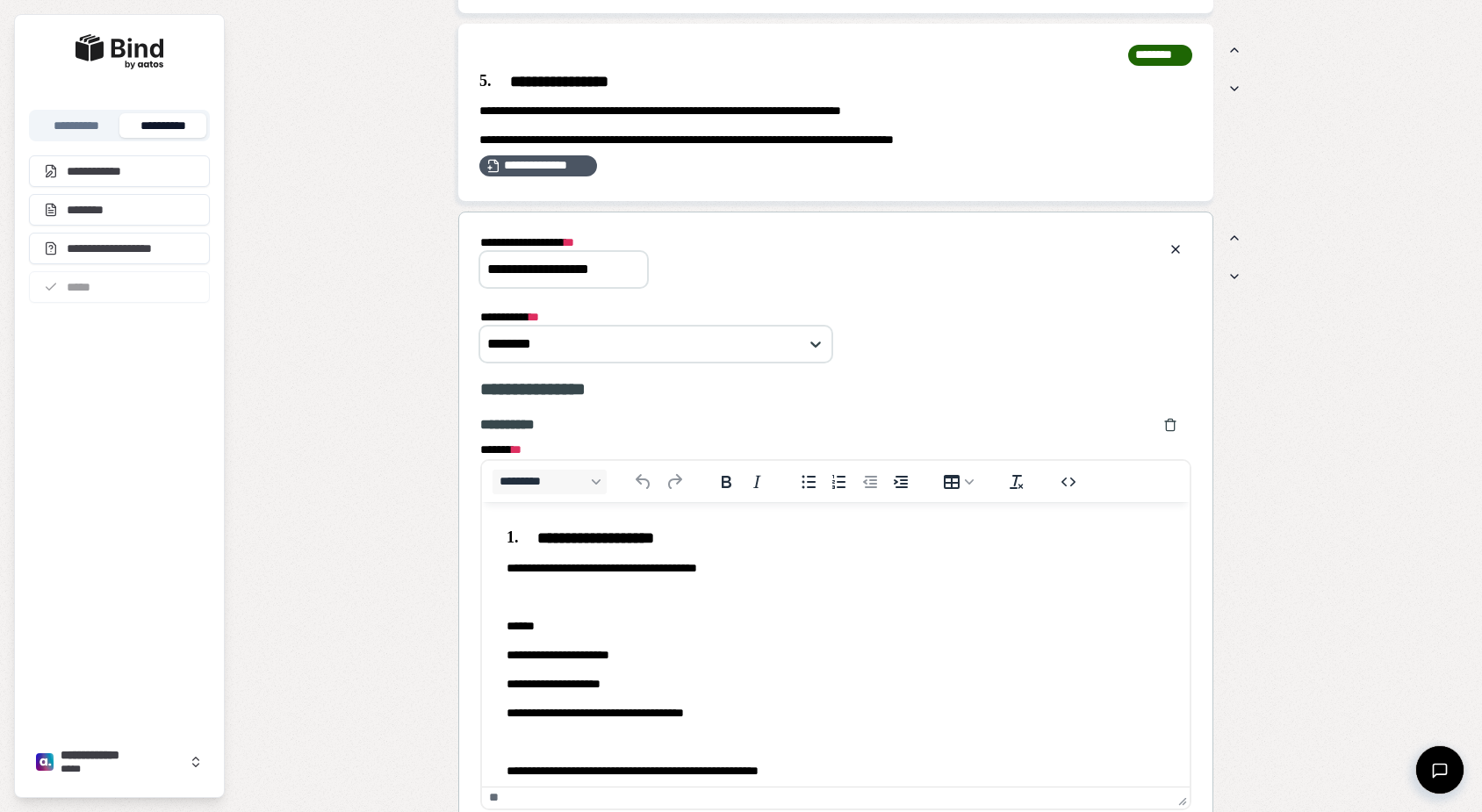 scroll, scrollTop: 0, scrollLeft: 0, axis: both 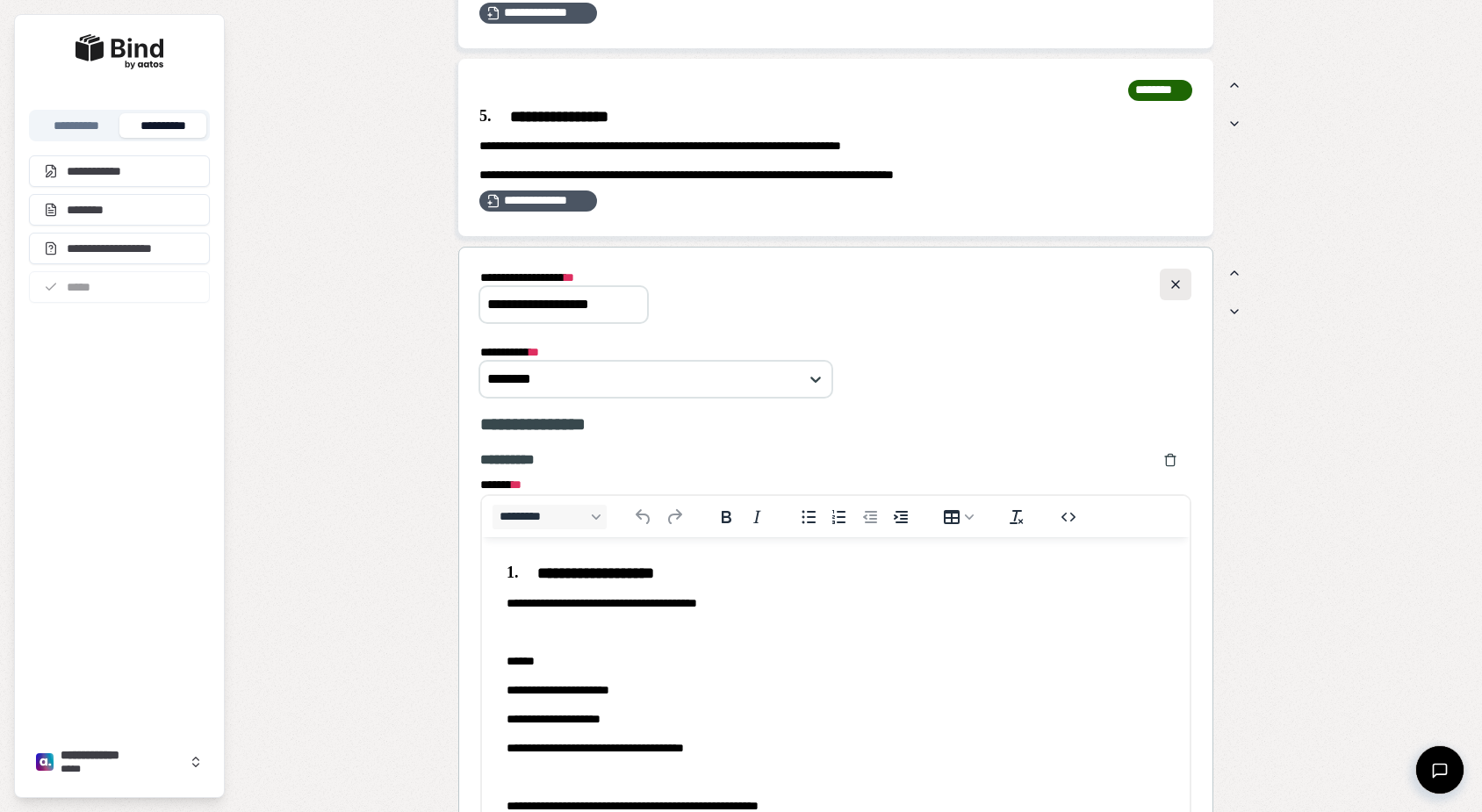 click at bounding box center [1176, 284] 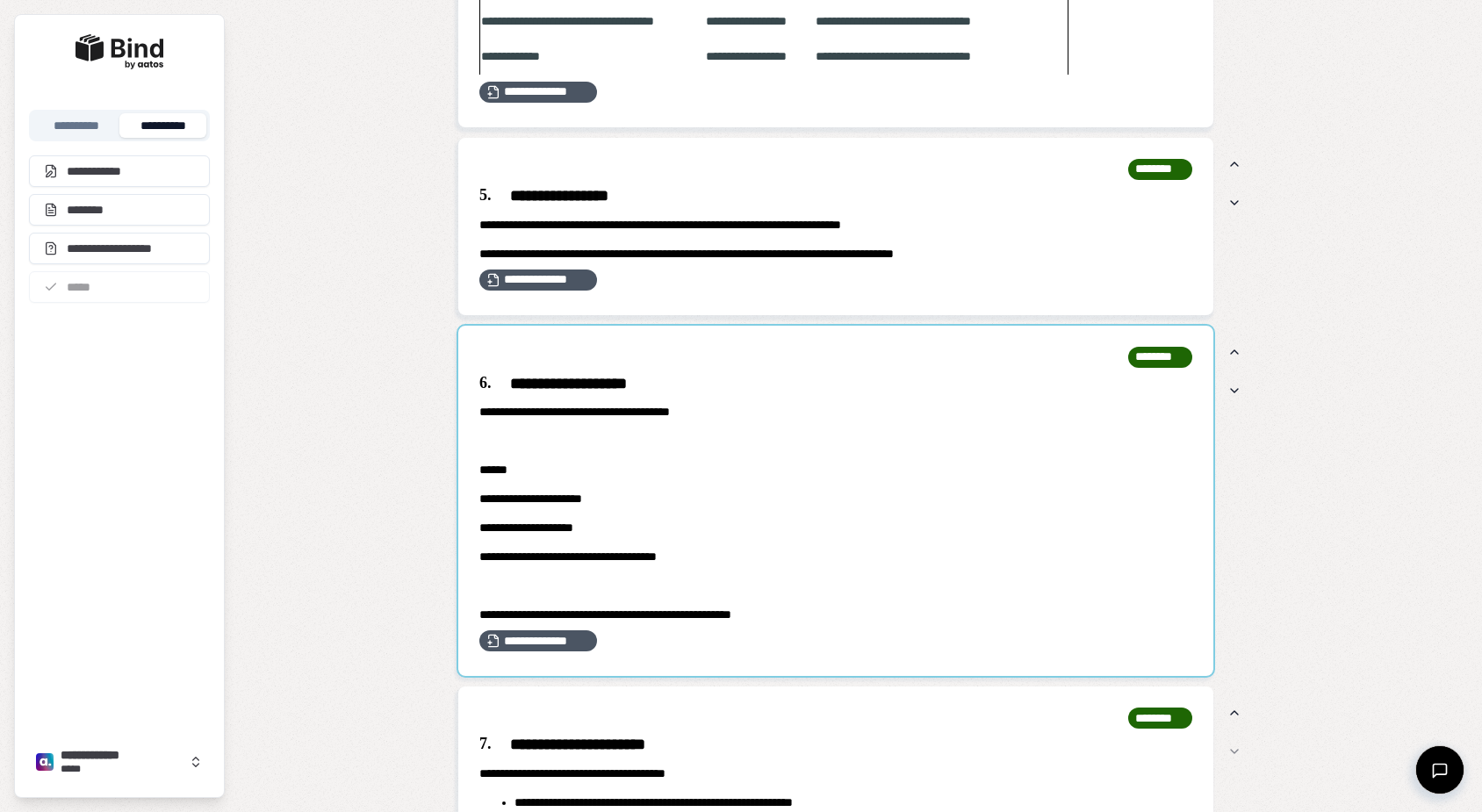 scroll, scrollTop: 1795, scrollLeft: 0, axis: vertical 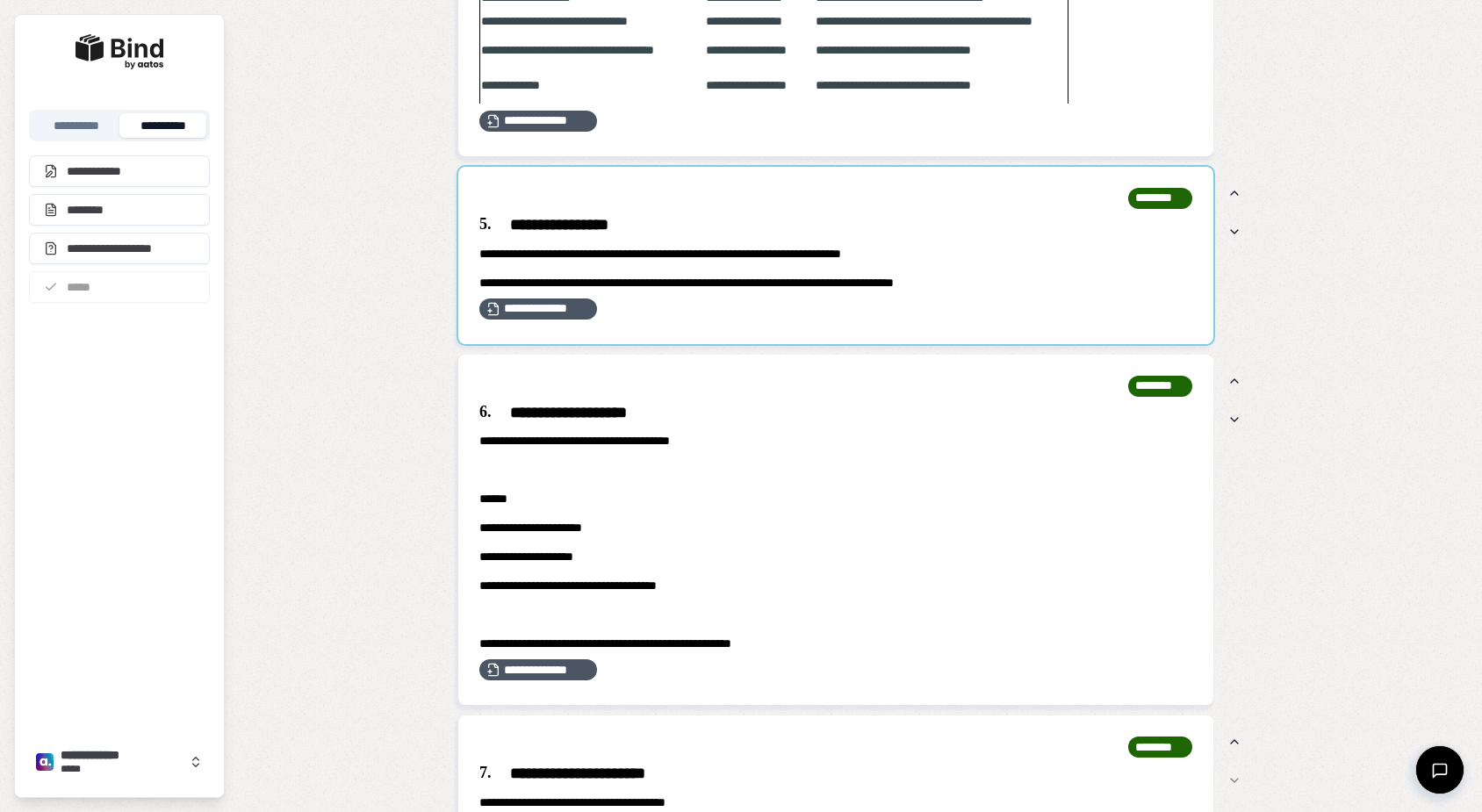 click at bounding box center [836, 255] 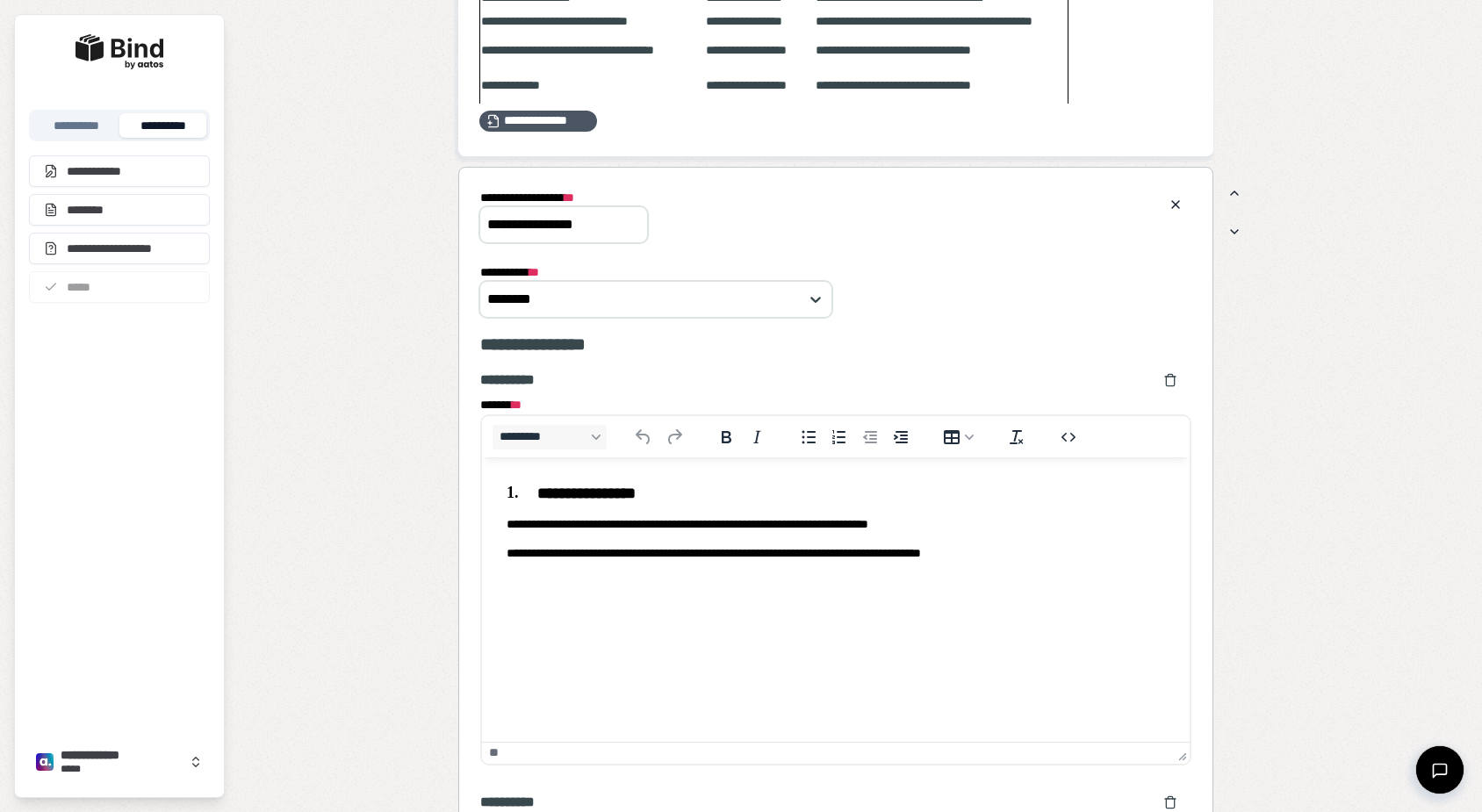 scroll, scrollTop: 0, scrollLeft: 0, axis: both 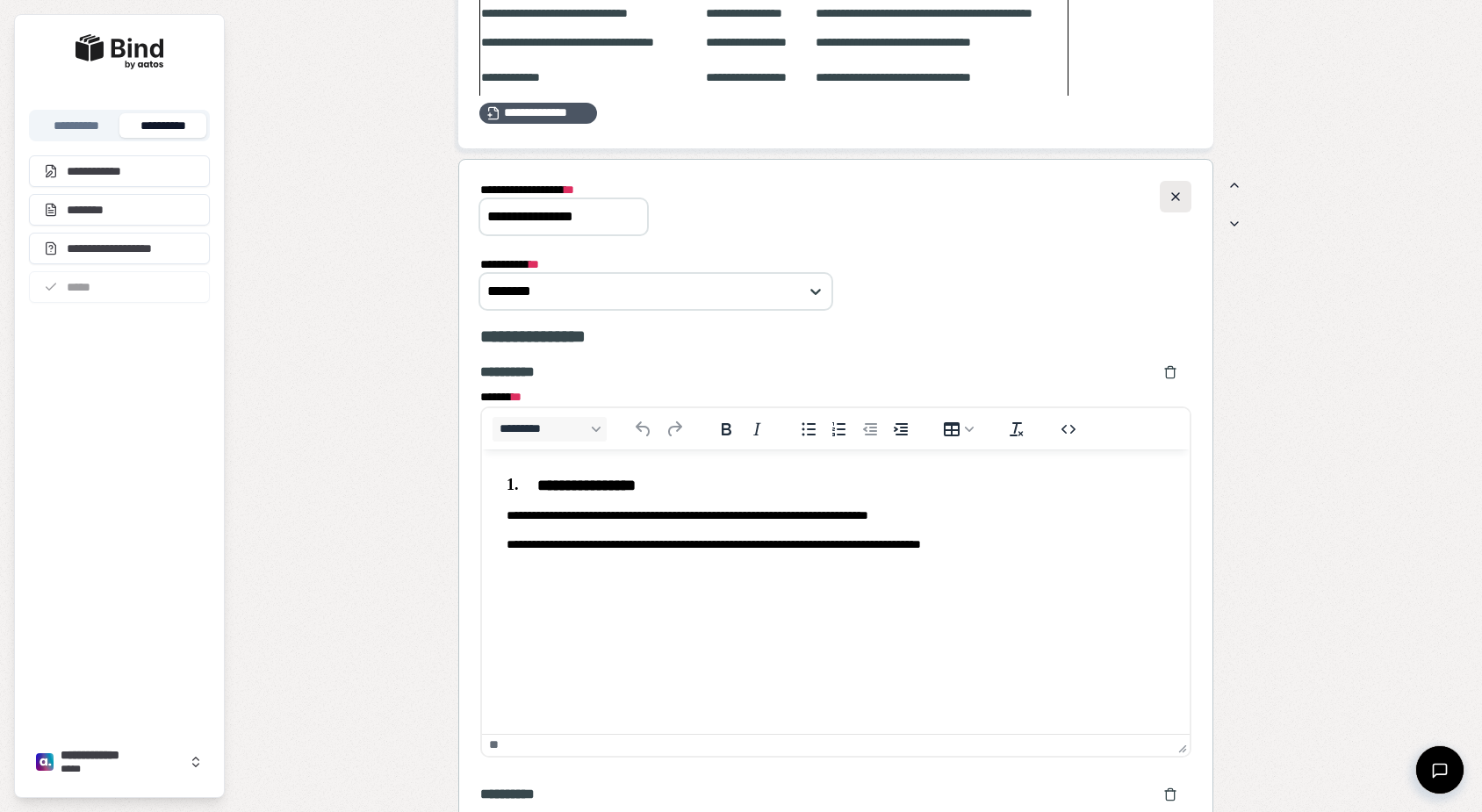 click at bounding box center [1176, 197] 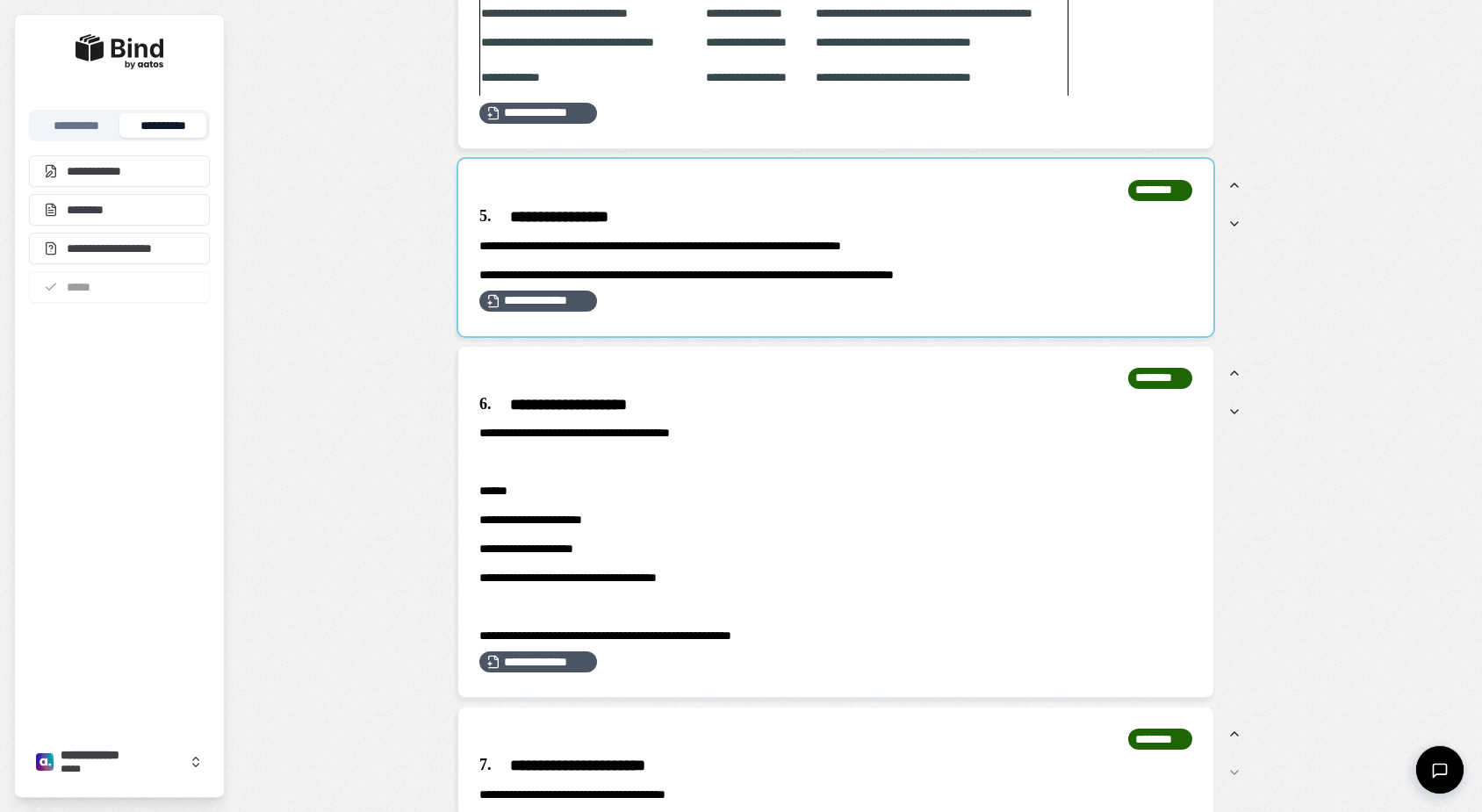 scroll, scrollTop: 1297, scrollLeft: 0, axis: vertical 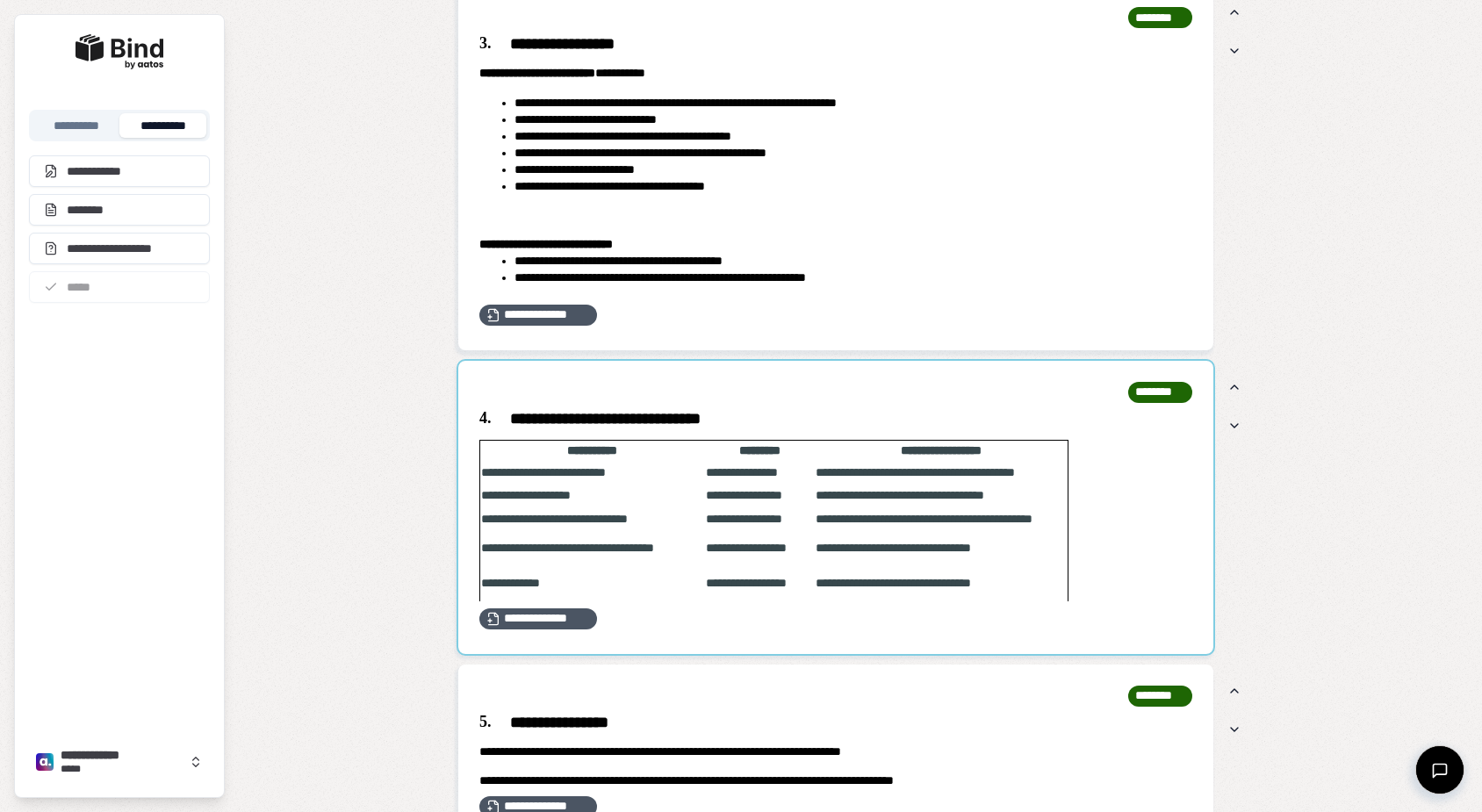 click at bounding box center (836, 507) 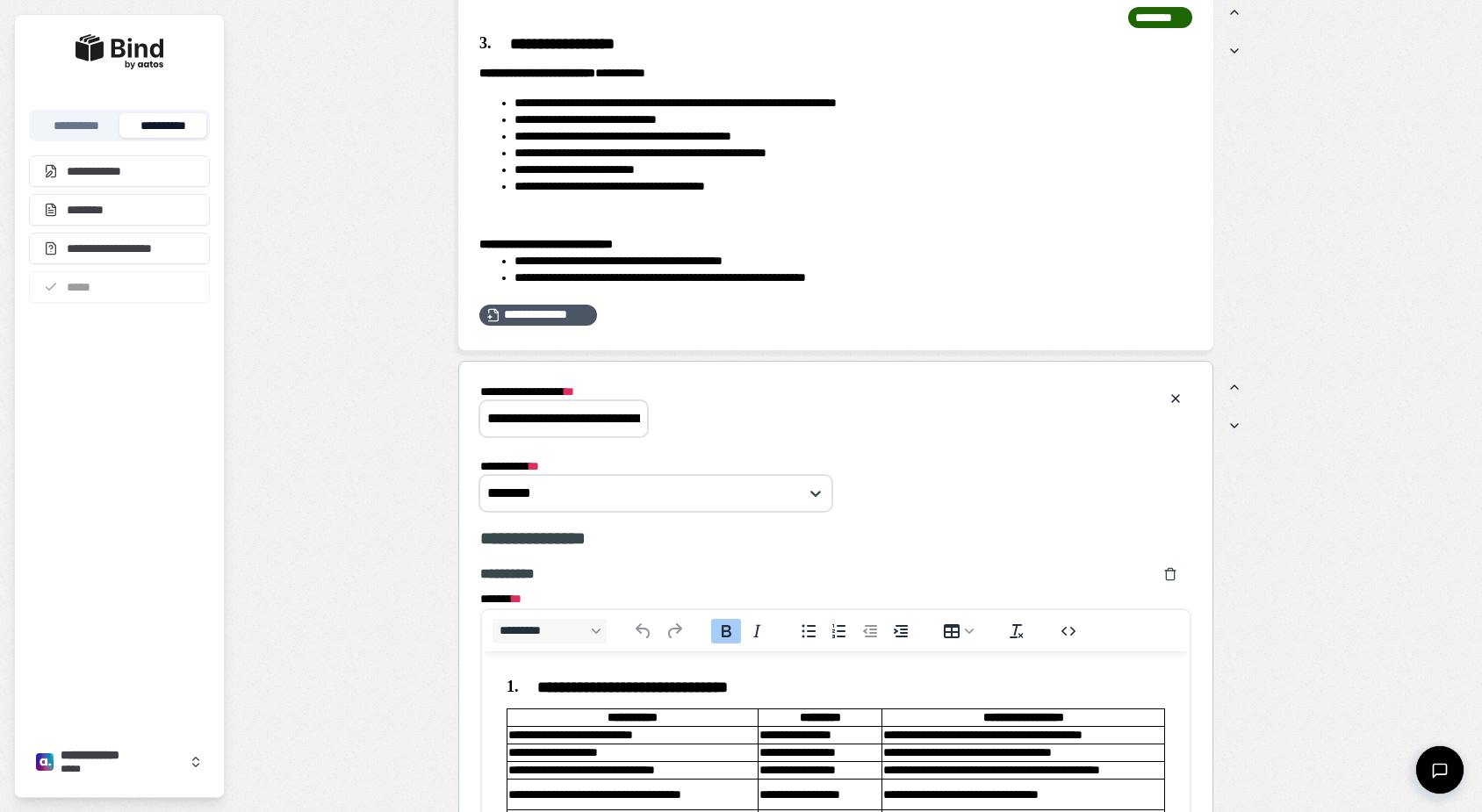 scroll, scrollTop: 0, scrollLeft: 0, axis: both 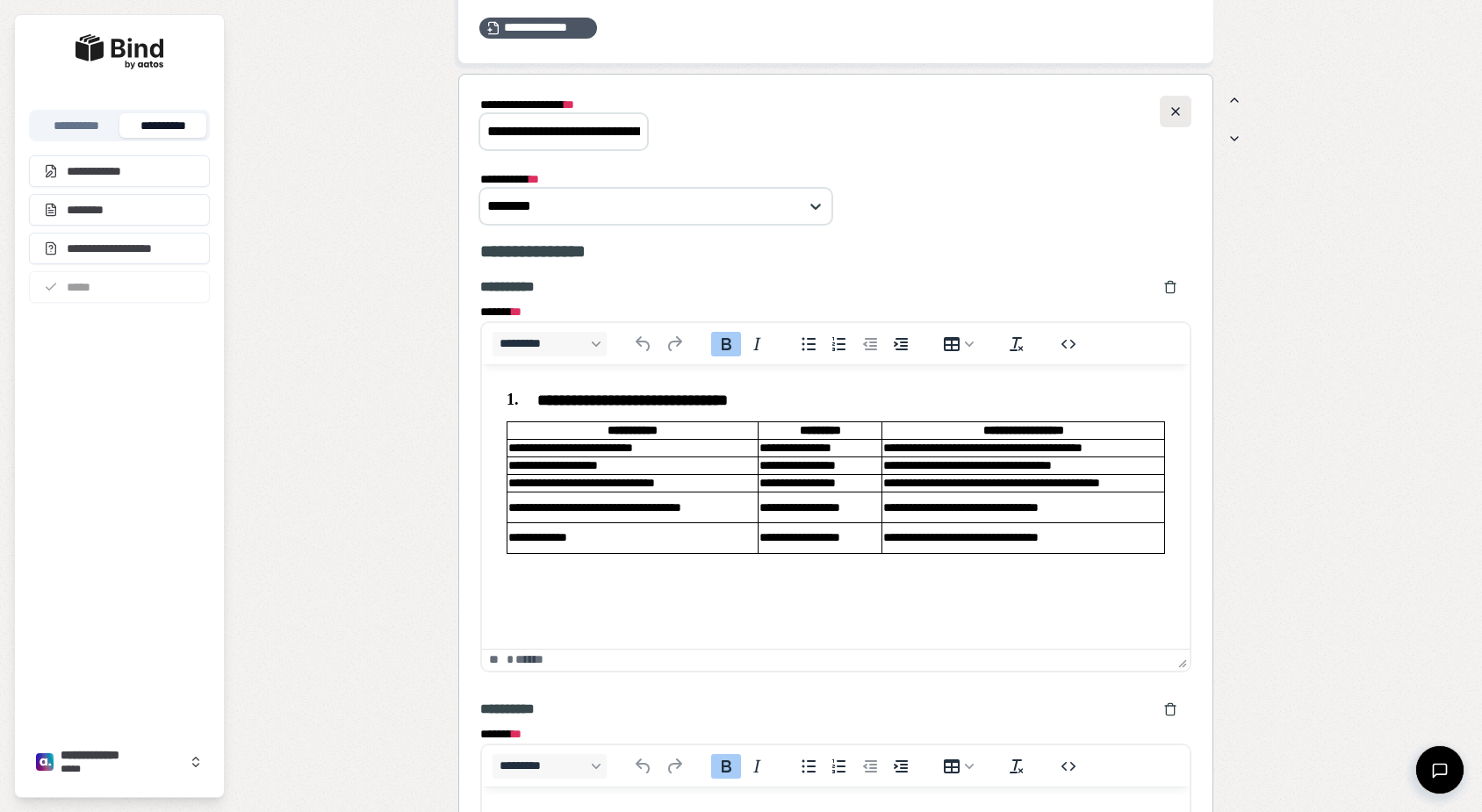 click at bounding box center [1176, 111] 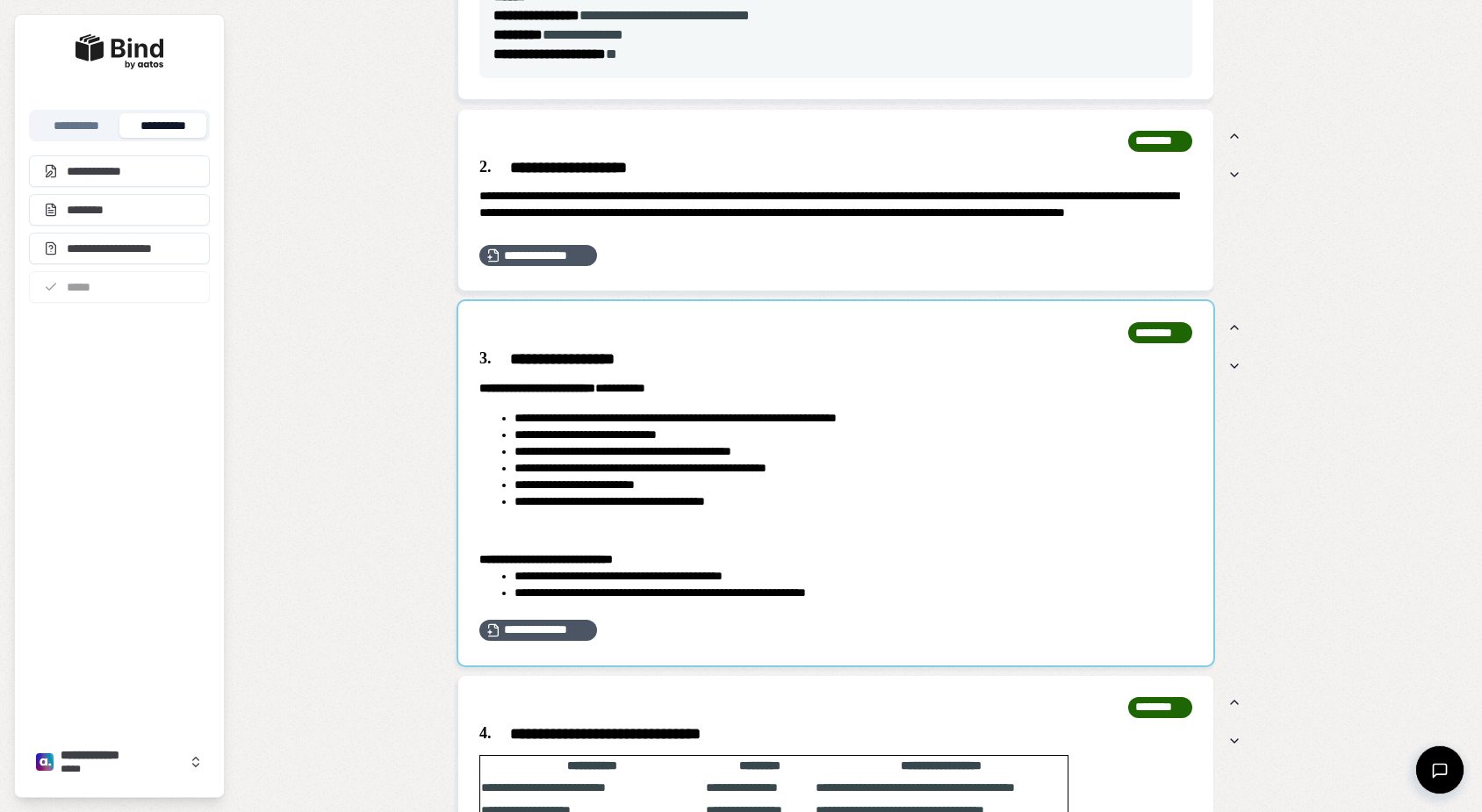 scroll, scrollTop: 945, scrollLeft: 0, axis: vertical 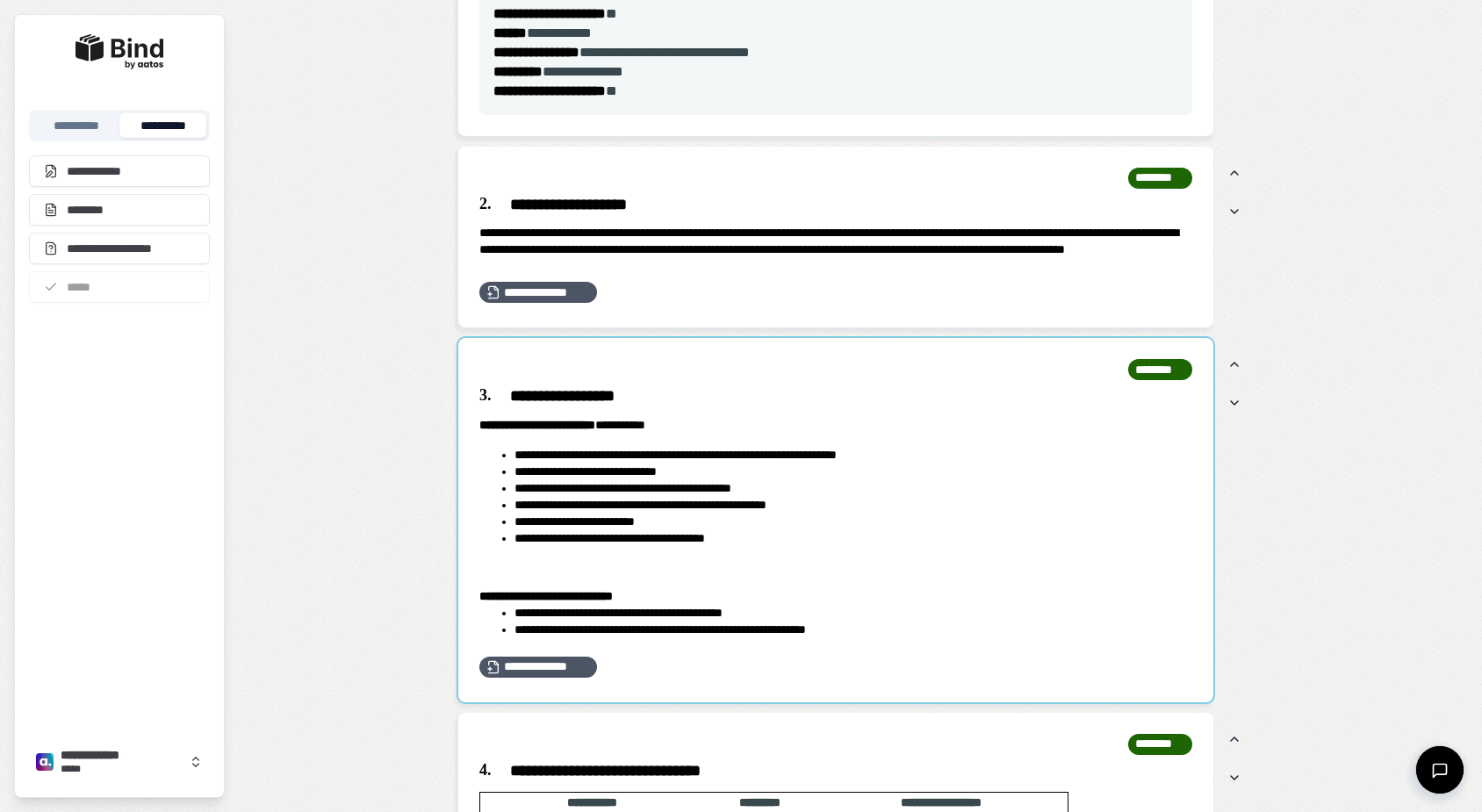 click at bounding box center (836, 520) 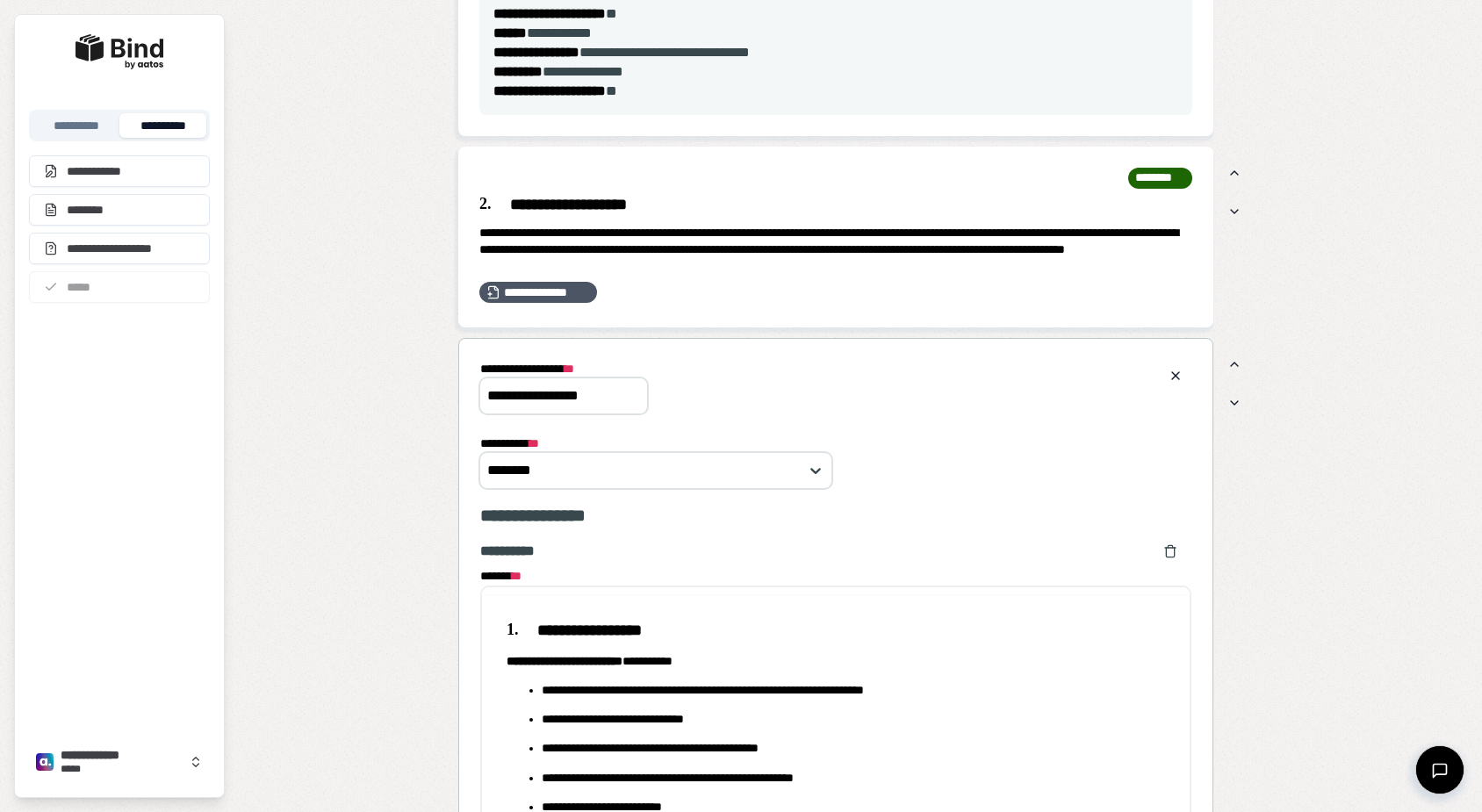 scroll, scrollTop: 0, scrollLeft: 0, axis: both 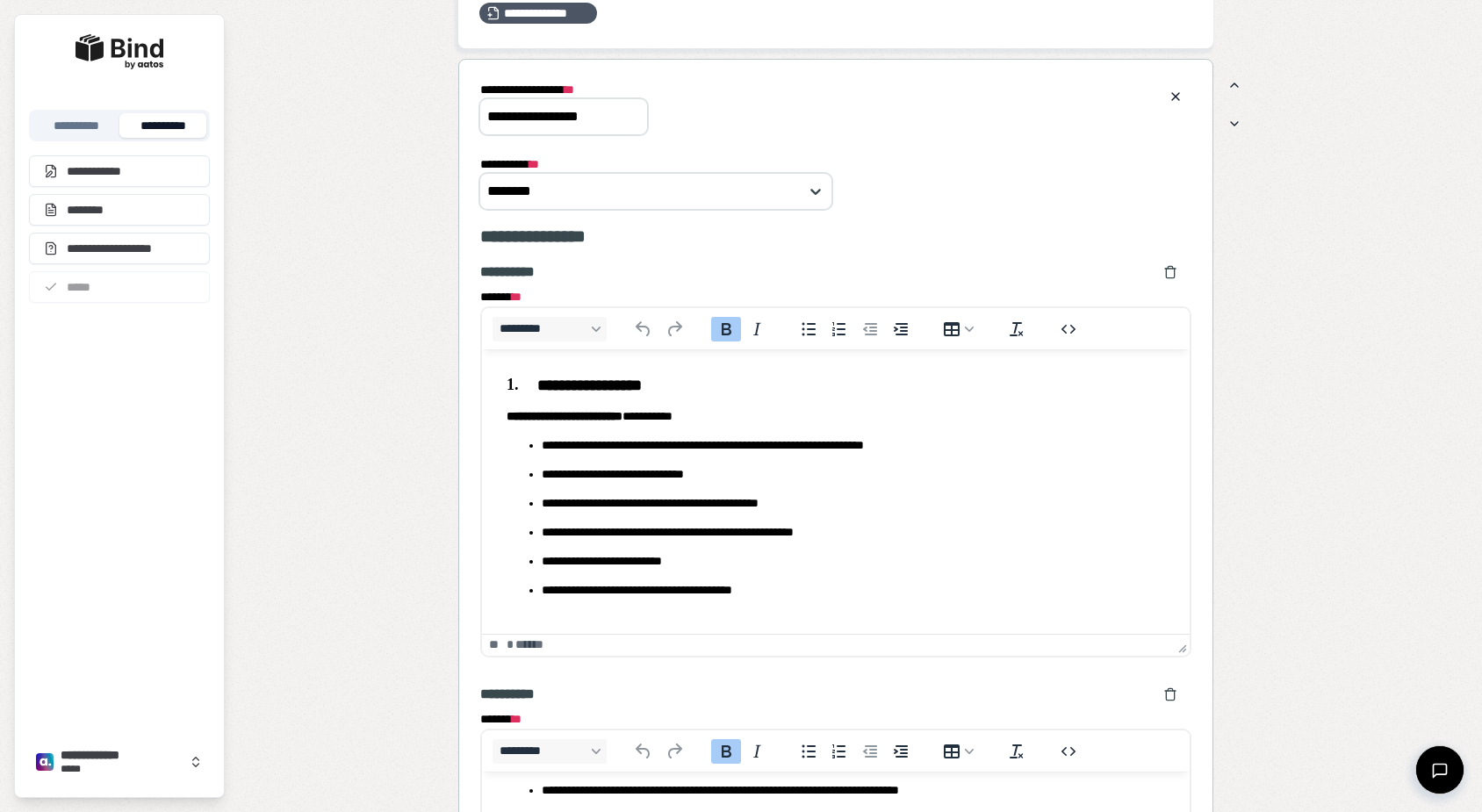 click on "**********" at bounding box center (836, 107) 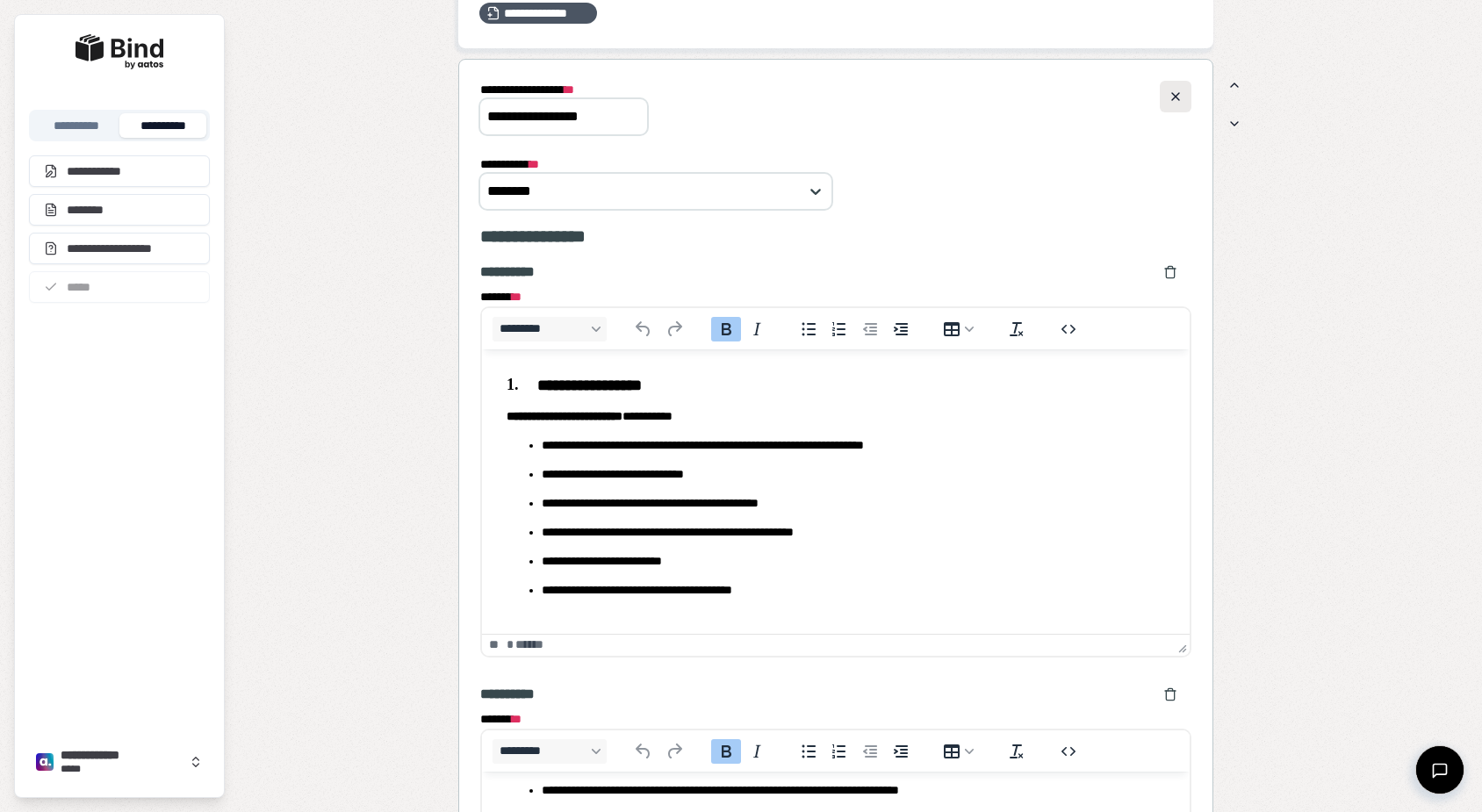 click at bounding box center (1176, 97) 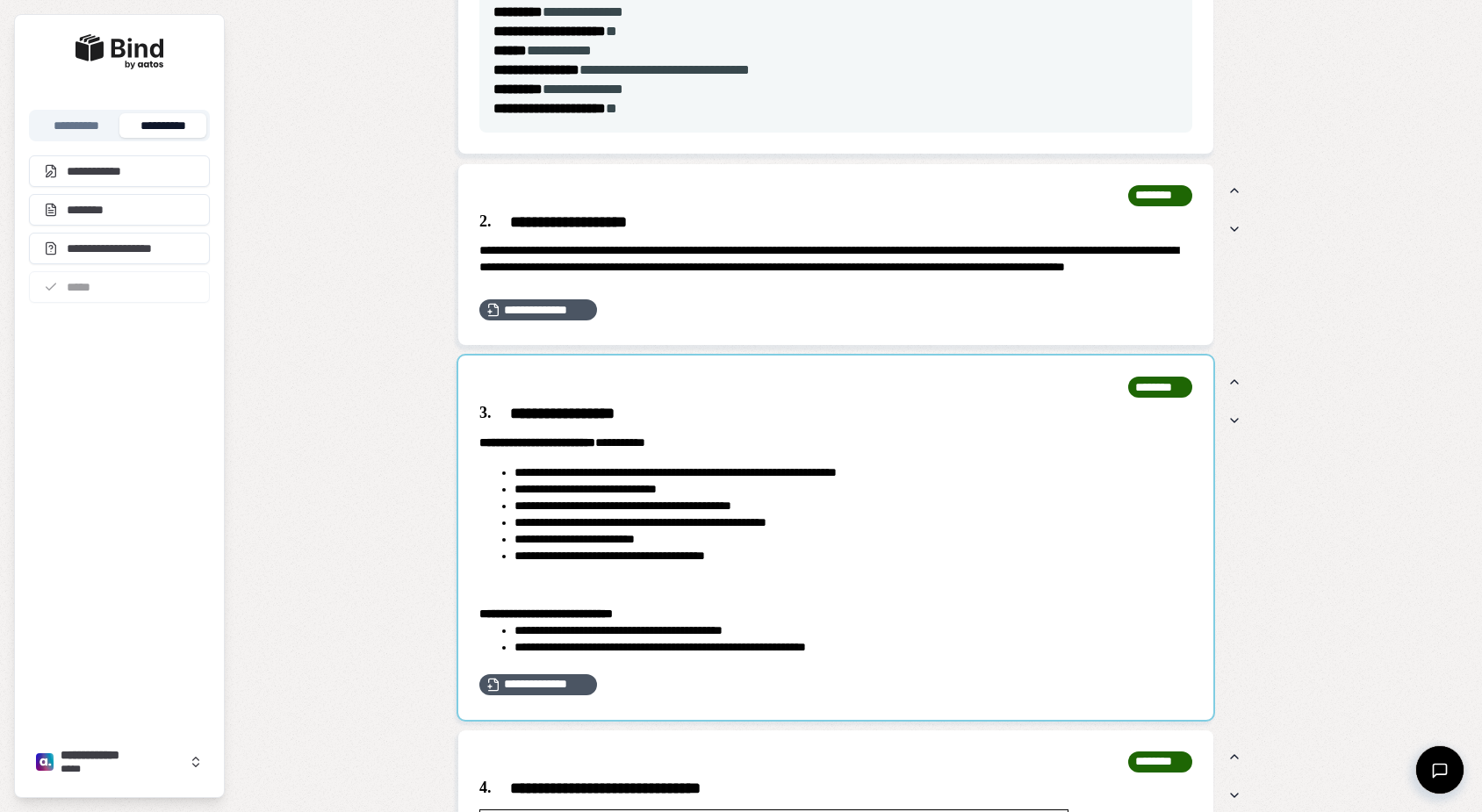 scroll, scrollTop: 783, scrollLeft: 0, axis: vertical 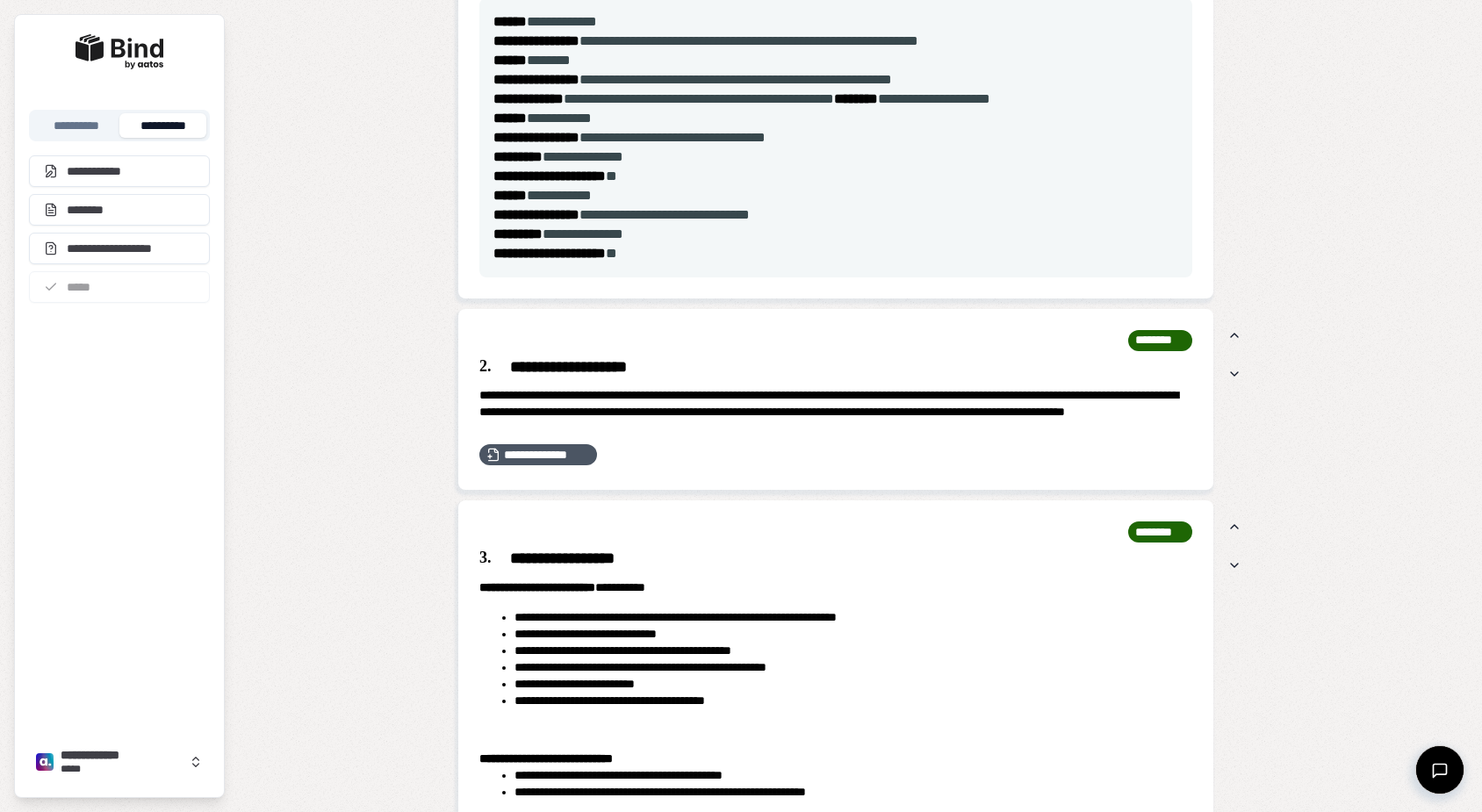 click on "**********" at bounding box center [836, 367] 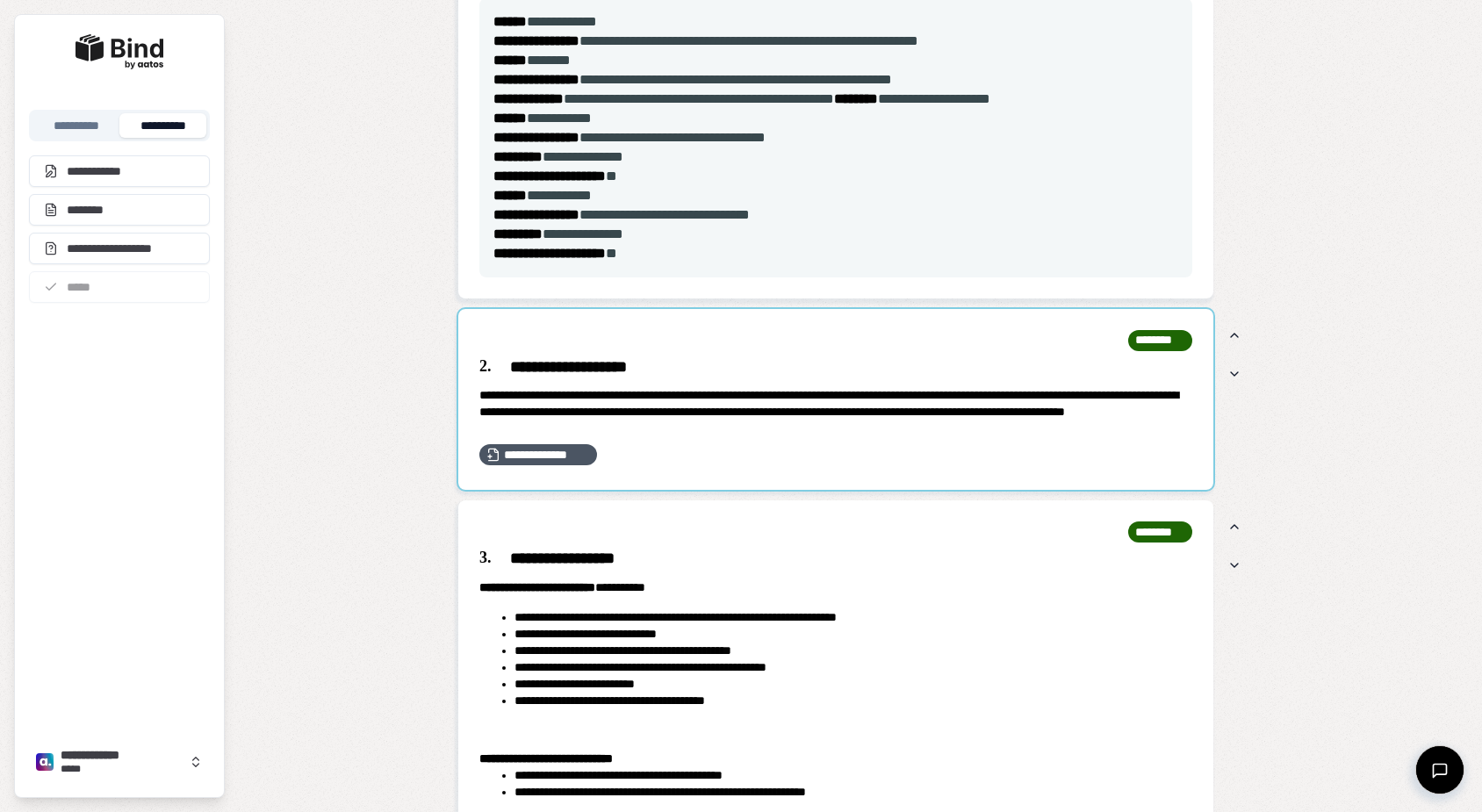 click at bounding box center [836, 399] 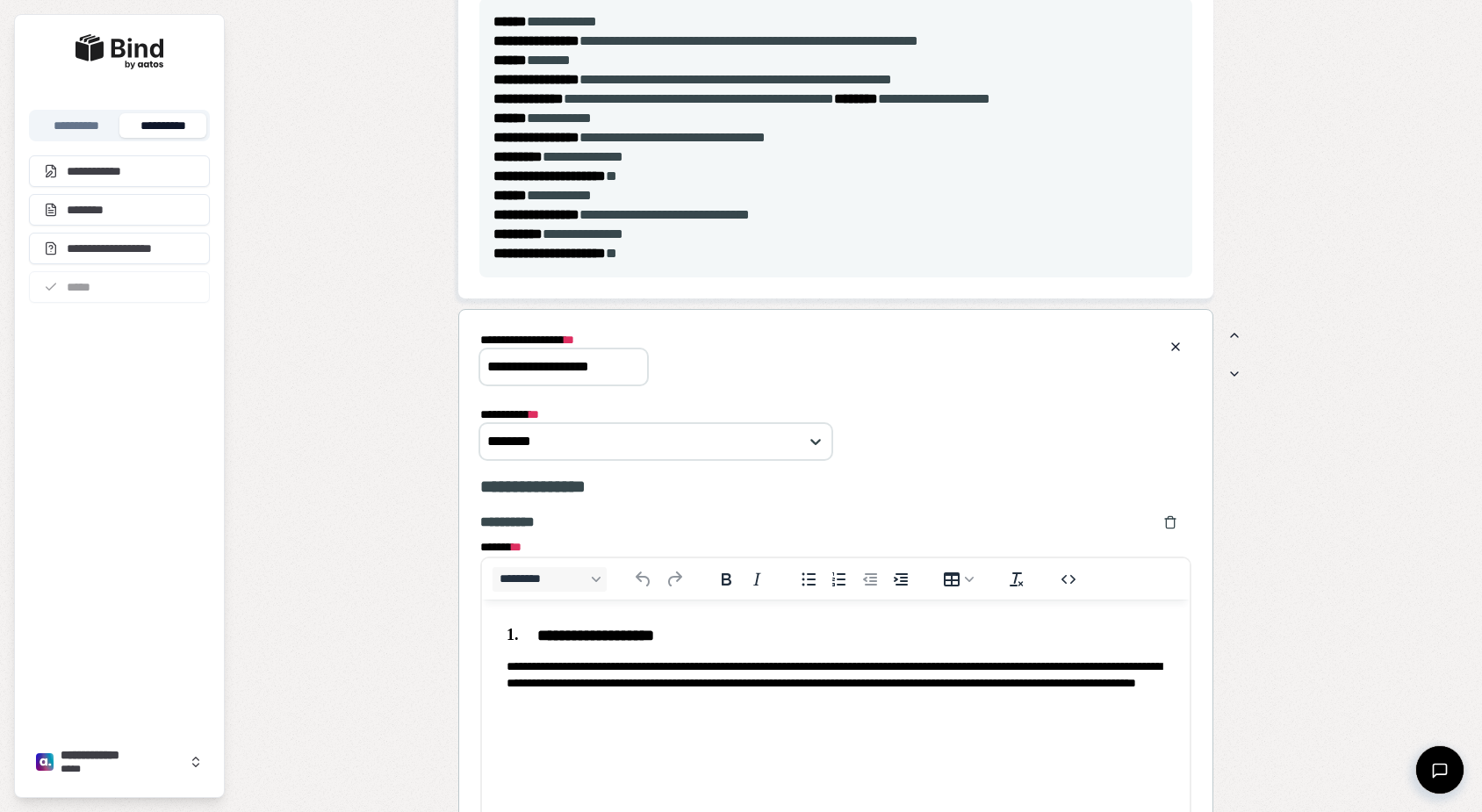 scroll, scrollTop: 0, scrollLeft: 0, axis: both 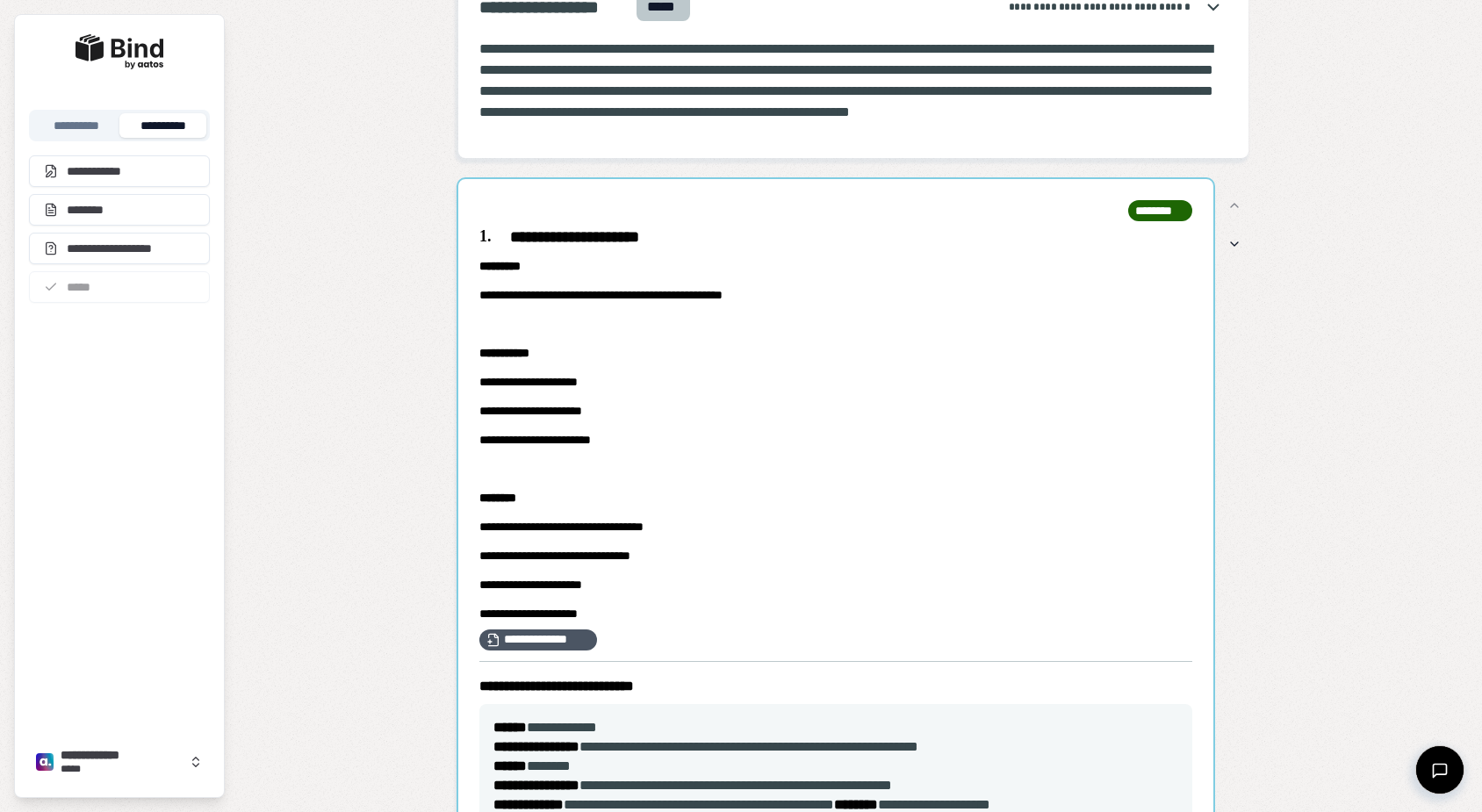 click at bounding box center (836, 592) 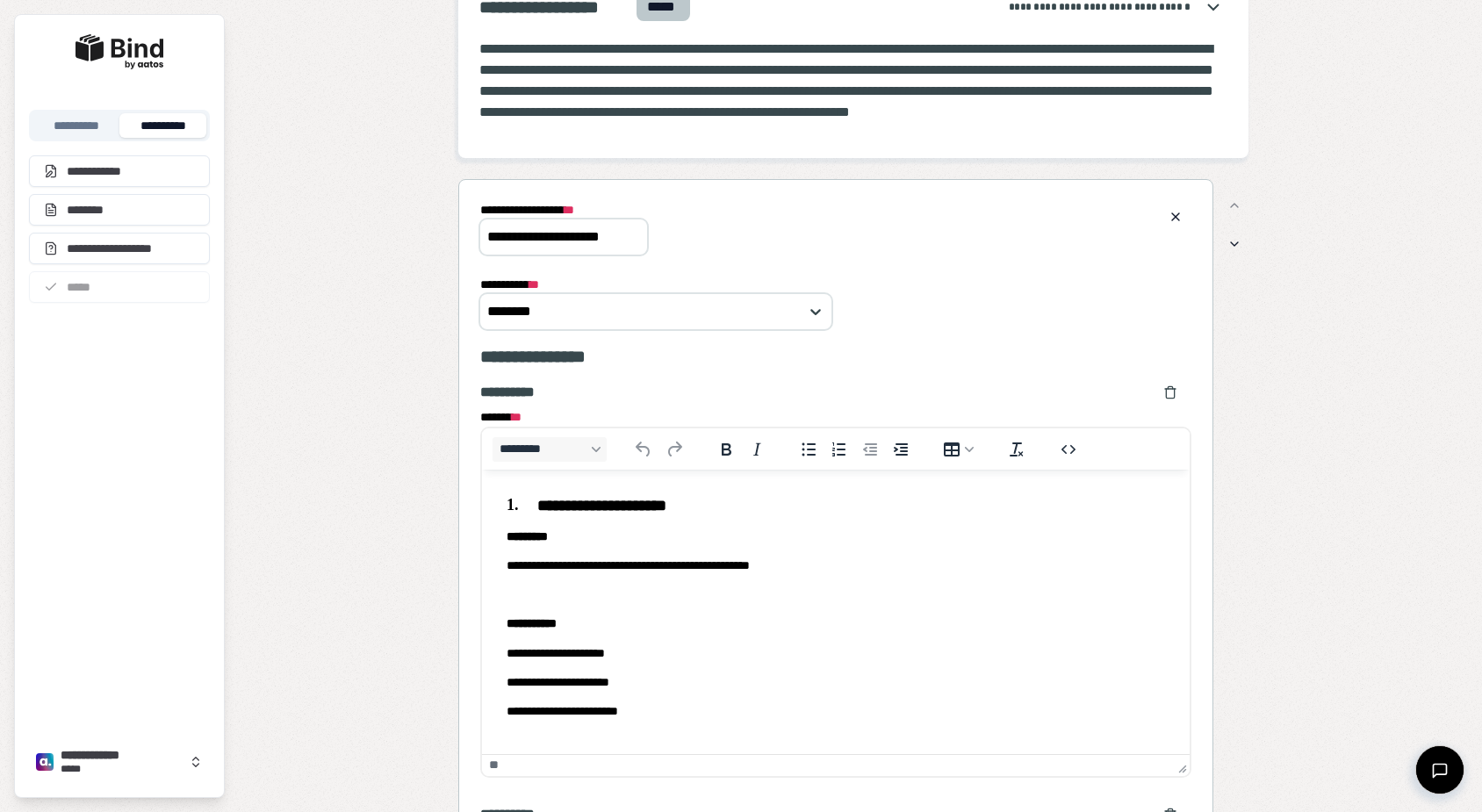 scroll, scrollTop: 0, scrollLeft: 0, axis: both 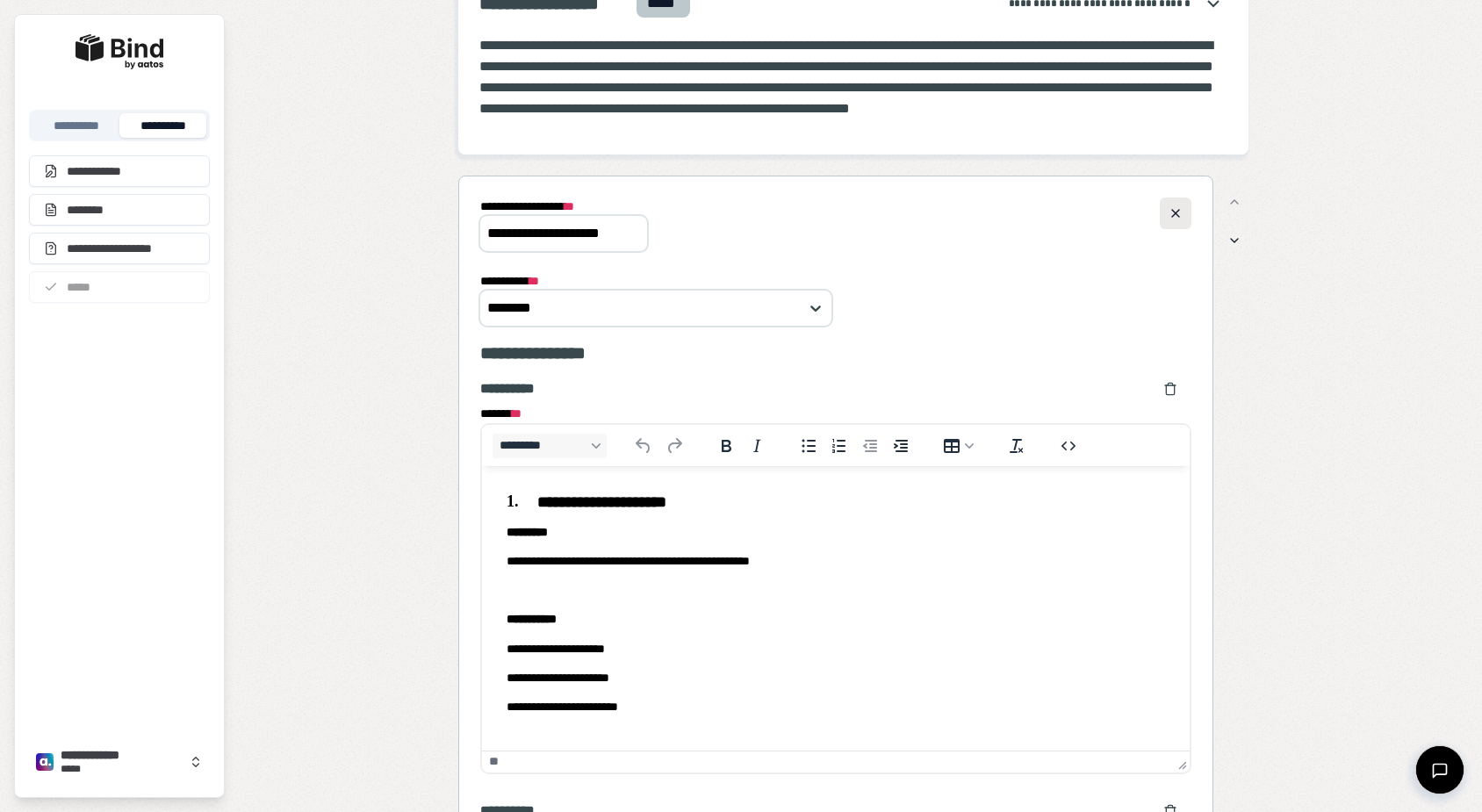 click at bounding box center (1176, 213) 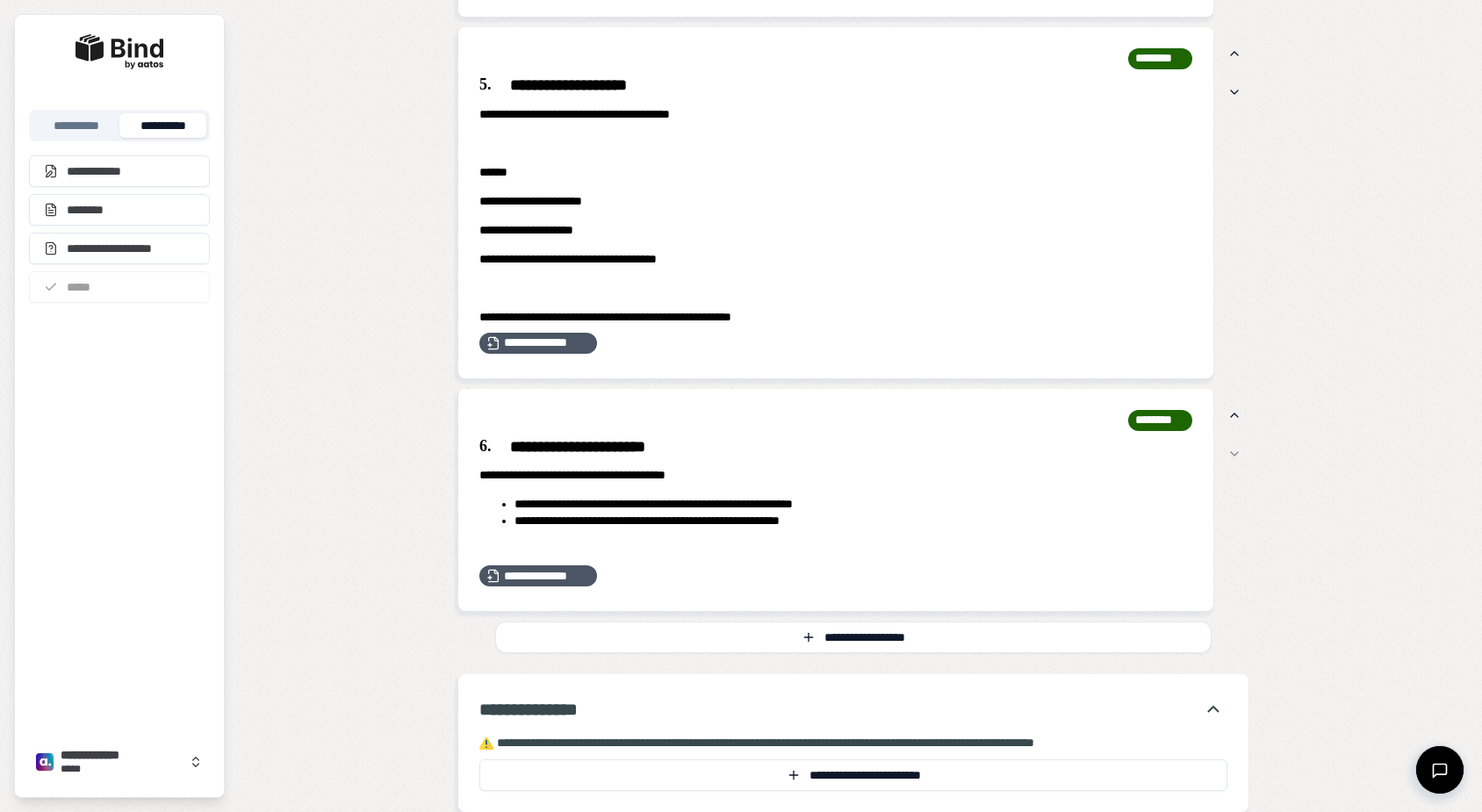 scroll 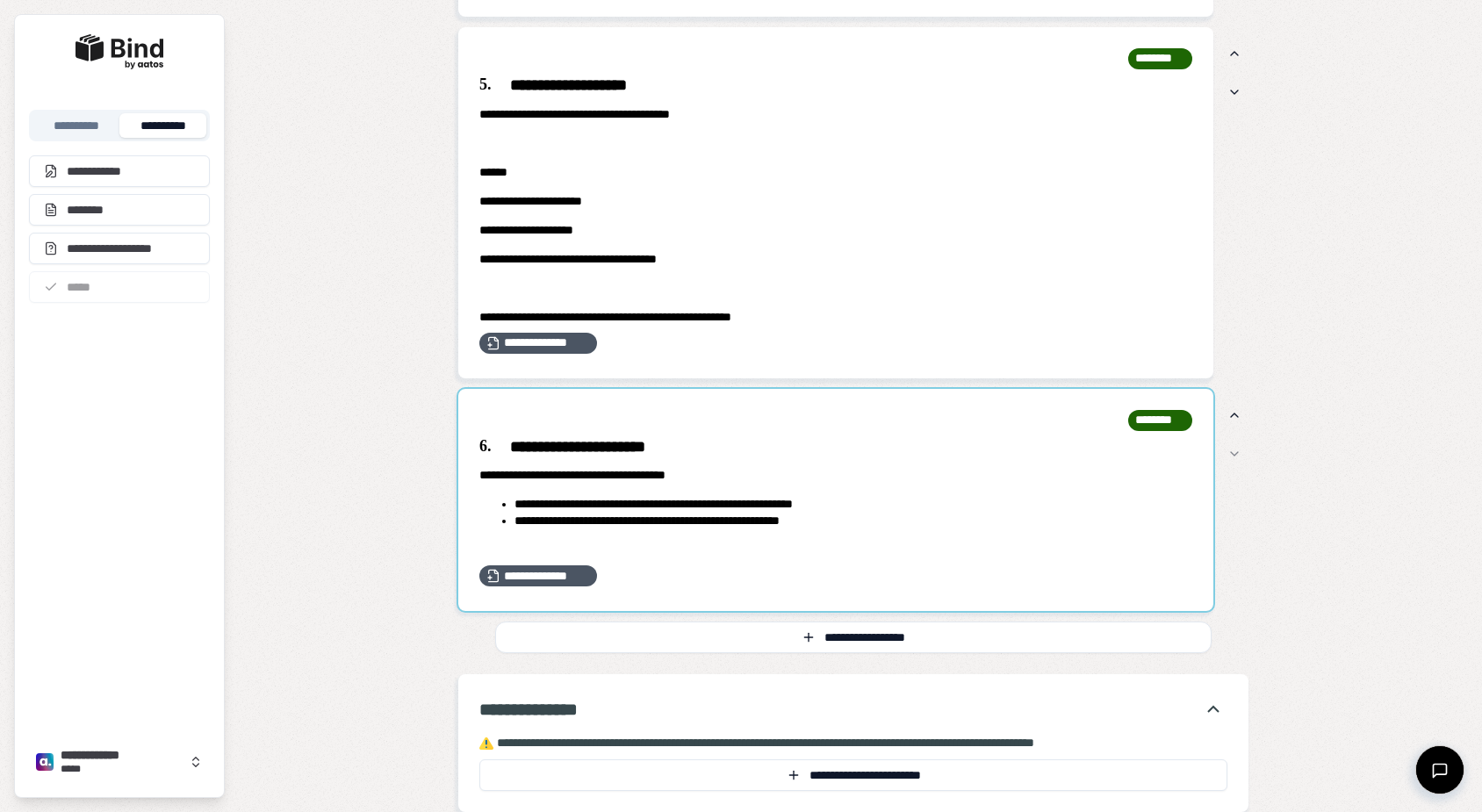 click at bounding box center (836, 500) 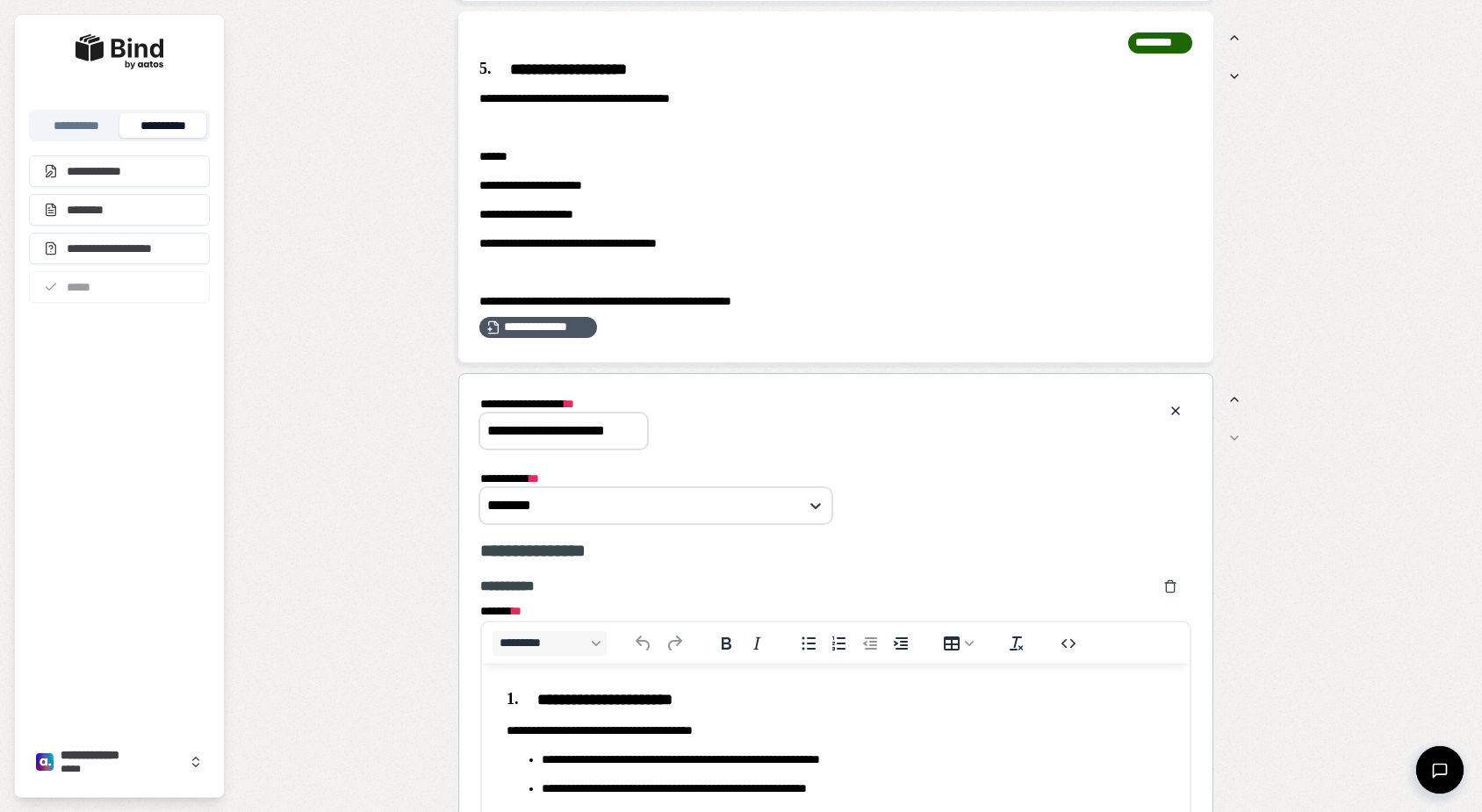 scroll, scrollTop: 0, scrollLeft: 0, axis: both 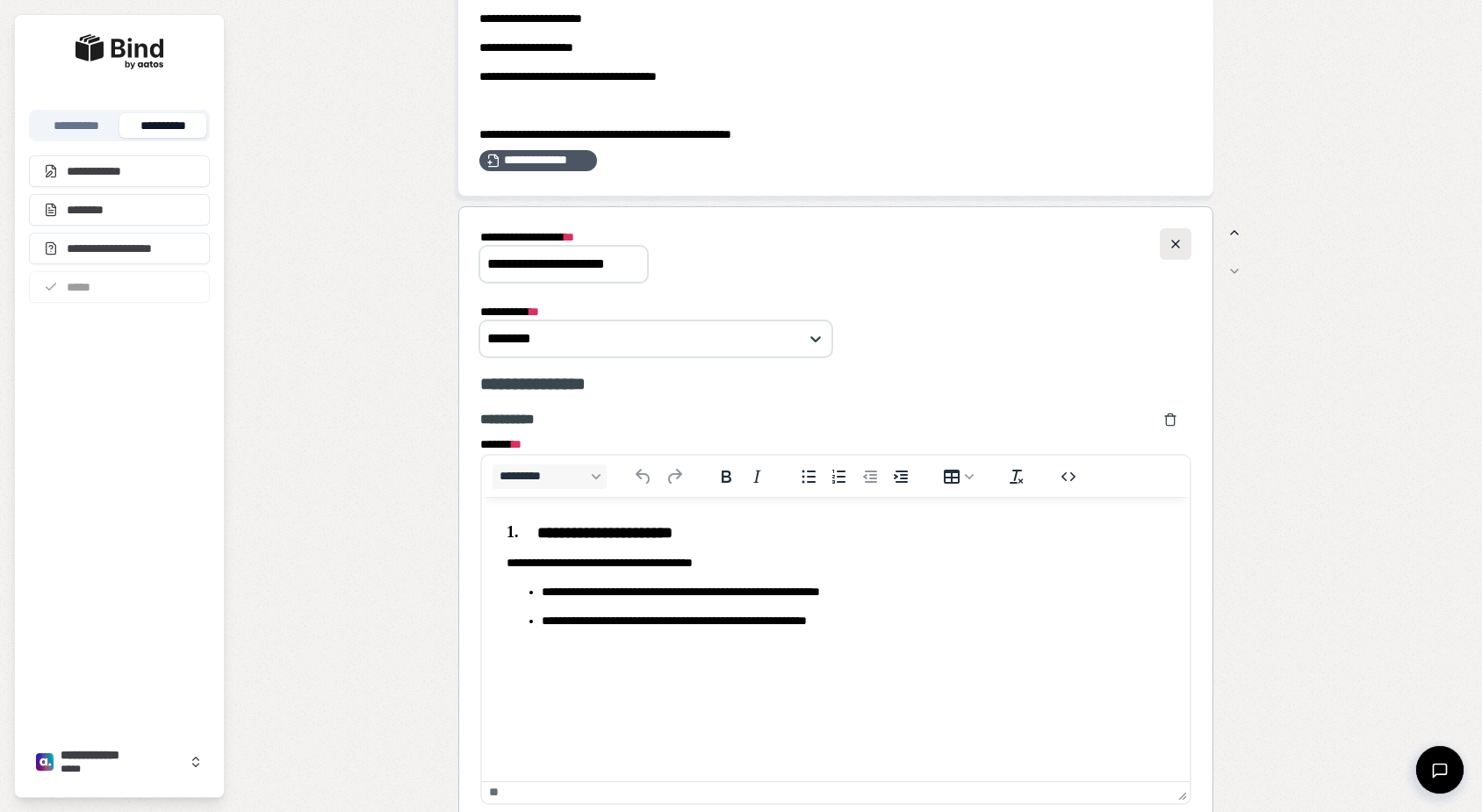 click at bounding box center [1176, 244] 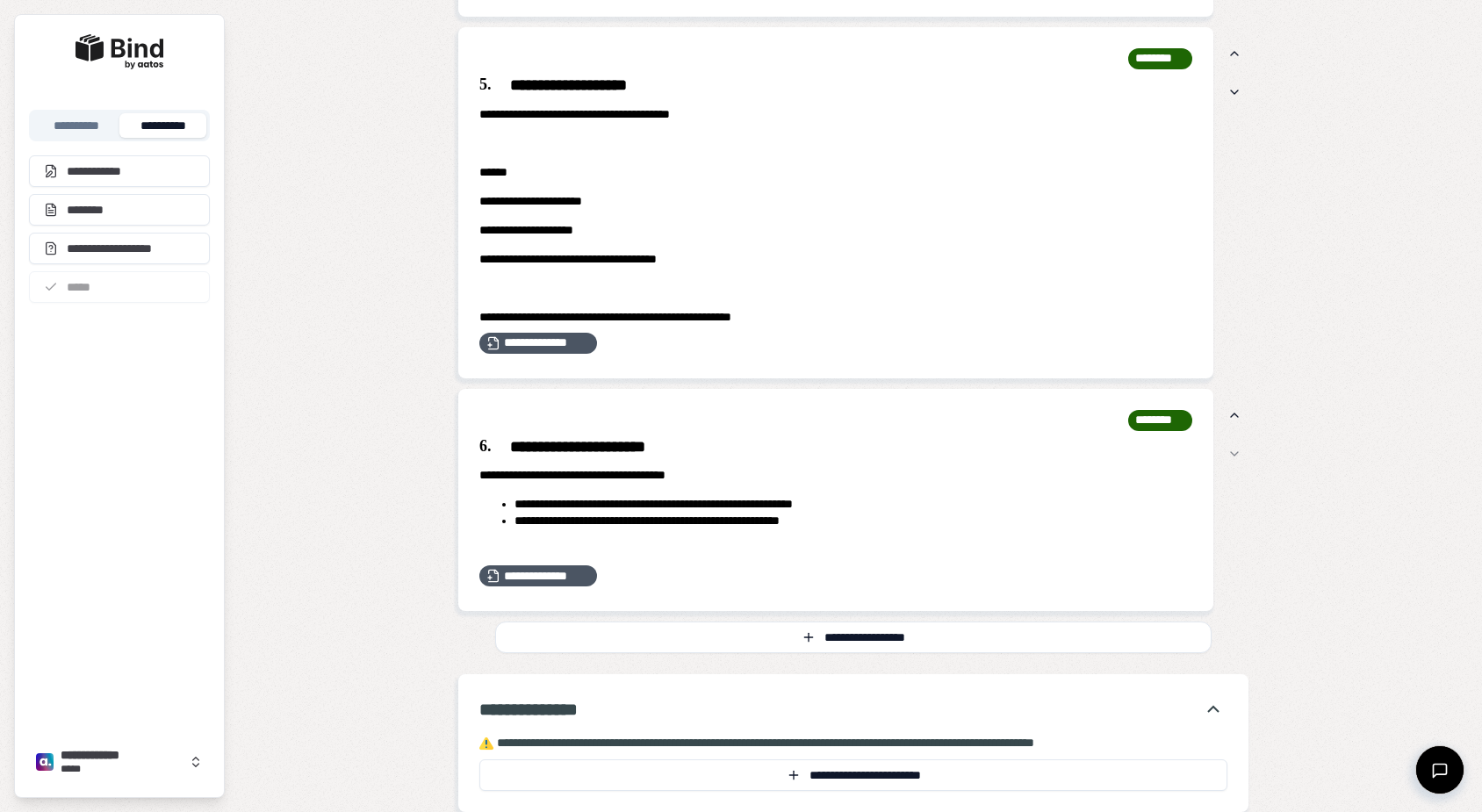 scroll, scrollTop: 3302, scrollLeft: 0, axis: vertical 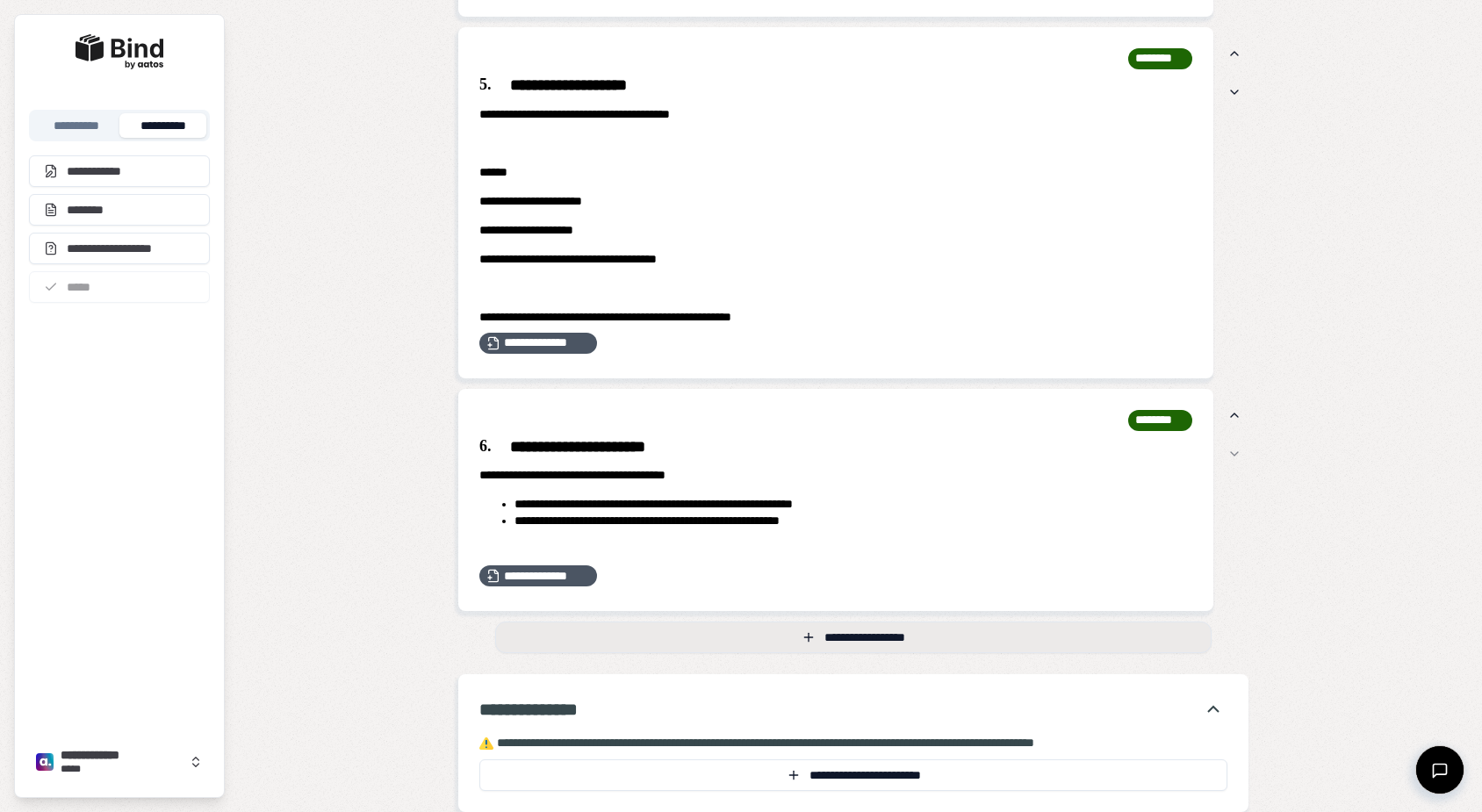 click on "**********" at bounding box center (853, 637) 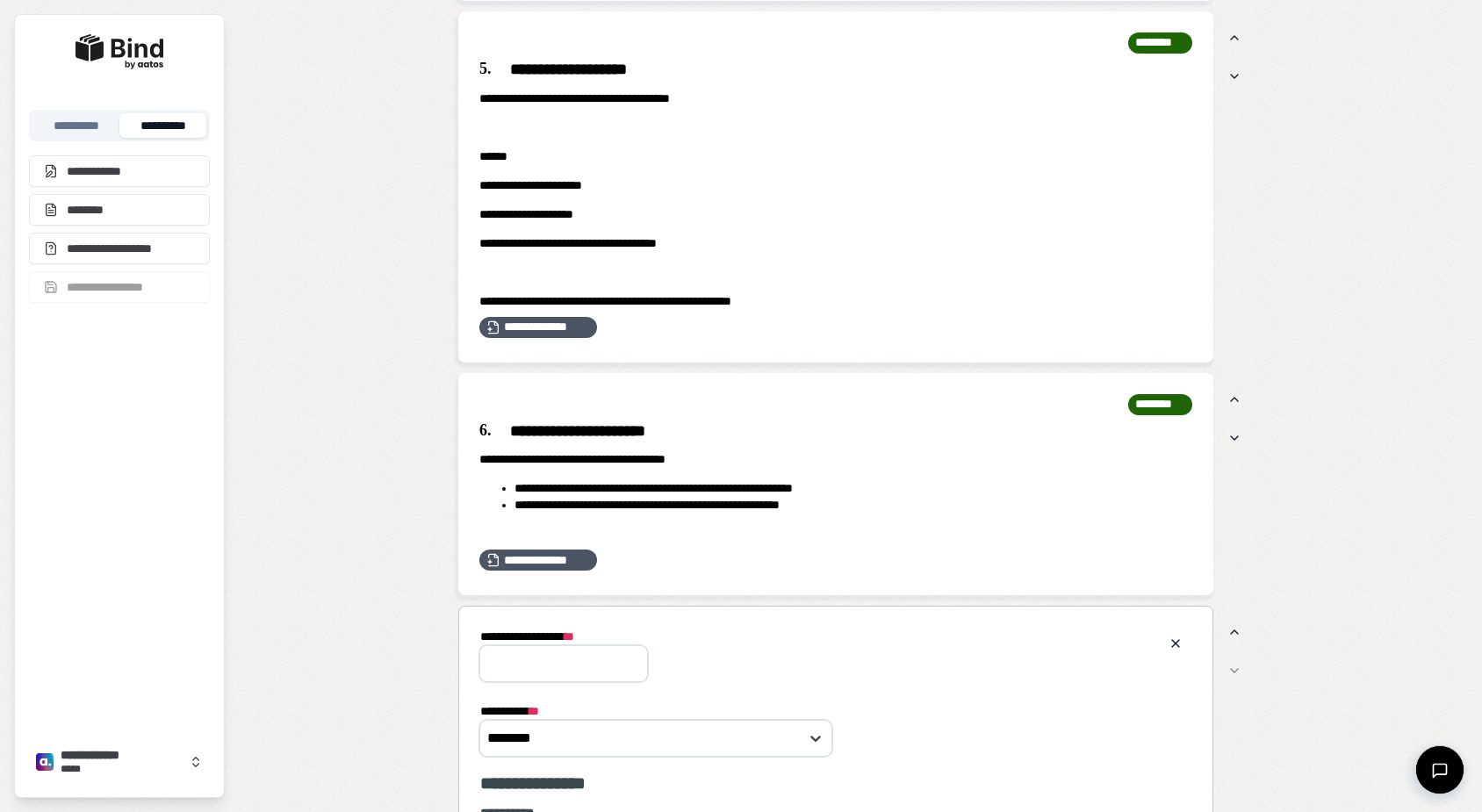 click on "**********" at bounding box center [564, 664] 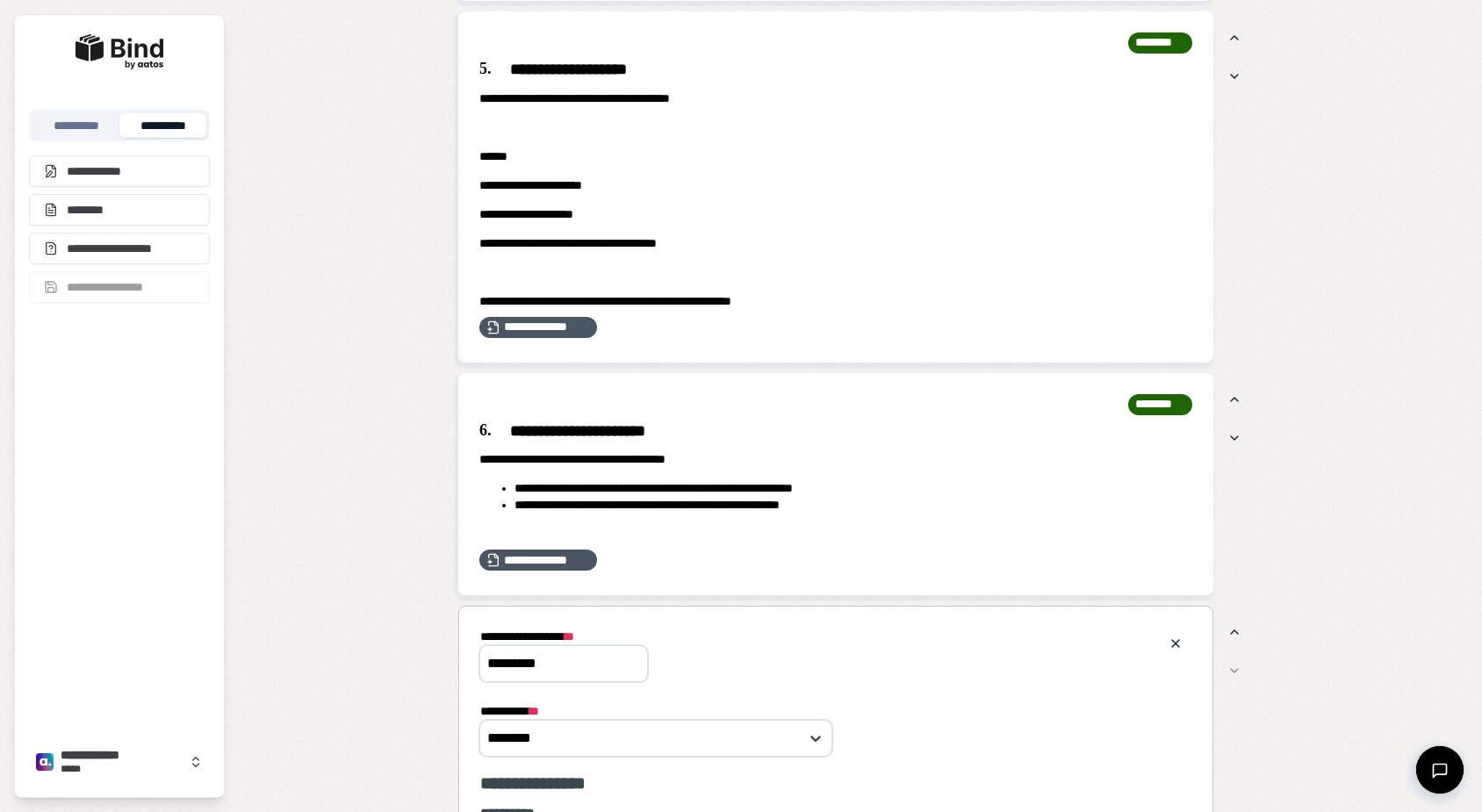 scroll, scrollTop: 0, scrollLeft: 0, axis: both 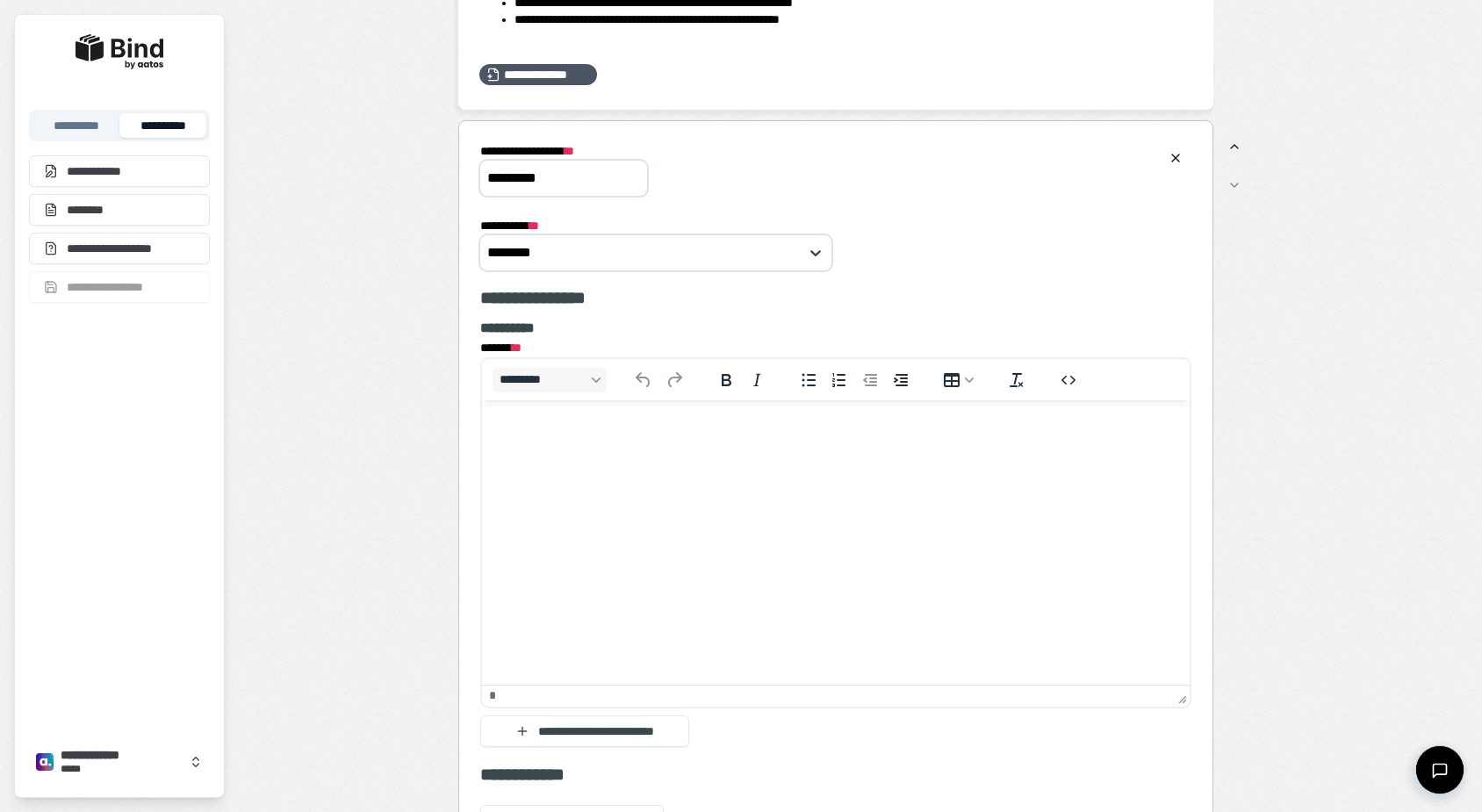 type on "*********" 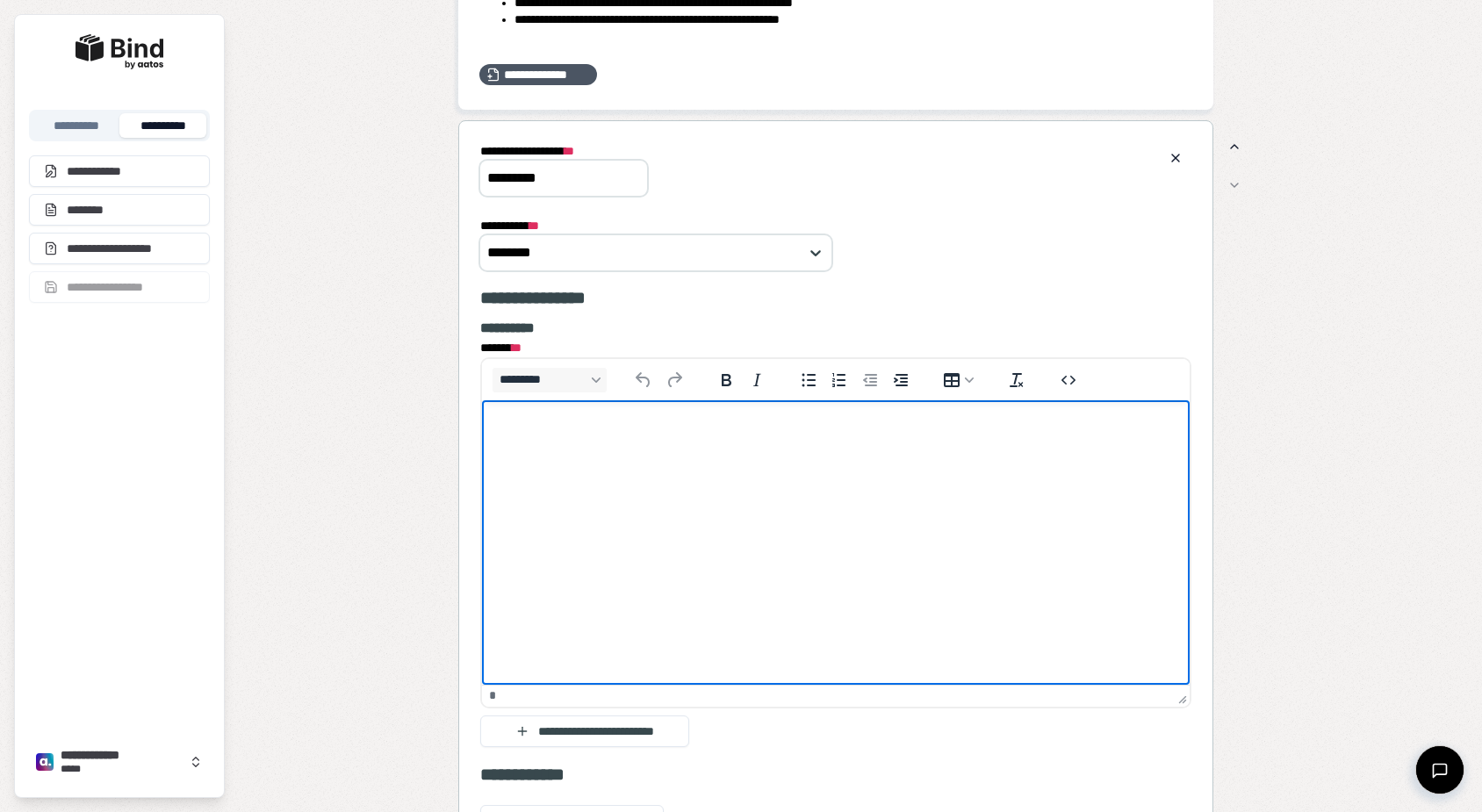 click at bounding box center [836, 435] 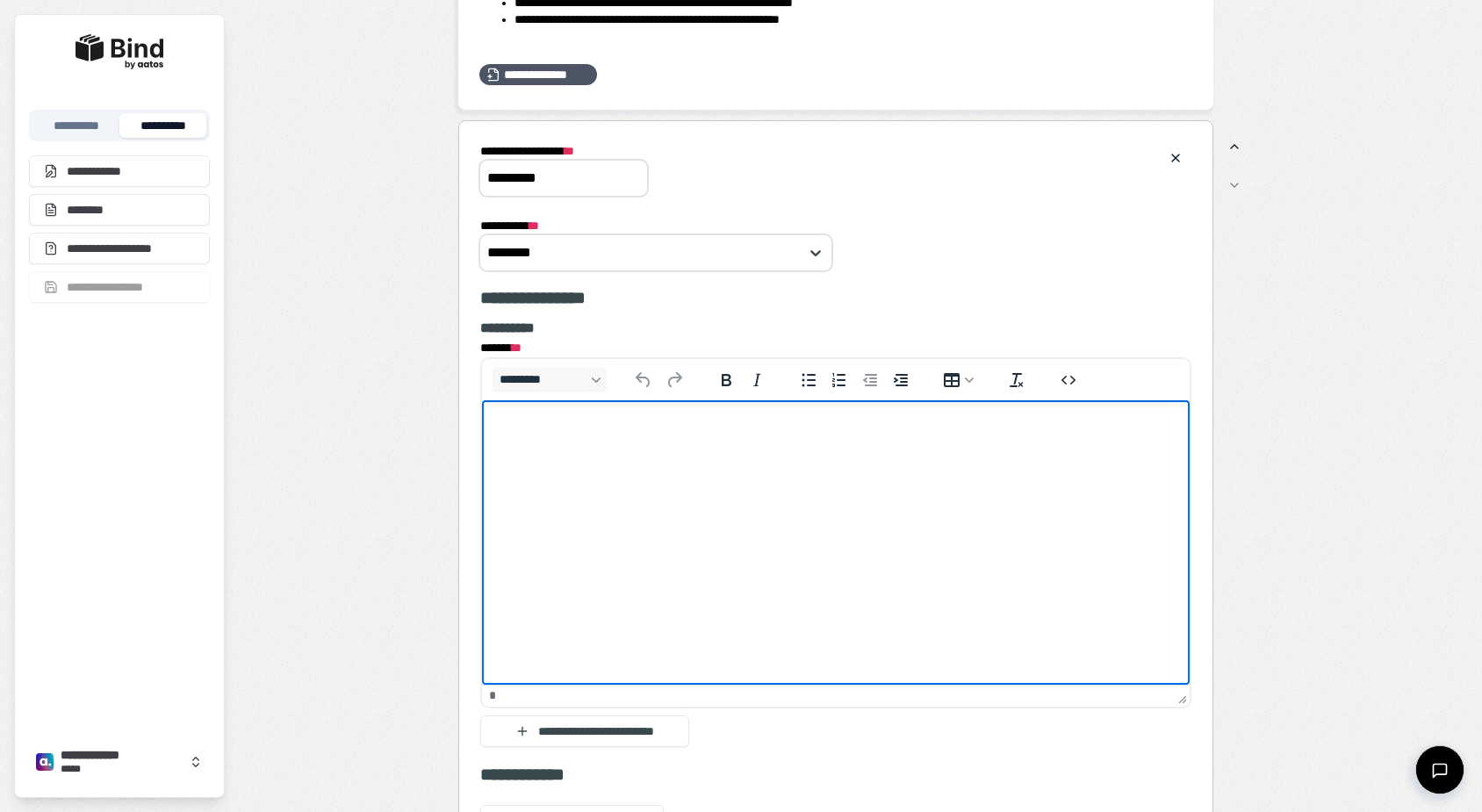 type 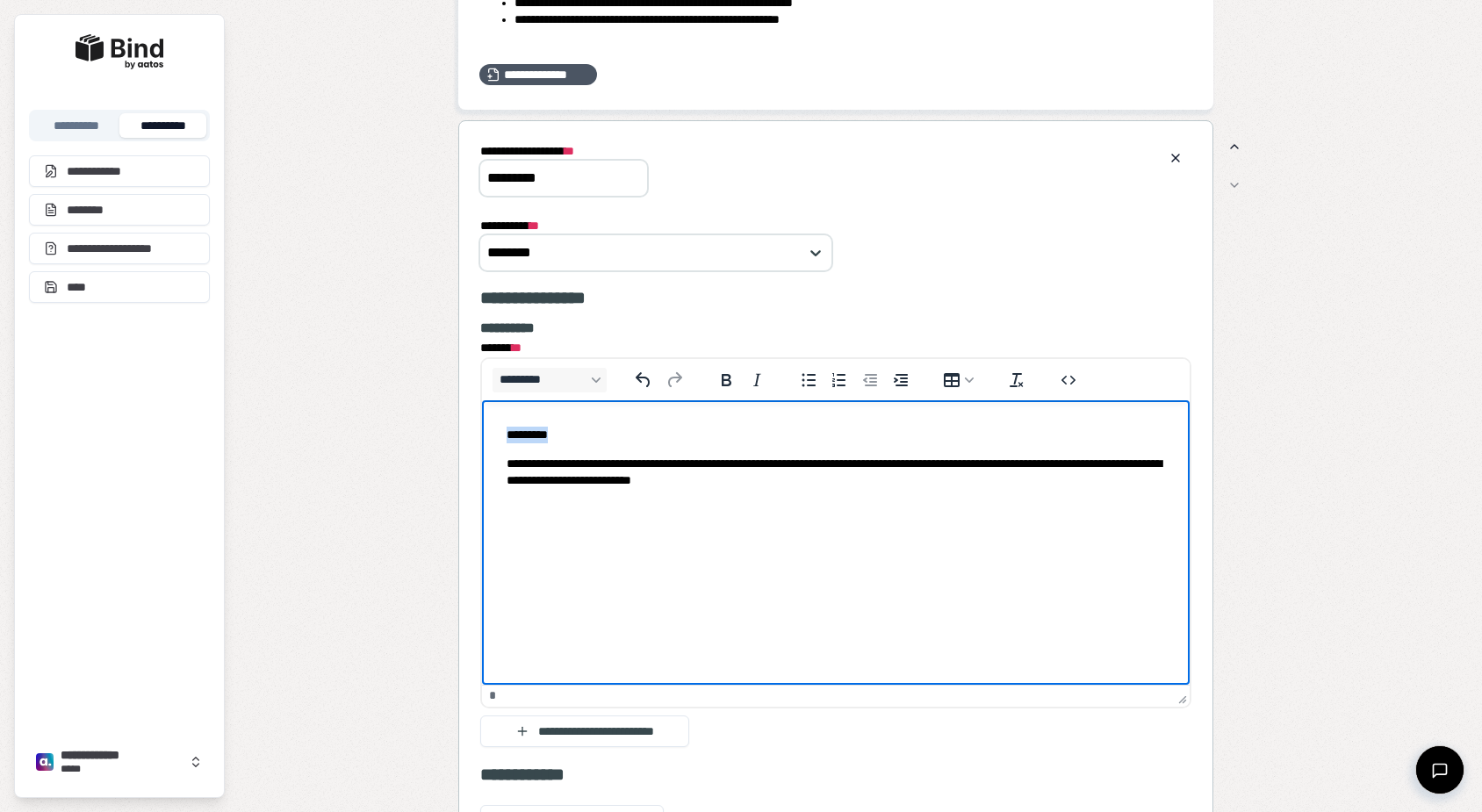 drag, startPoint x: 572, startPoint y: 435, endPoint x: 478, endPoint y: 432, distance: 94.04786 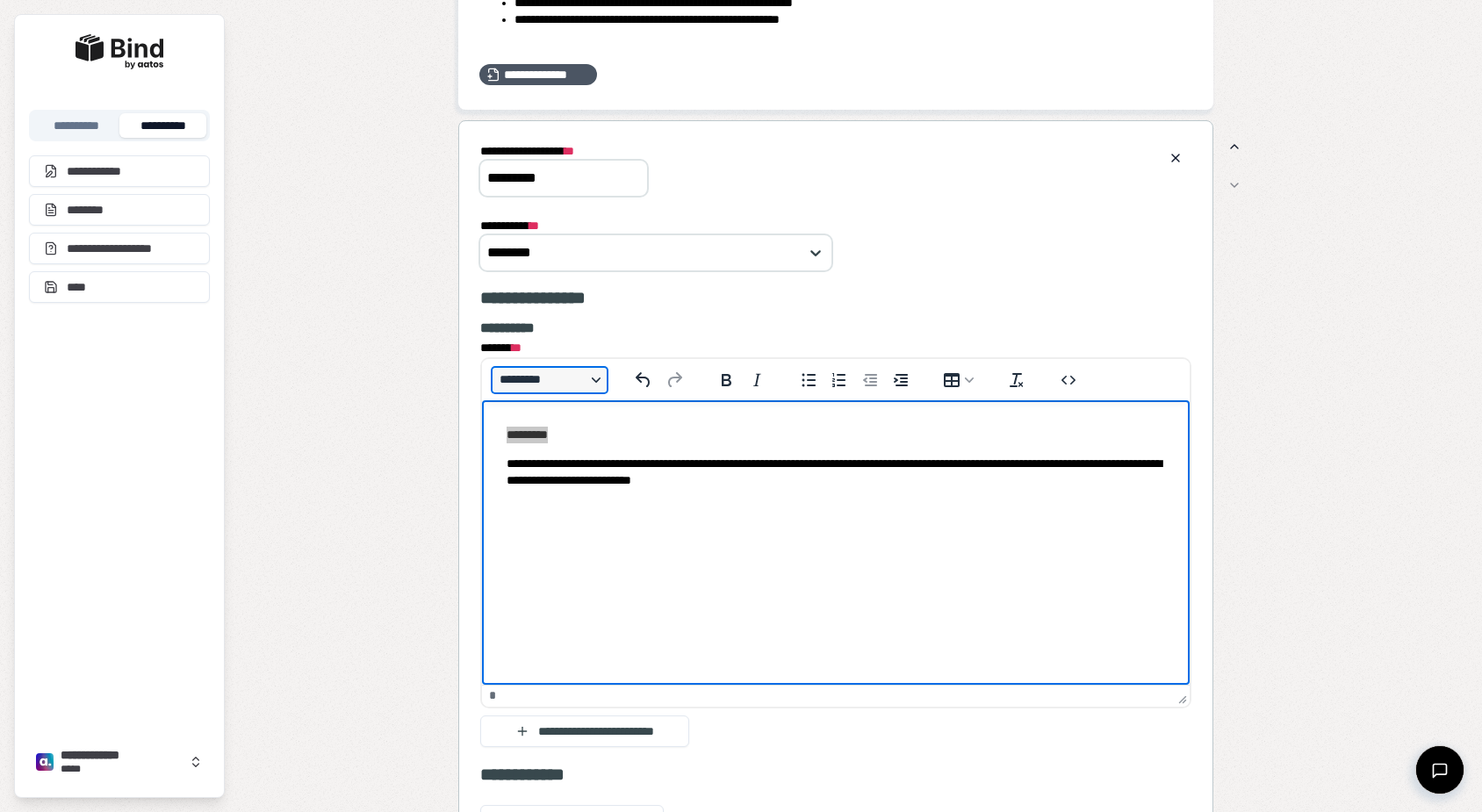 click on "*********" at bounding box center (550, 380) 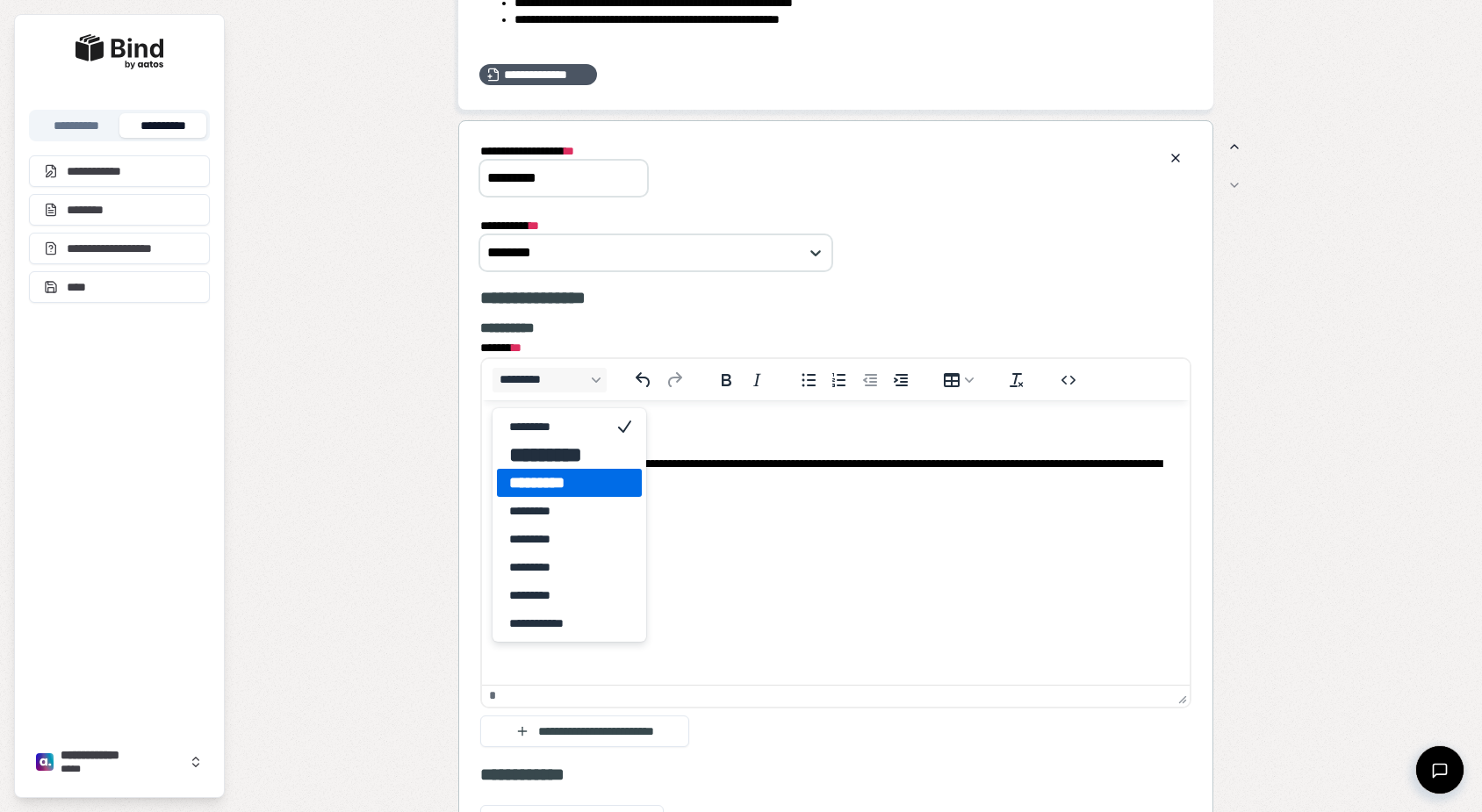 click on "*********" at bounding box center (557, 483) 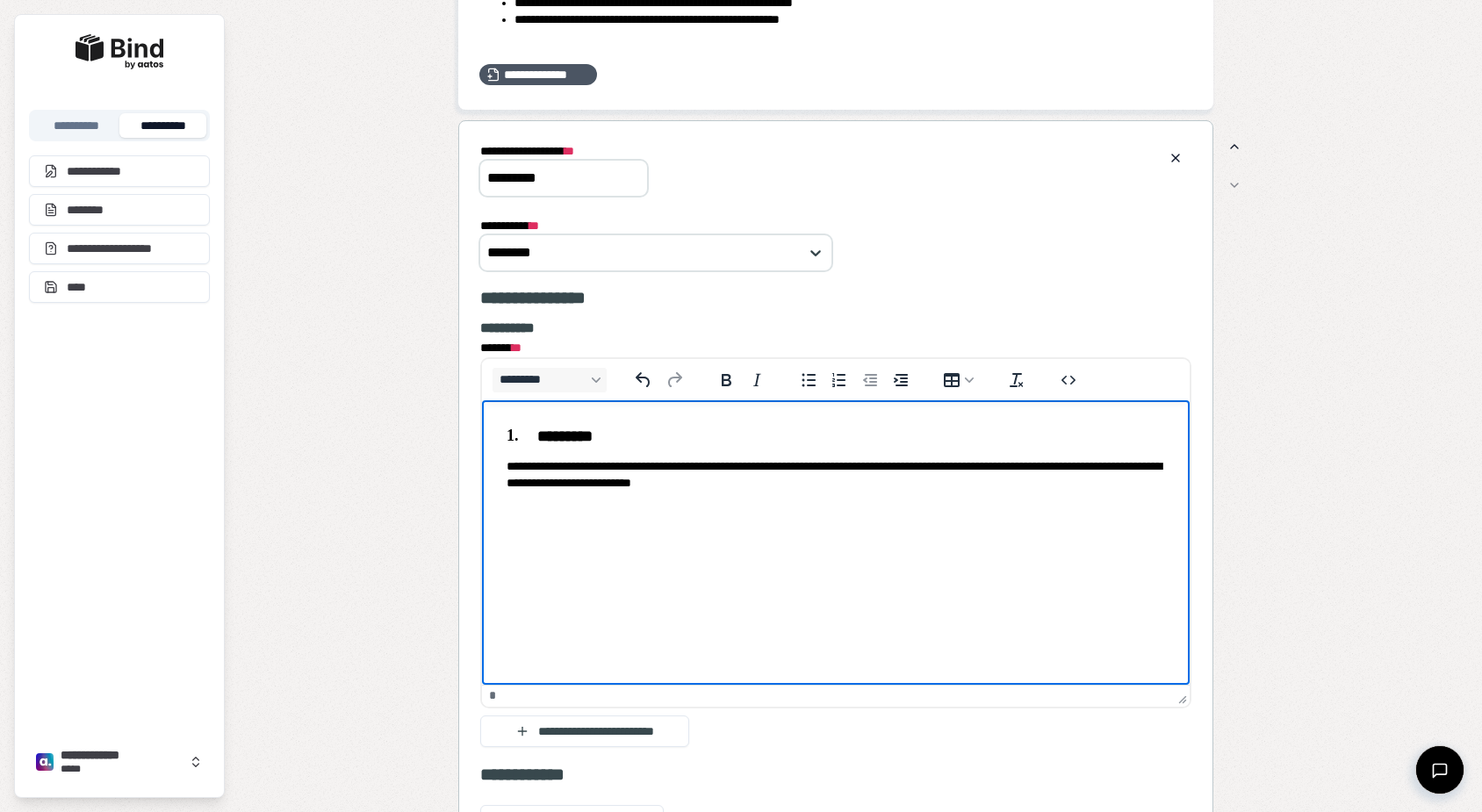 click on "**********" at bounding box center [836, 475] 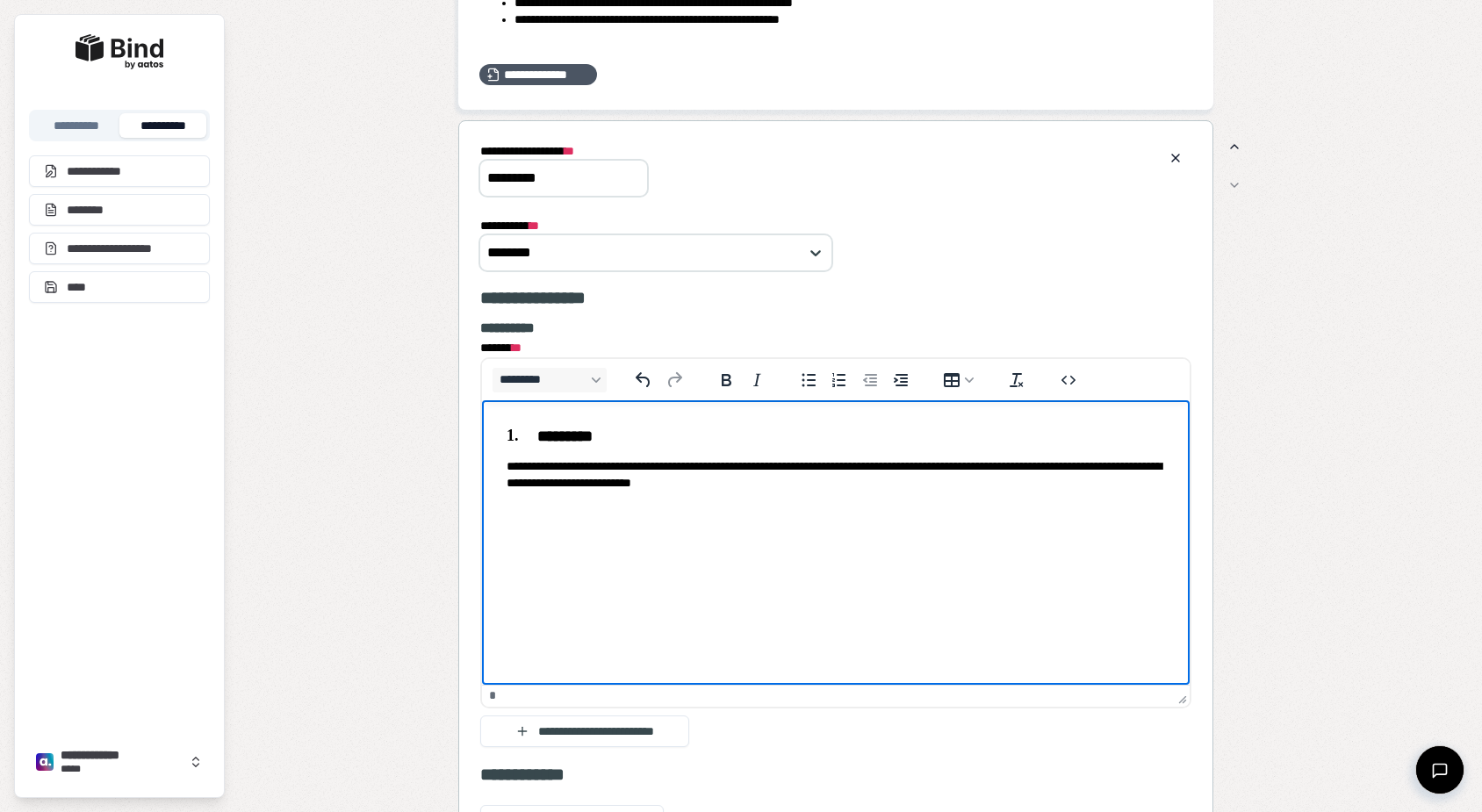 click on "**********" at bounding box center [836, 459] 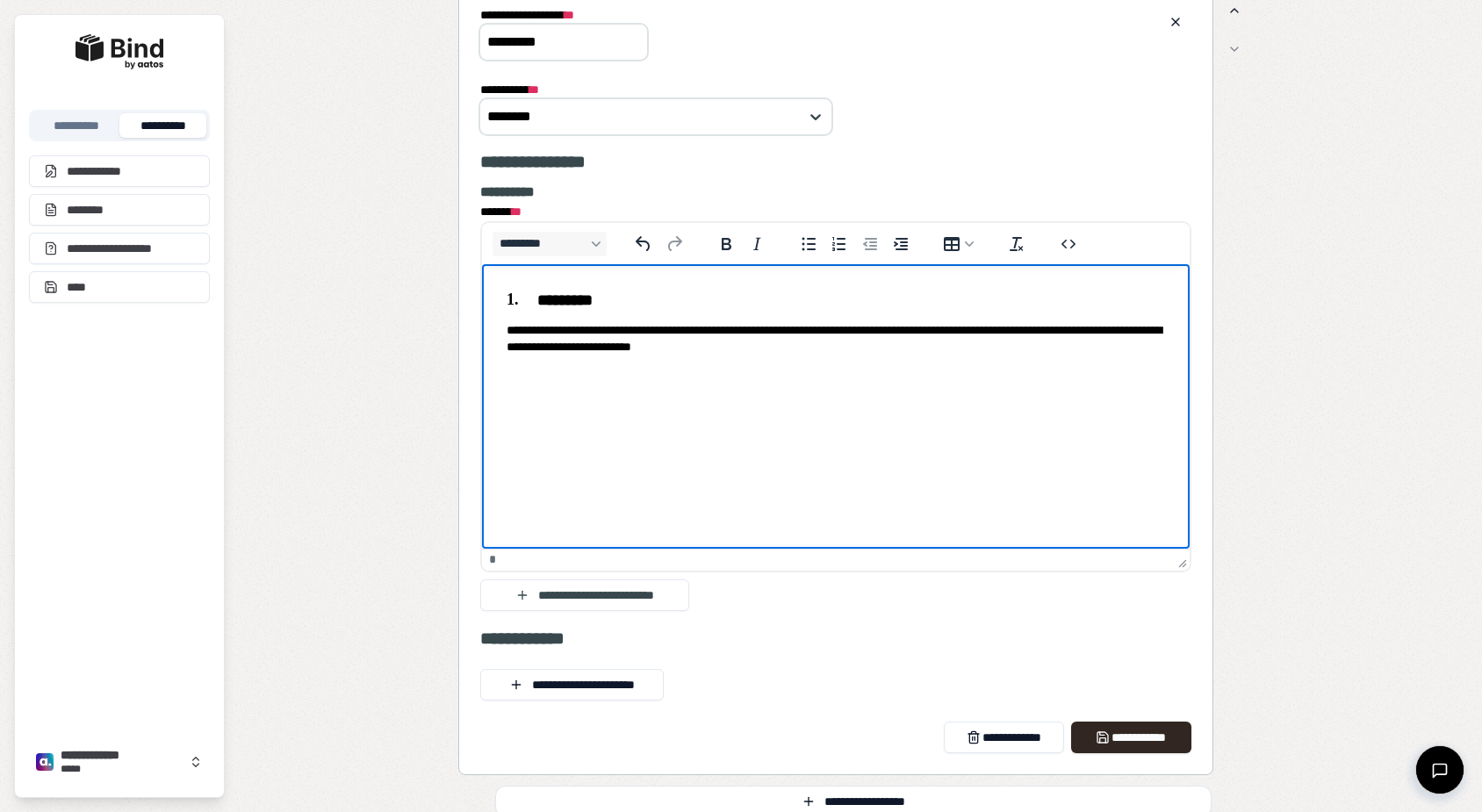 scroll, scrollTop: 3925, scrollLeft: 0, axis: vertical 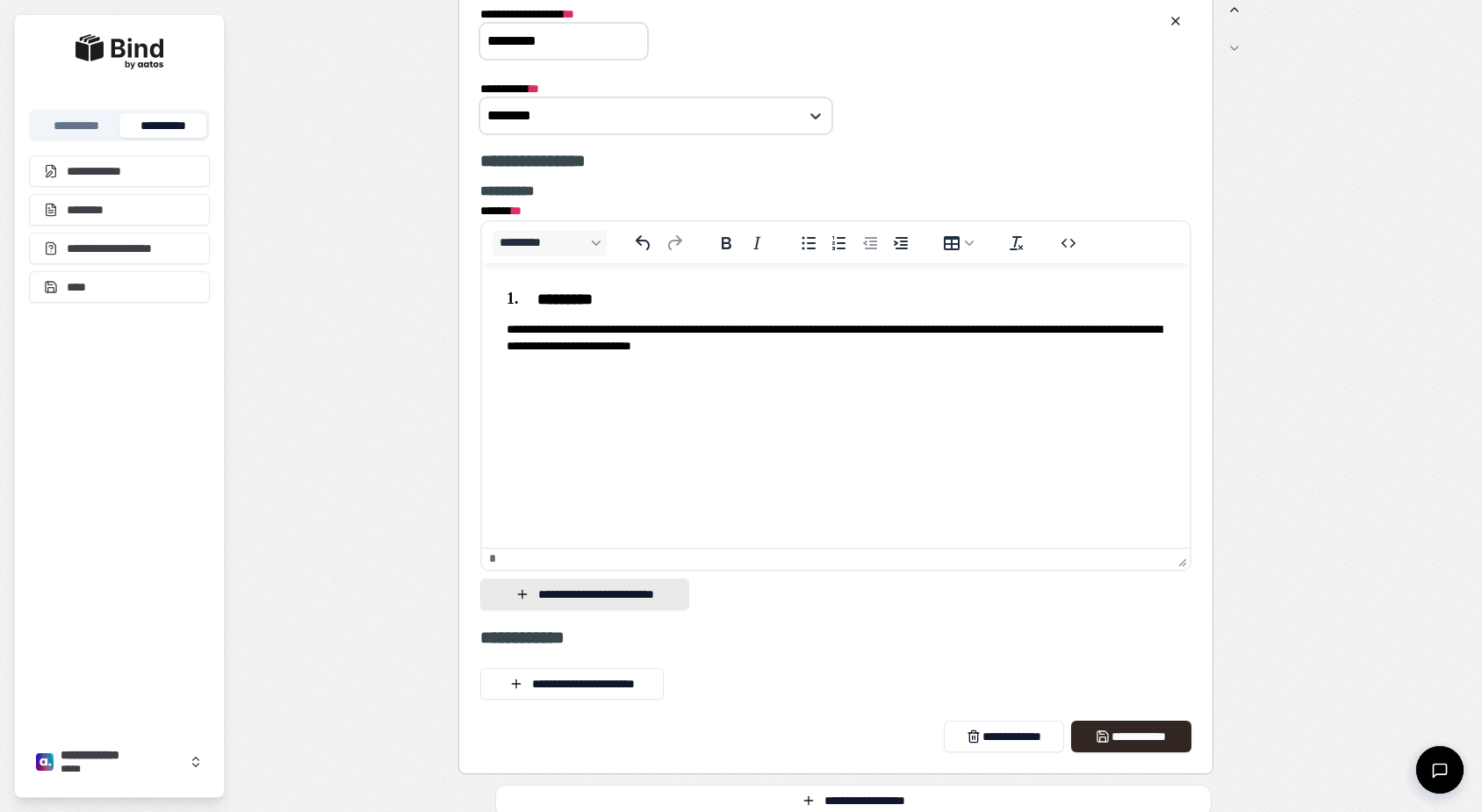 click on "**********" at bounding box center (585, 594) 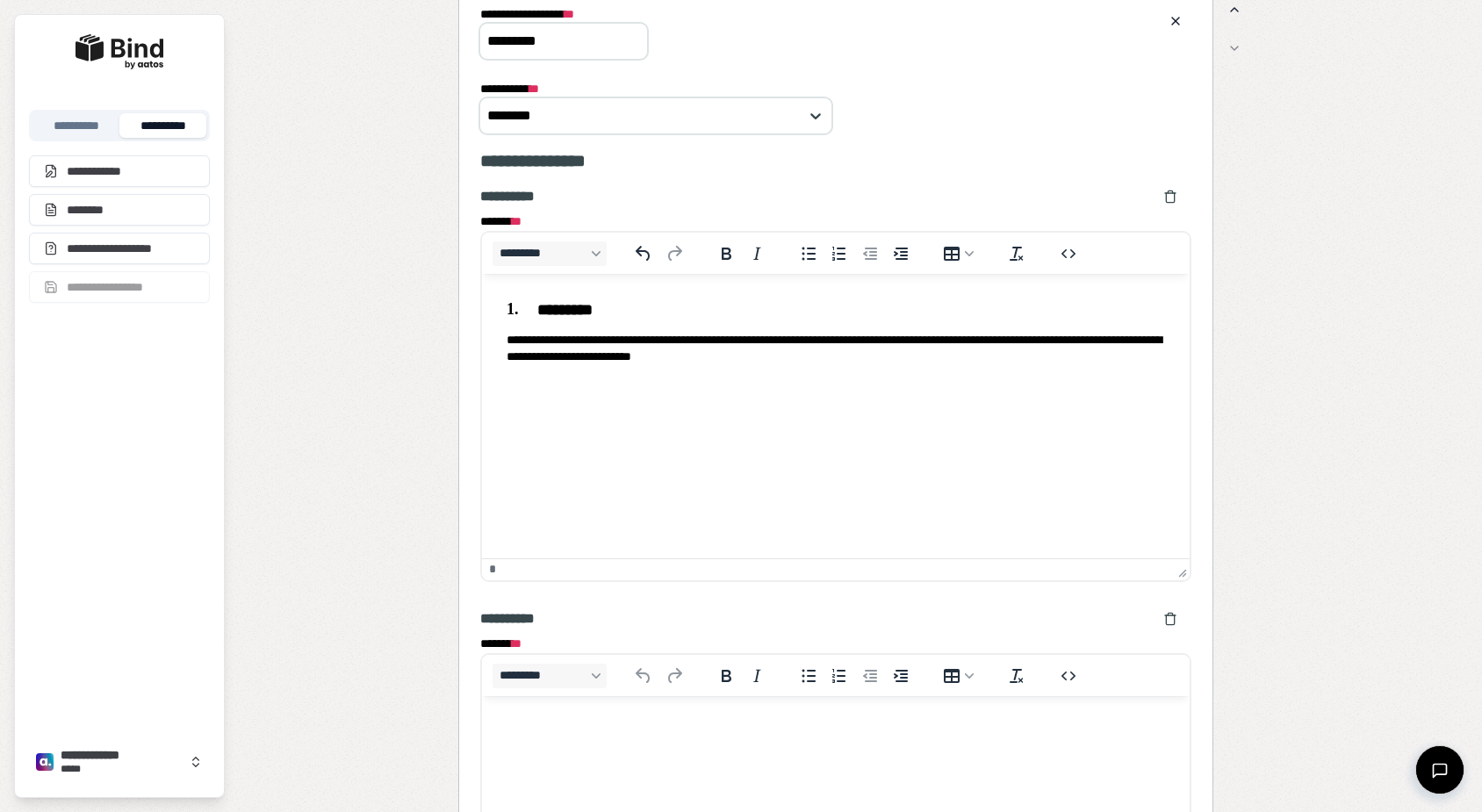 scroll, scrollTop: 0, scrollLeft: 0, axis: both 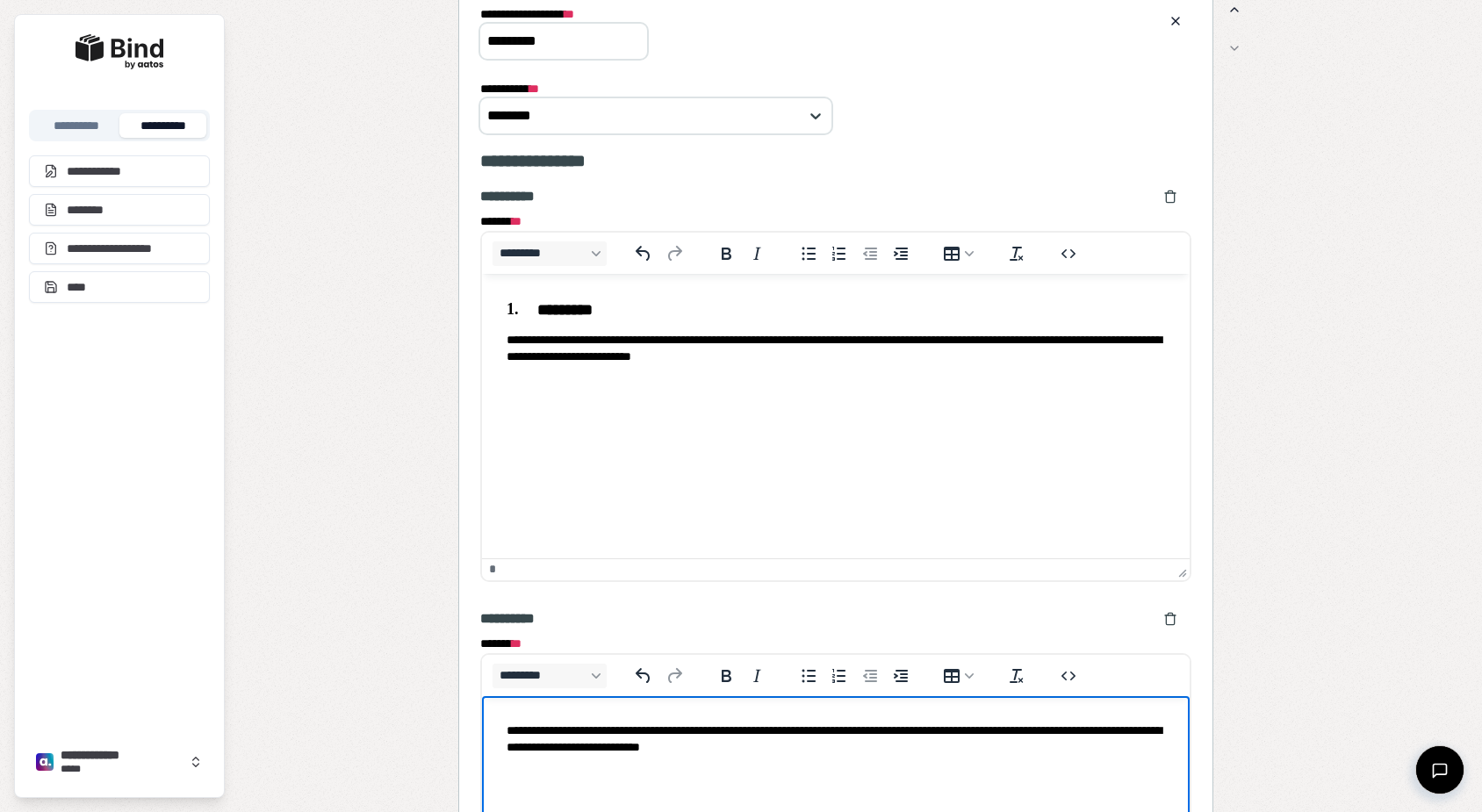 click on "**********" at bounding box center (836, 333) 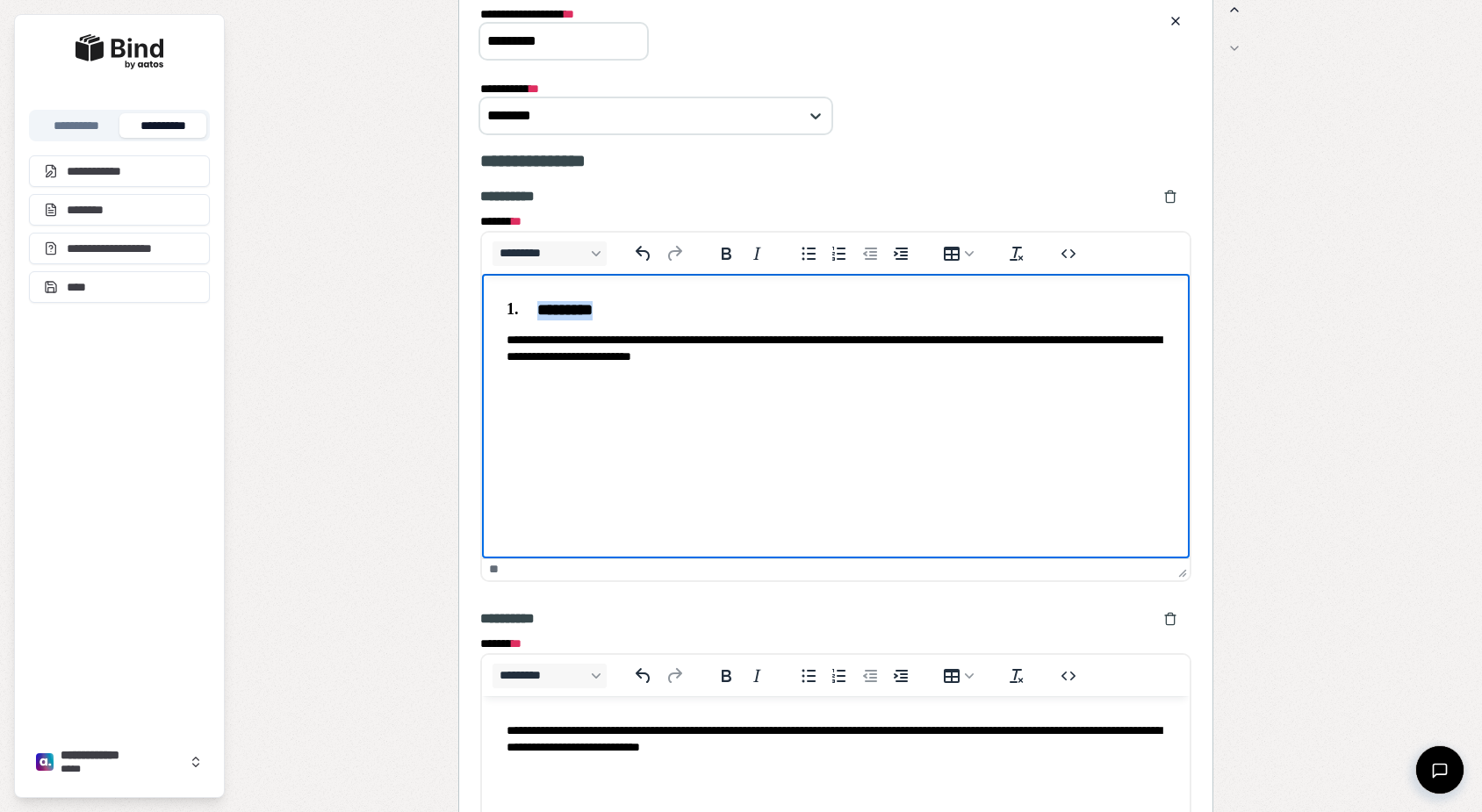 drag, startPoint x: 637, startPoint y: 314, endPoint x: 486, endPoint y: 314, distance: 151 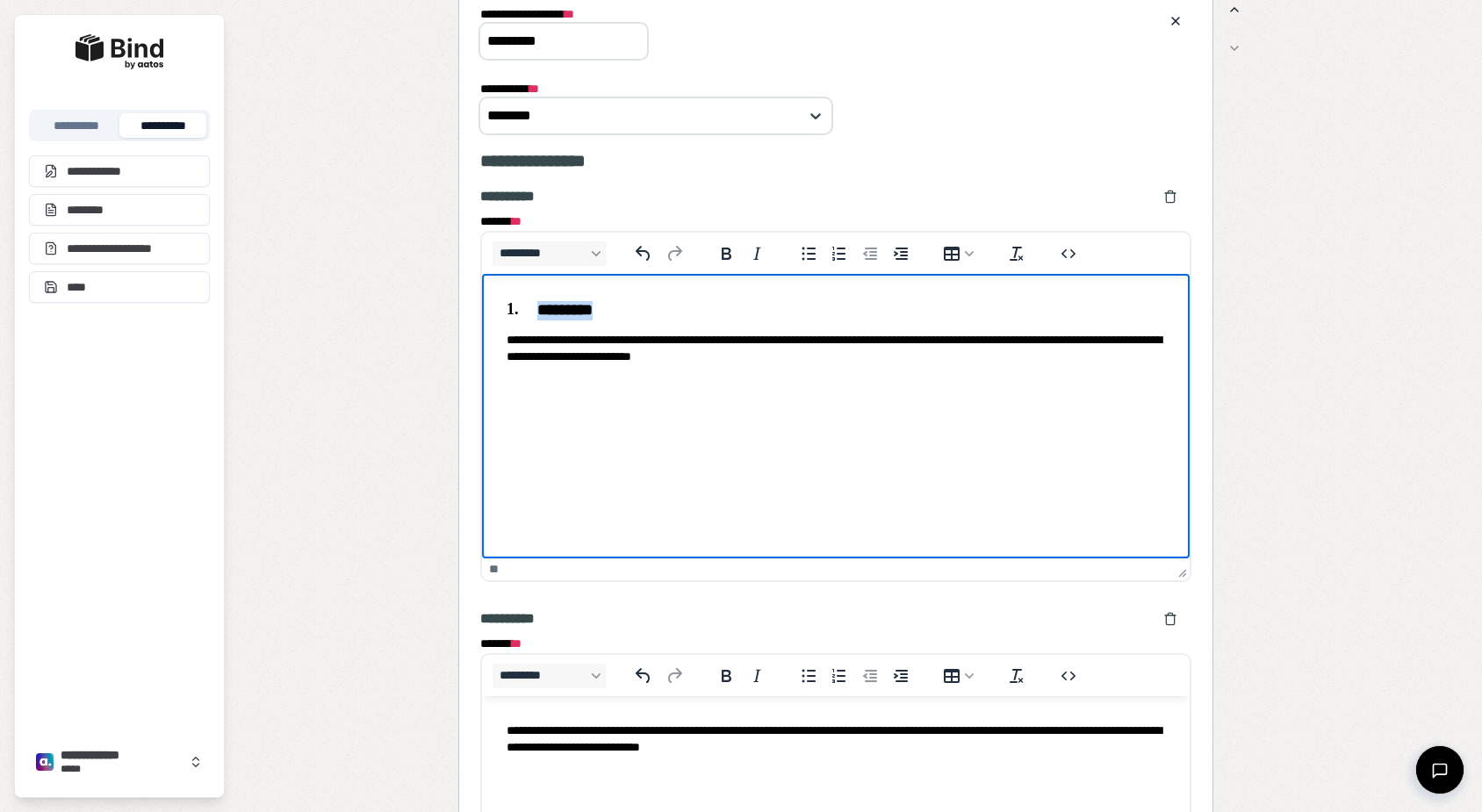 copy on "*********" 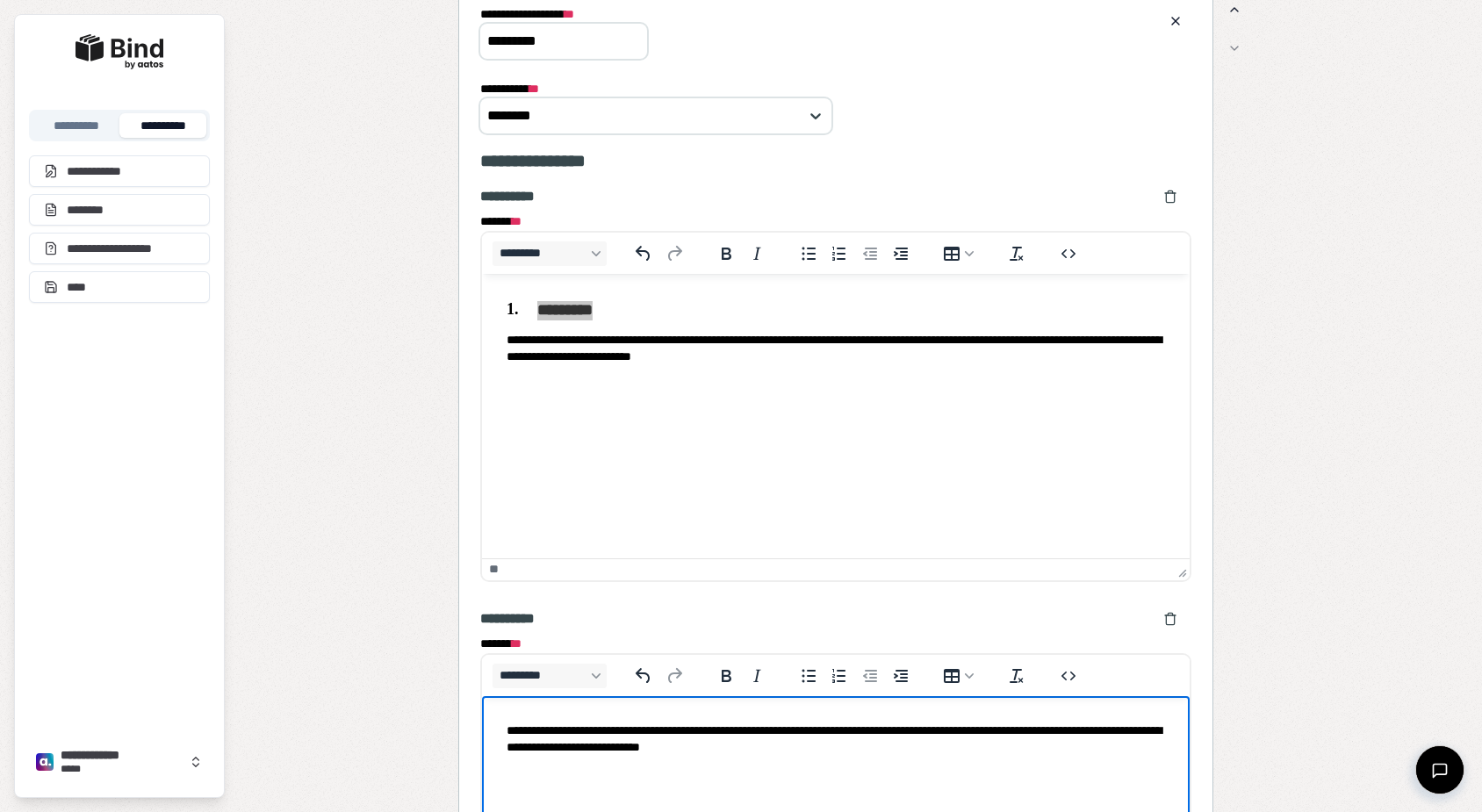 click on "[ADDRESS]" at bounding box center [836, 739] 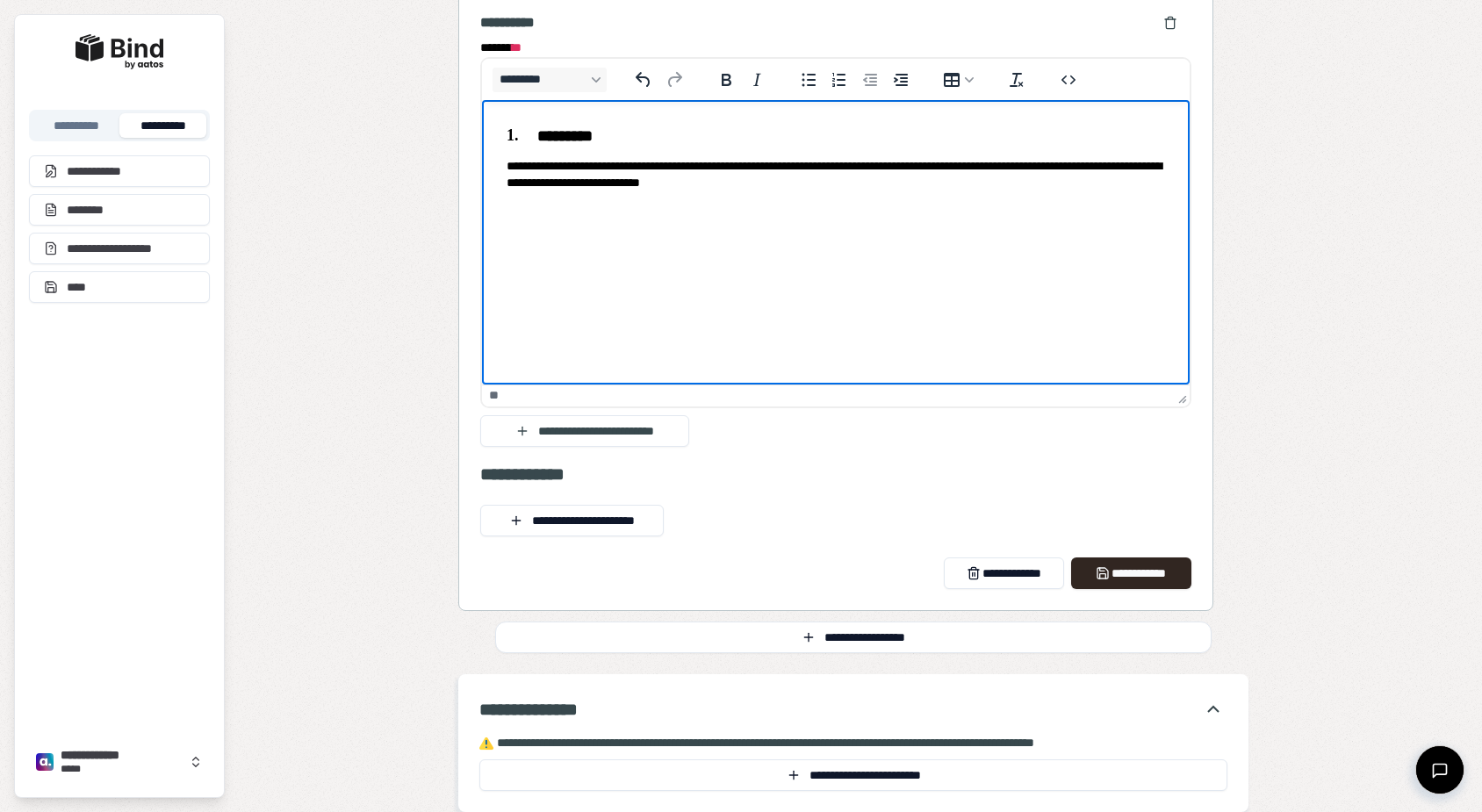 scroll, scrollTop: 4537, scrollLeft: 0, axis: vertical 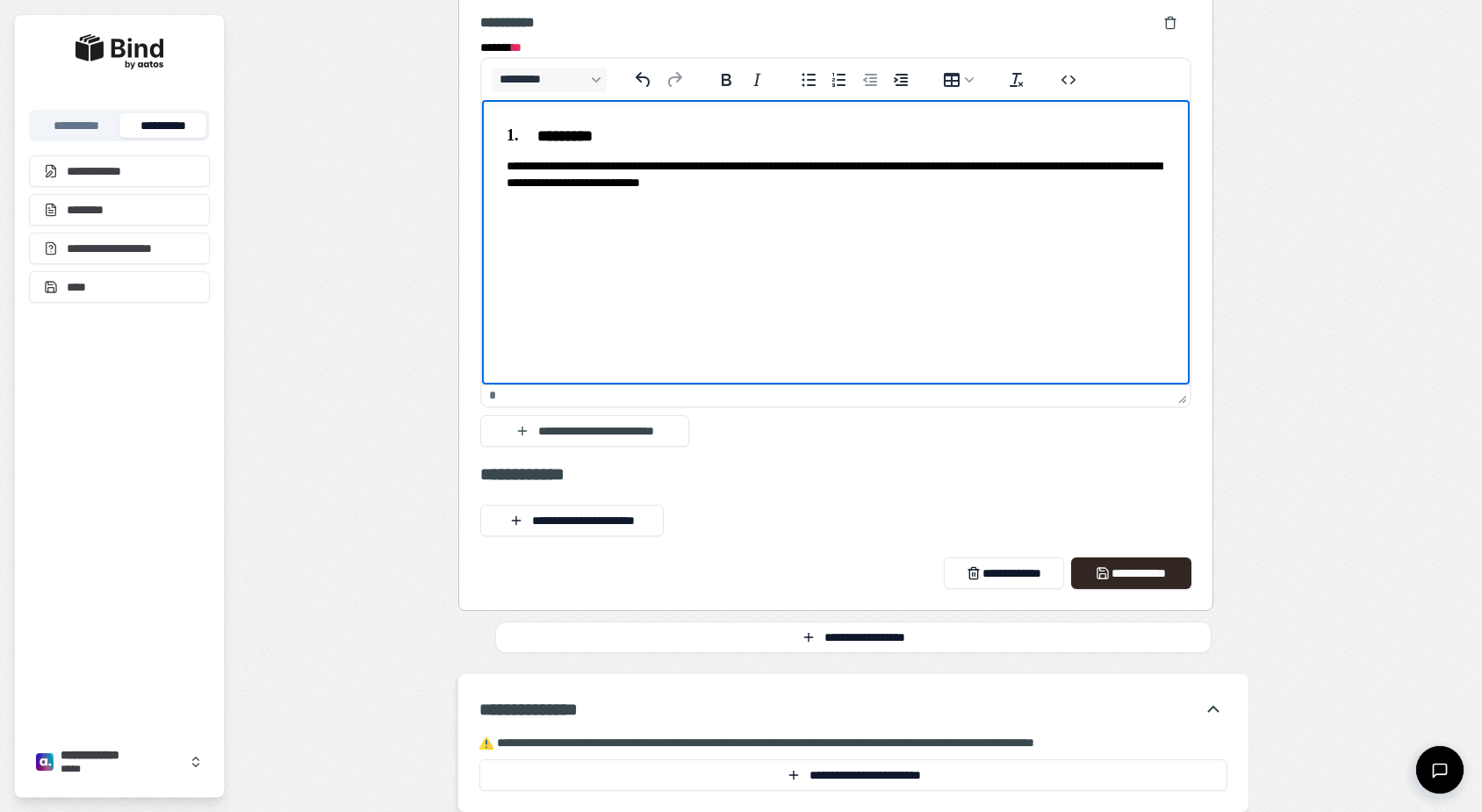 click on "[FIRST] [LAST]" at bounding box center [836, 499] 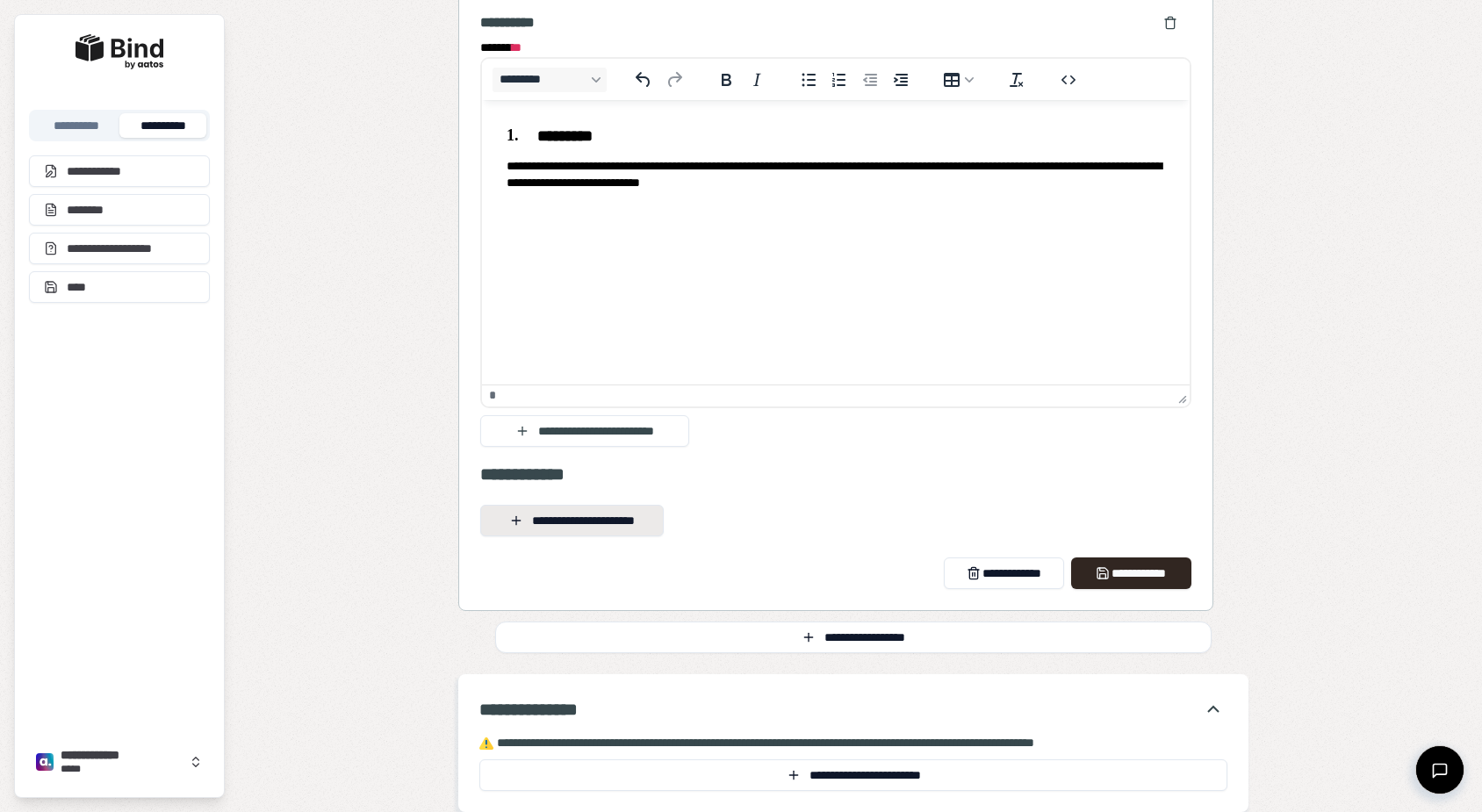 click on "**********" at bounding box center [572, 521] 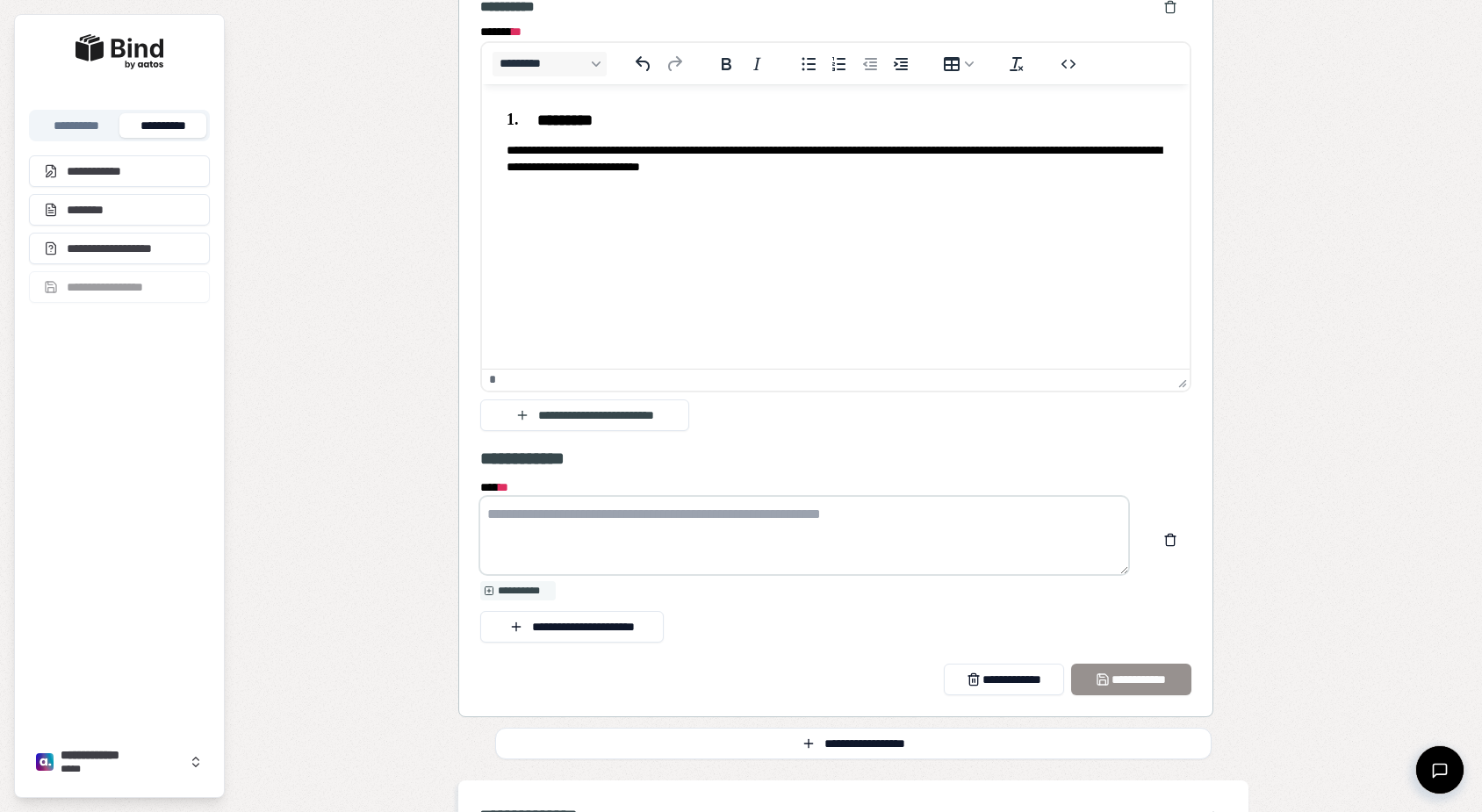 paste on "**********" 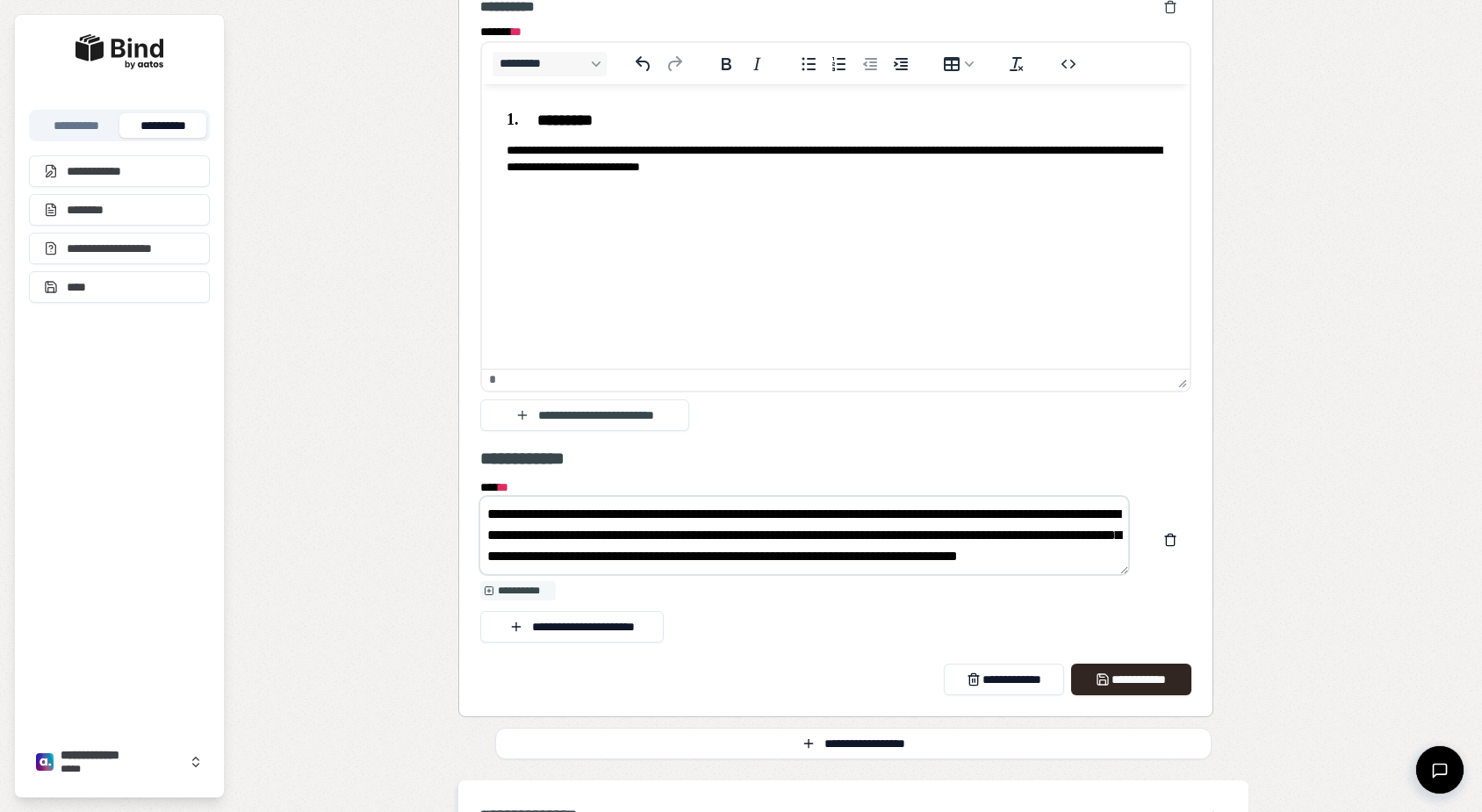 scroll, scrollTop: 0, scrollLeft: 0, axis: both 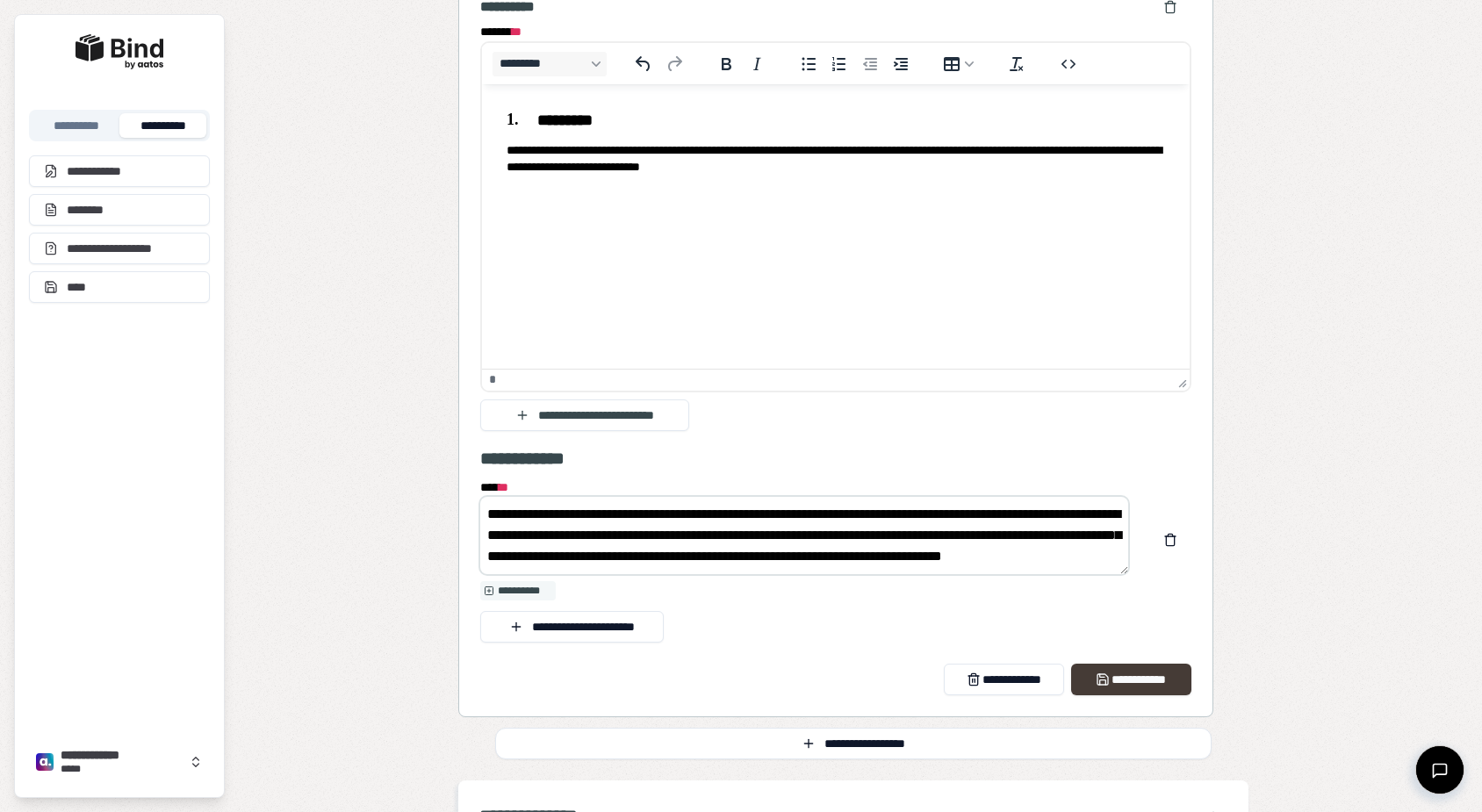 type on "[ADDRESS]" 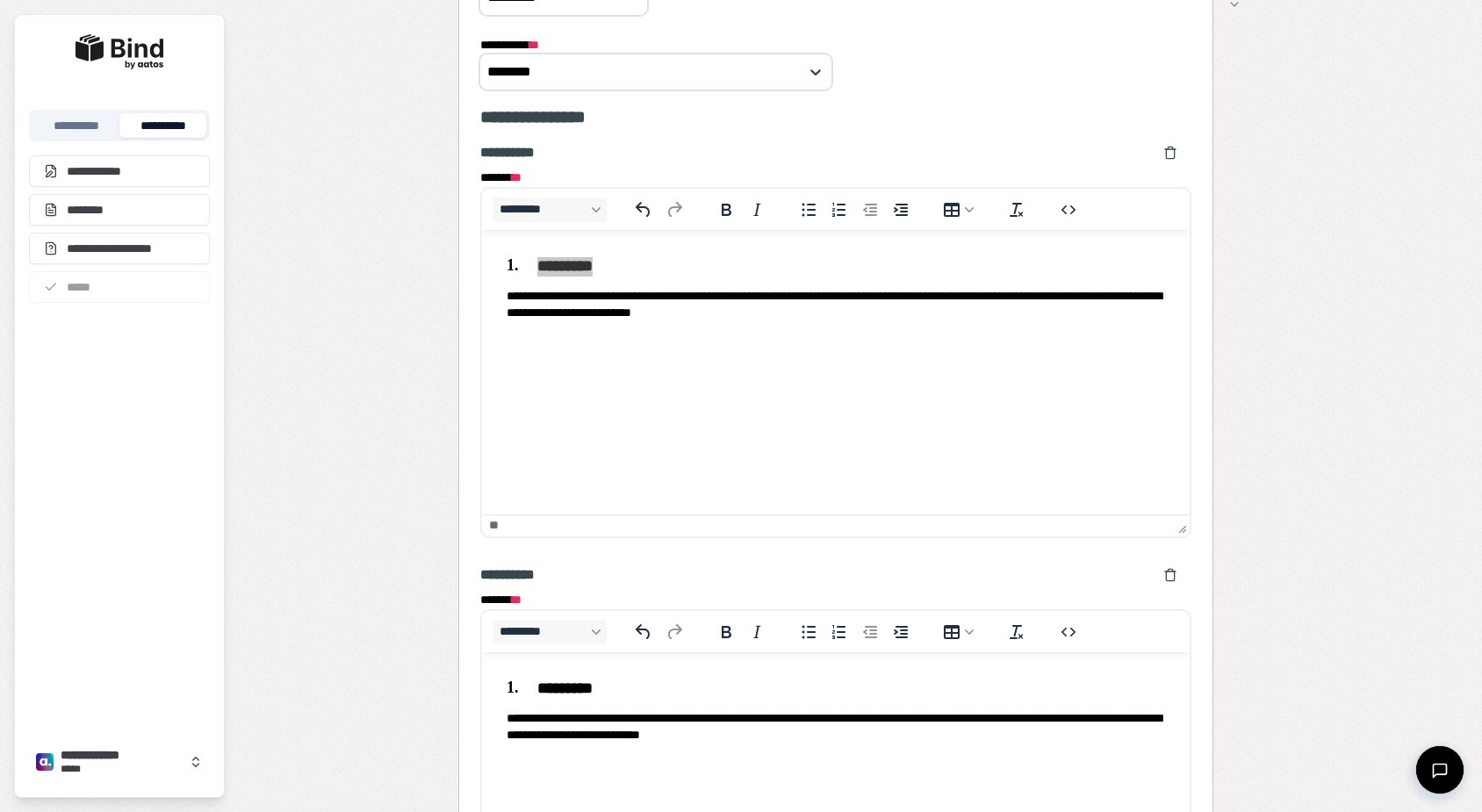 scroll, scrollTop: 3853, scrollLeft: 0, axis: vertical 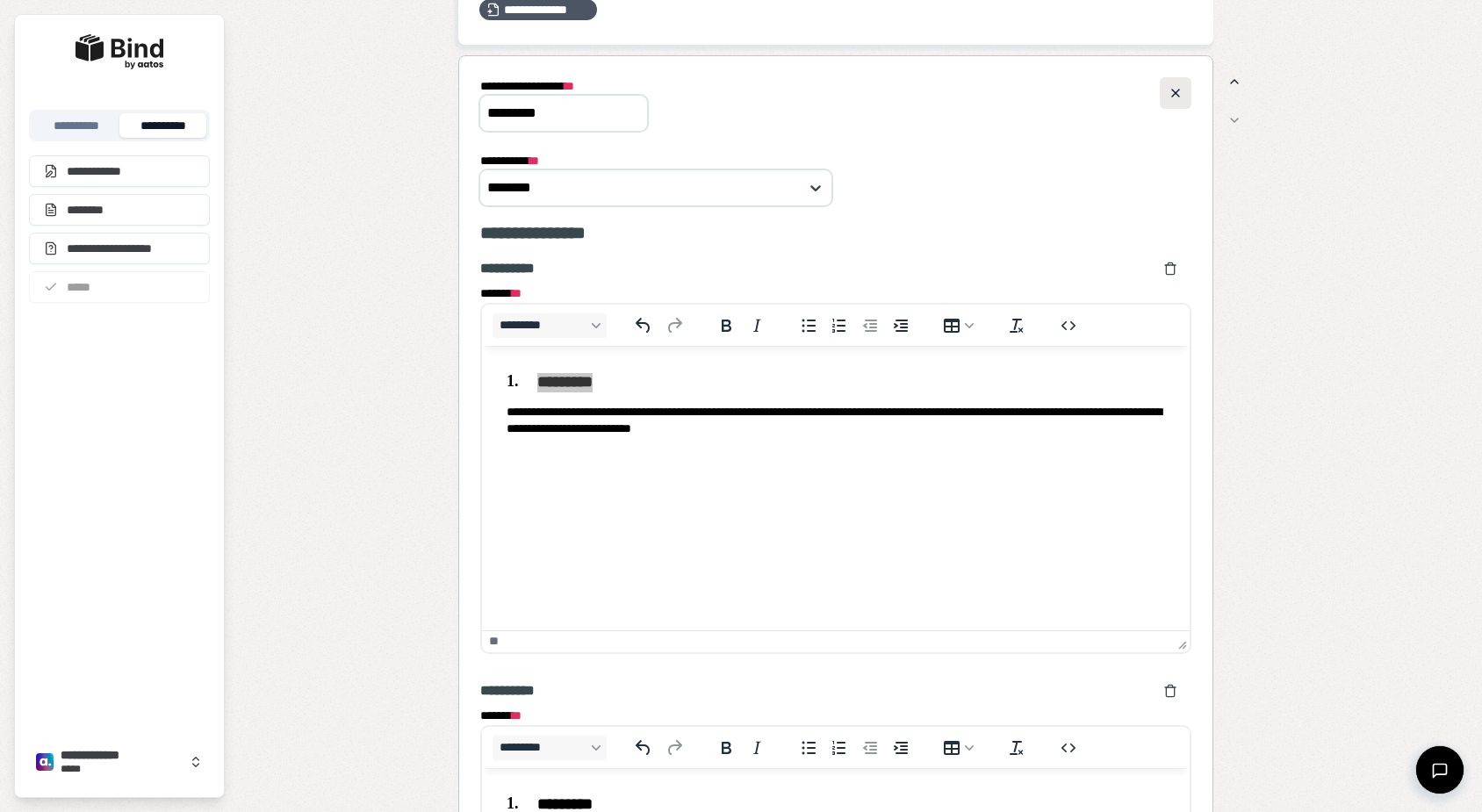 click at bounding box center [1176, 93] 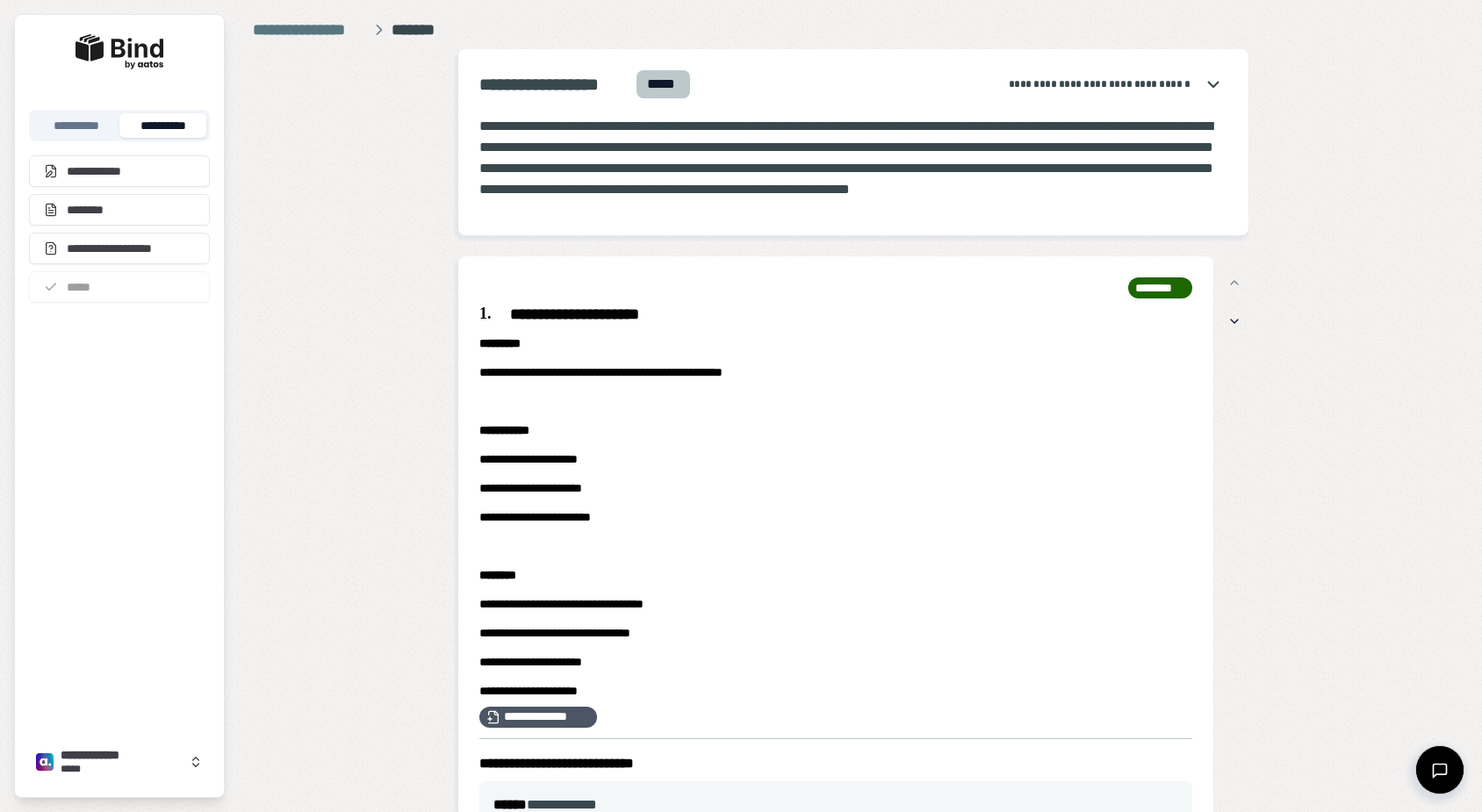 scroll, scrollTop: 0, scrollLeft: 0, axis: both 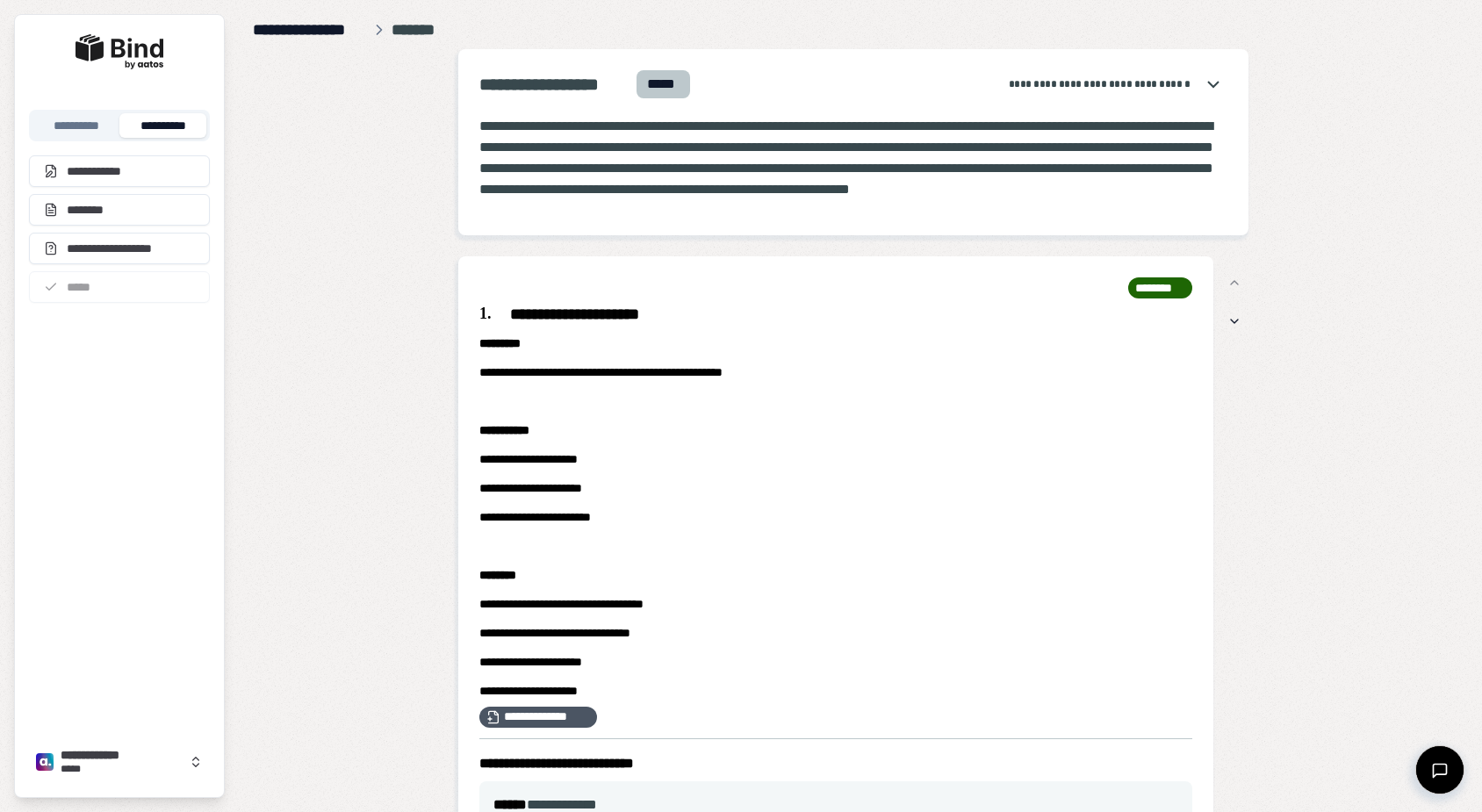 click on "**********" at bounding box center (310, 30) 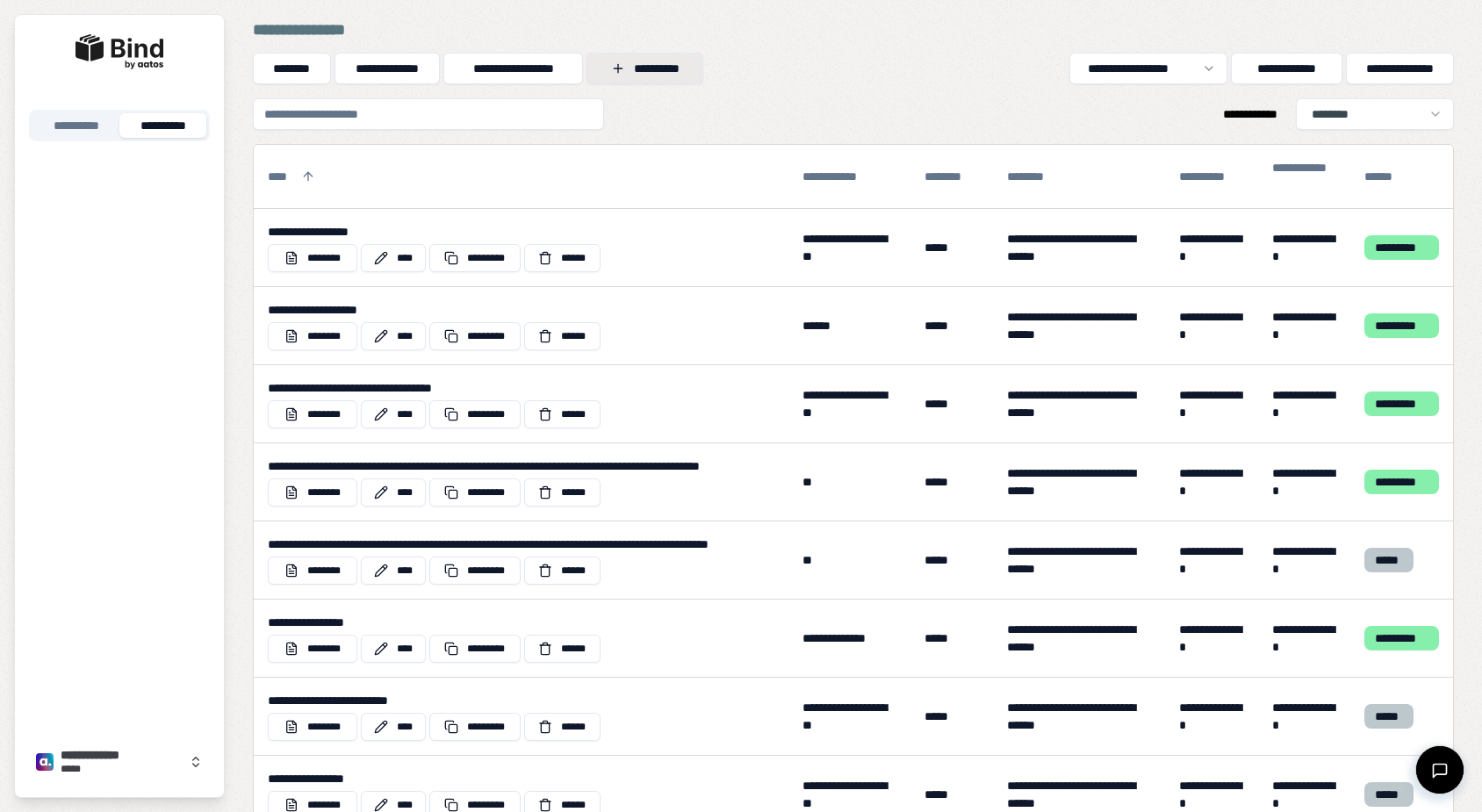 click on "**********" at bounding box center (644, 68) 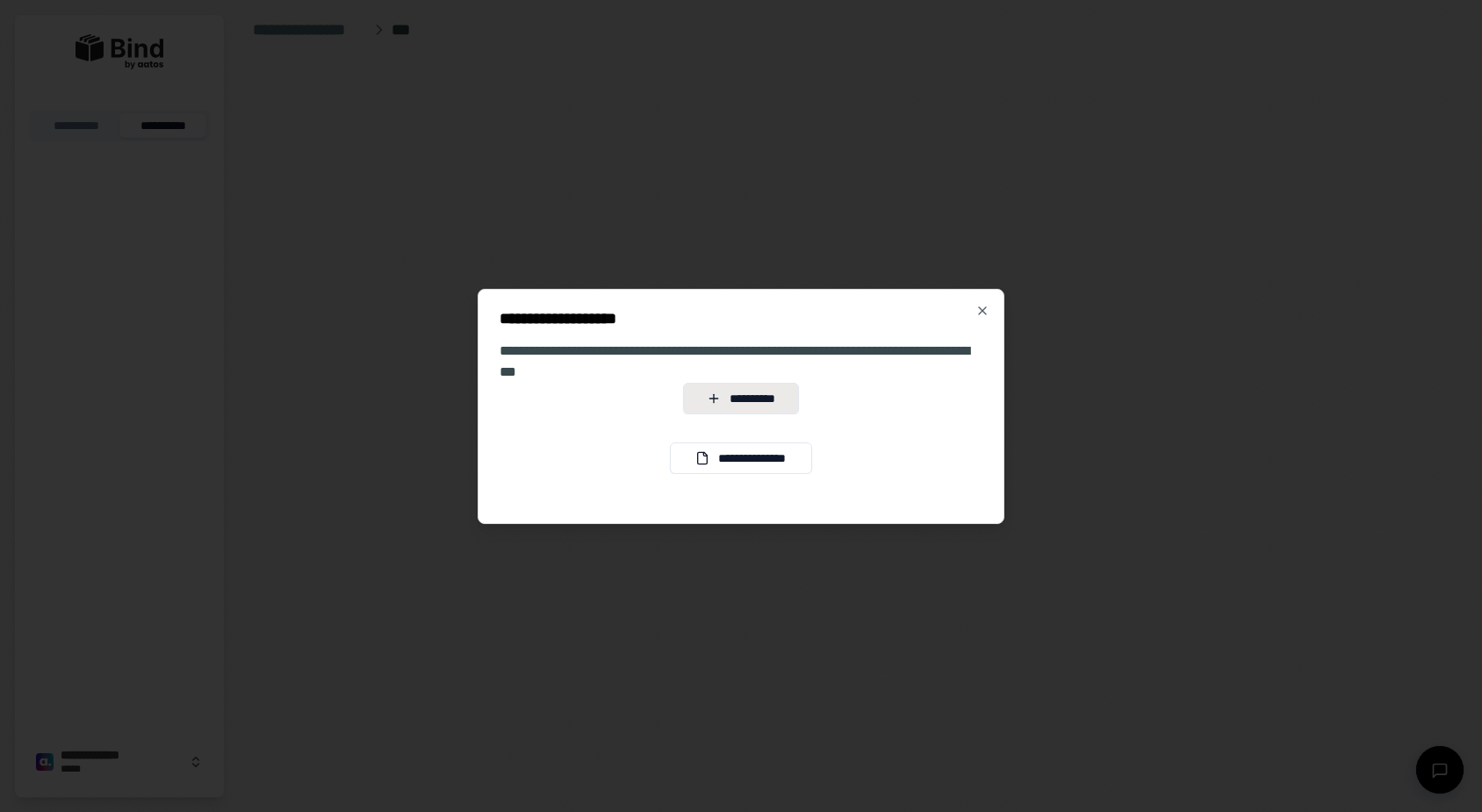 click on "**********" at bounding box center [741, 399] 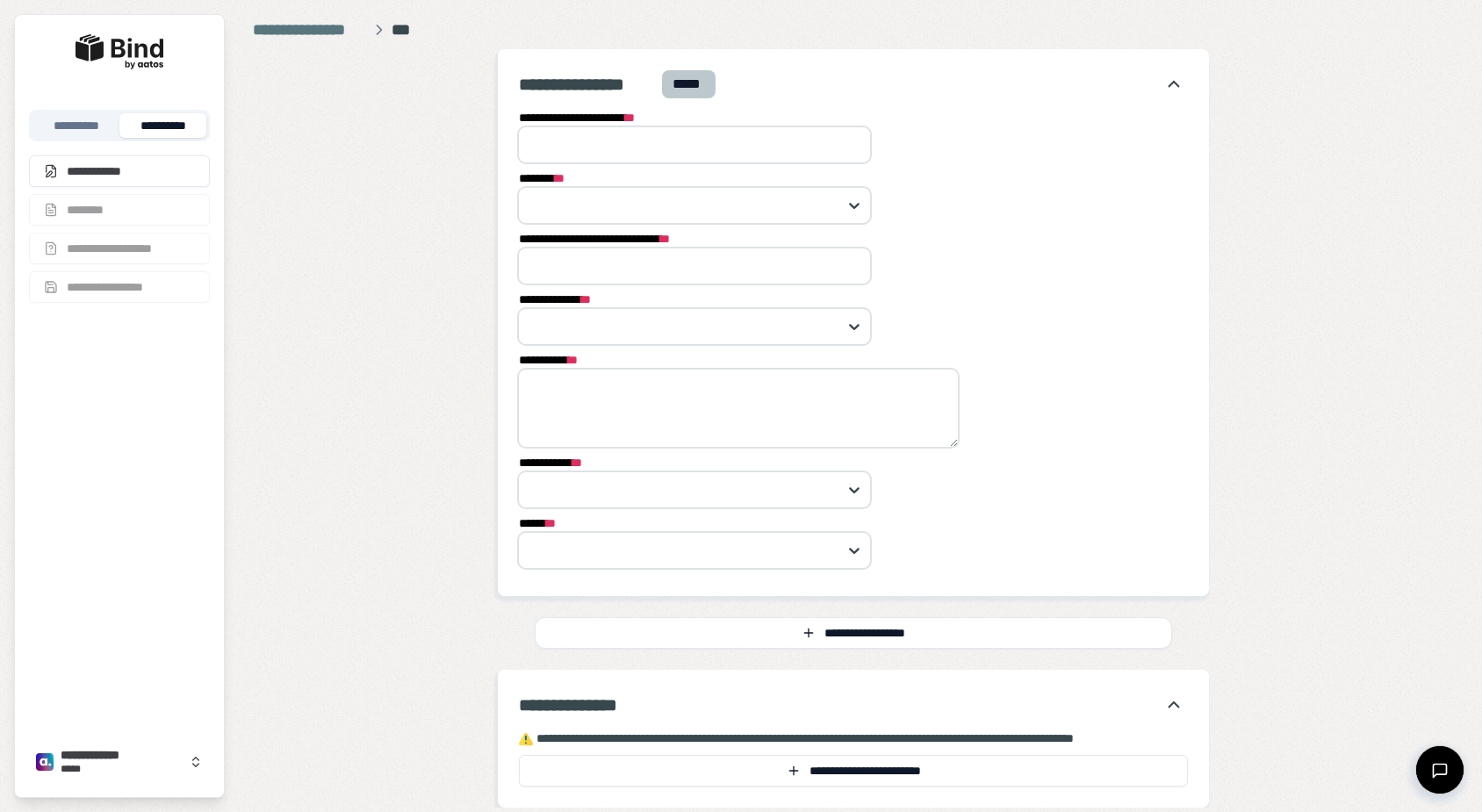 click on "**********" at bounding box center (694, 145) 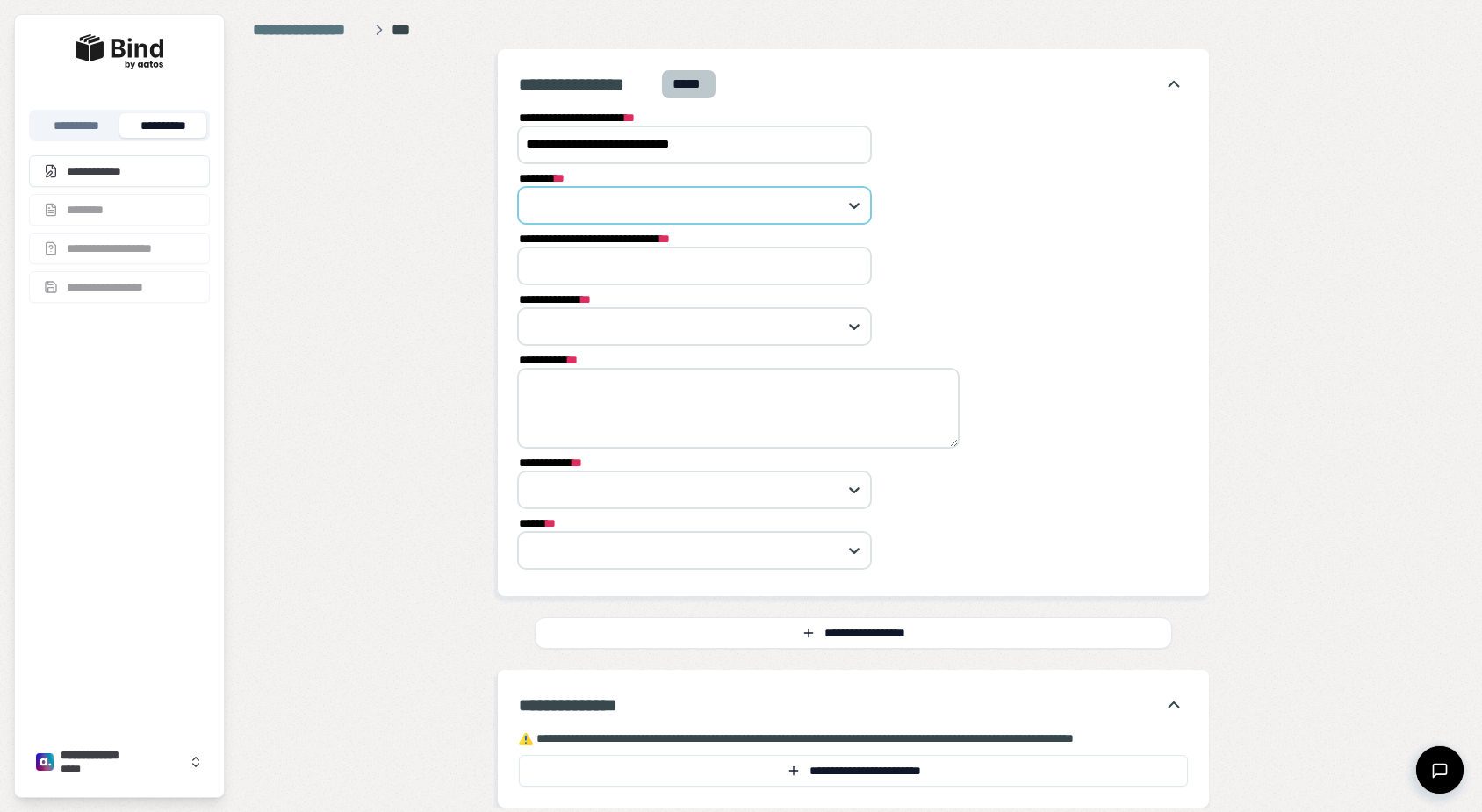type on "**********" 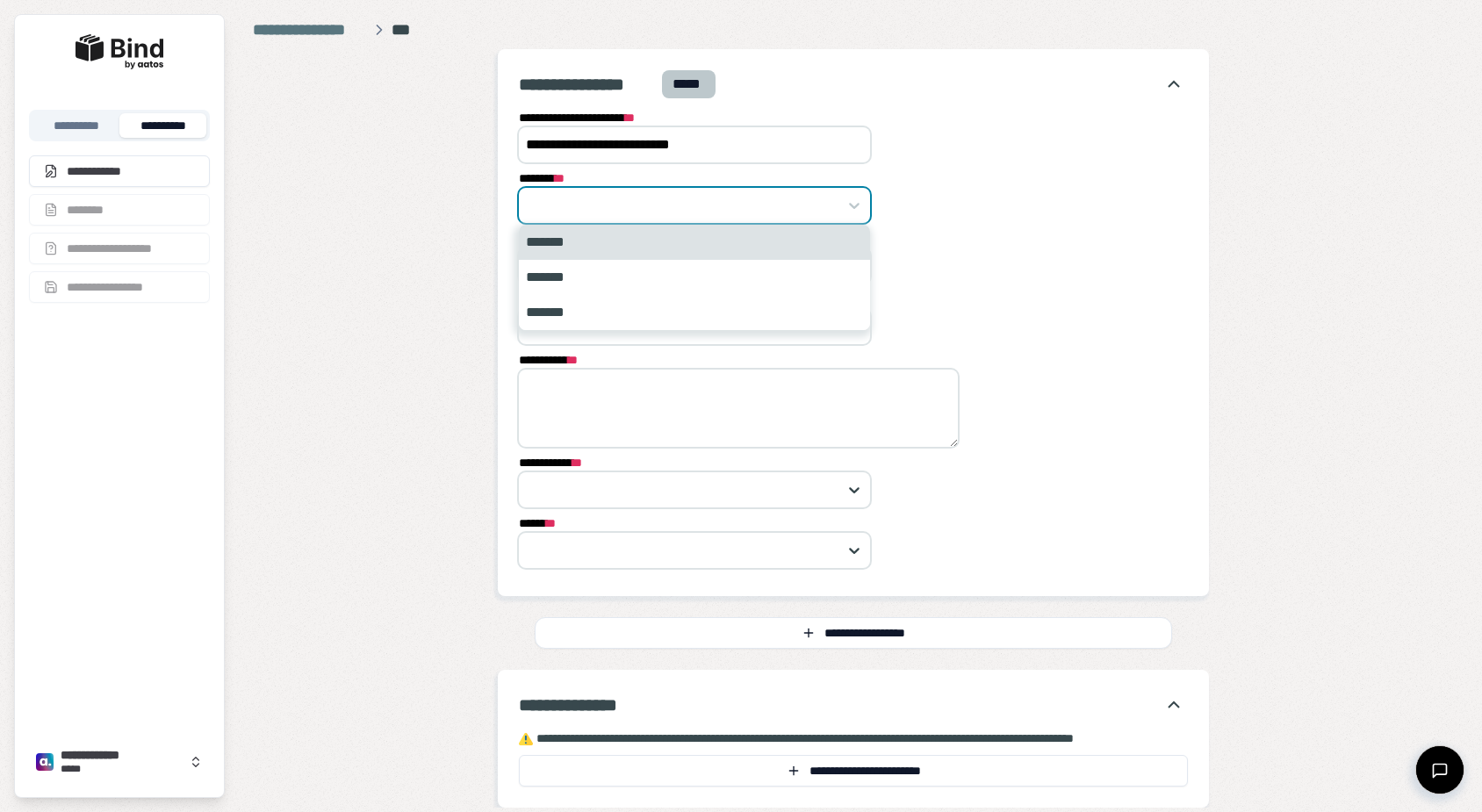 click at bounding box center (694, 205) 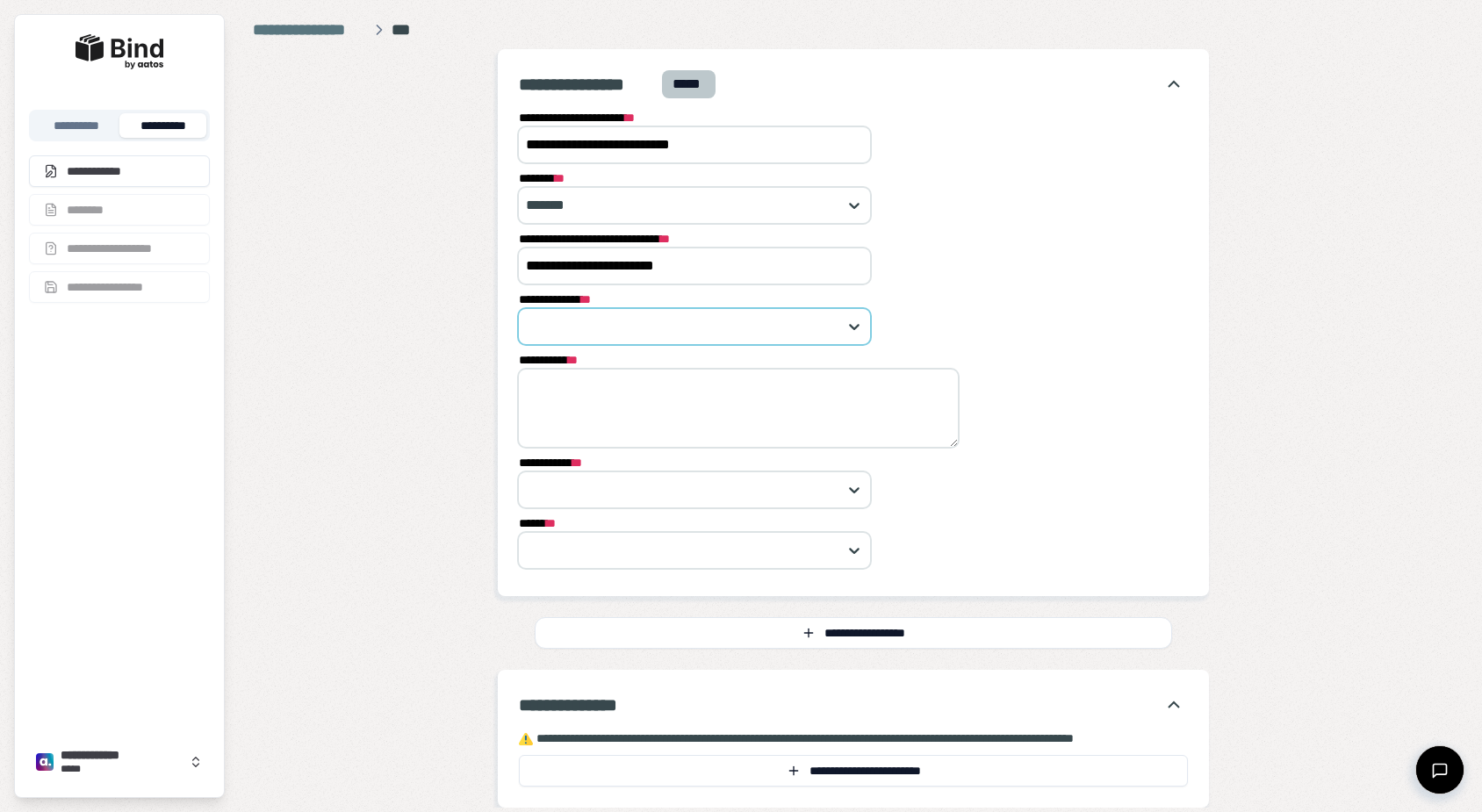 type on "**********" 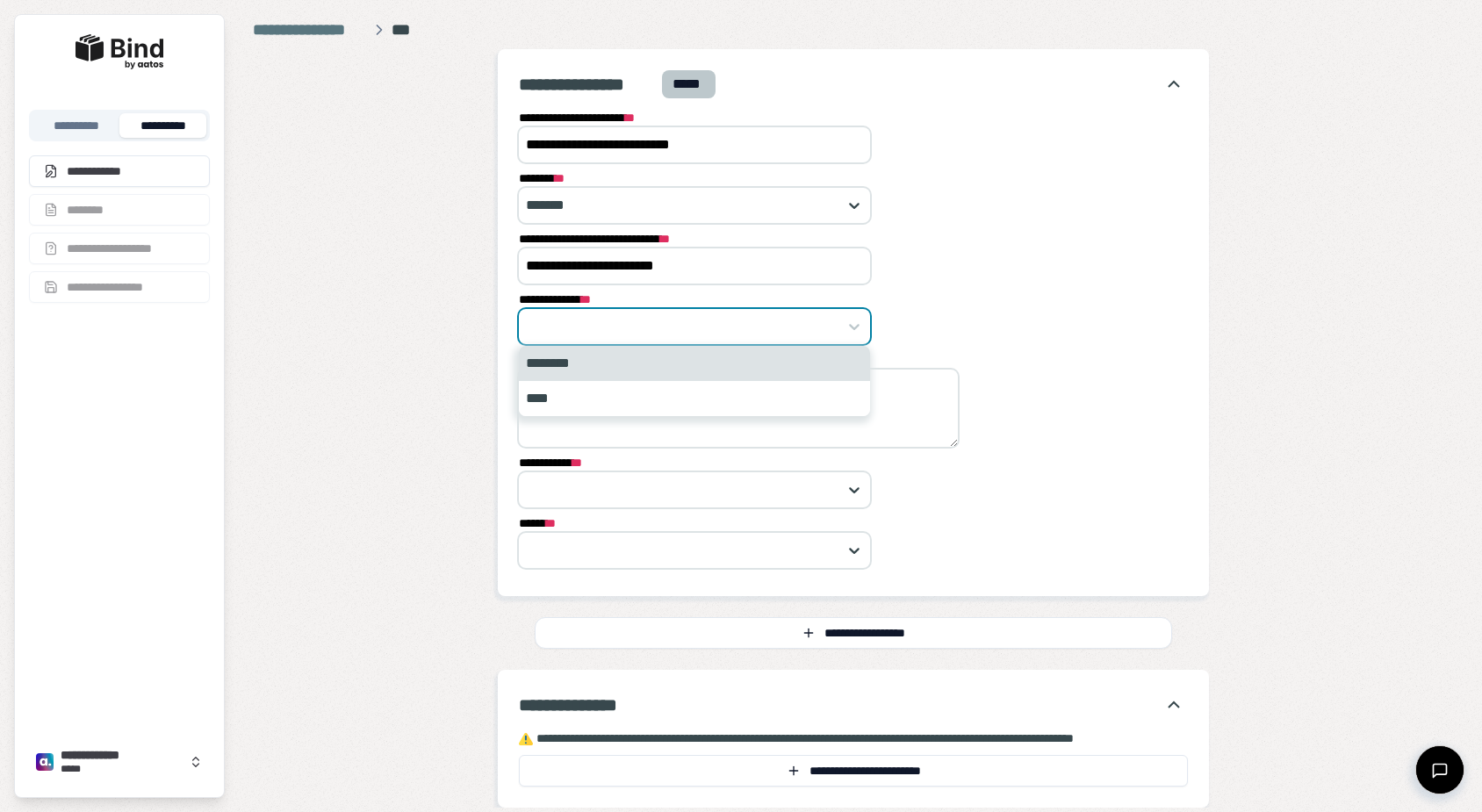 click at bounding box center [685, 327] 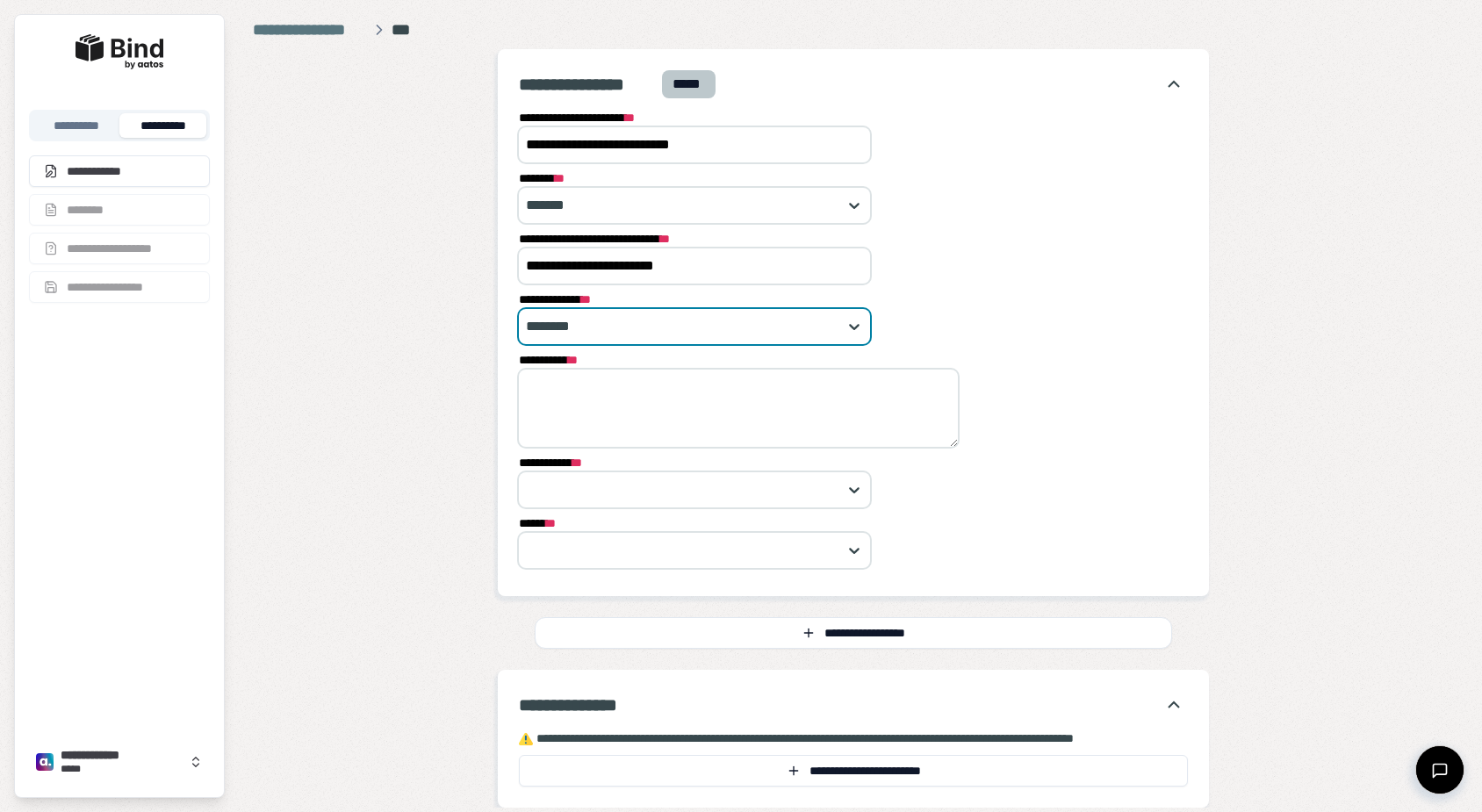 click on "**********" at bounding box center (738, 408) 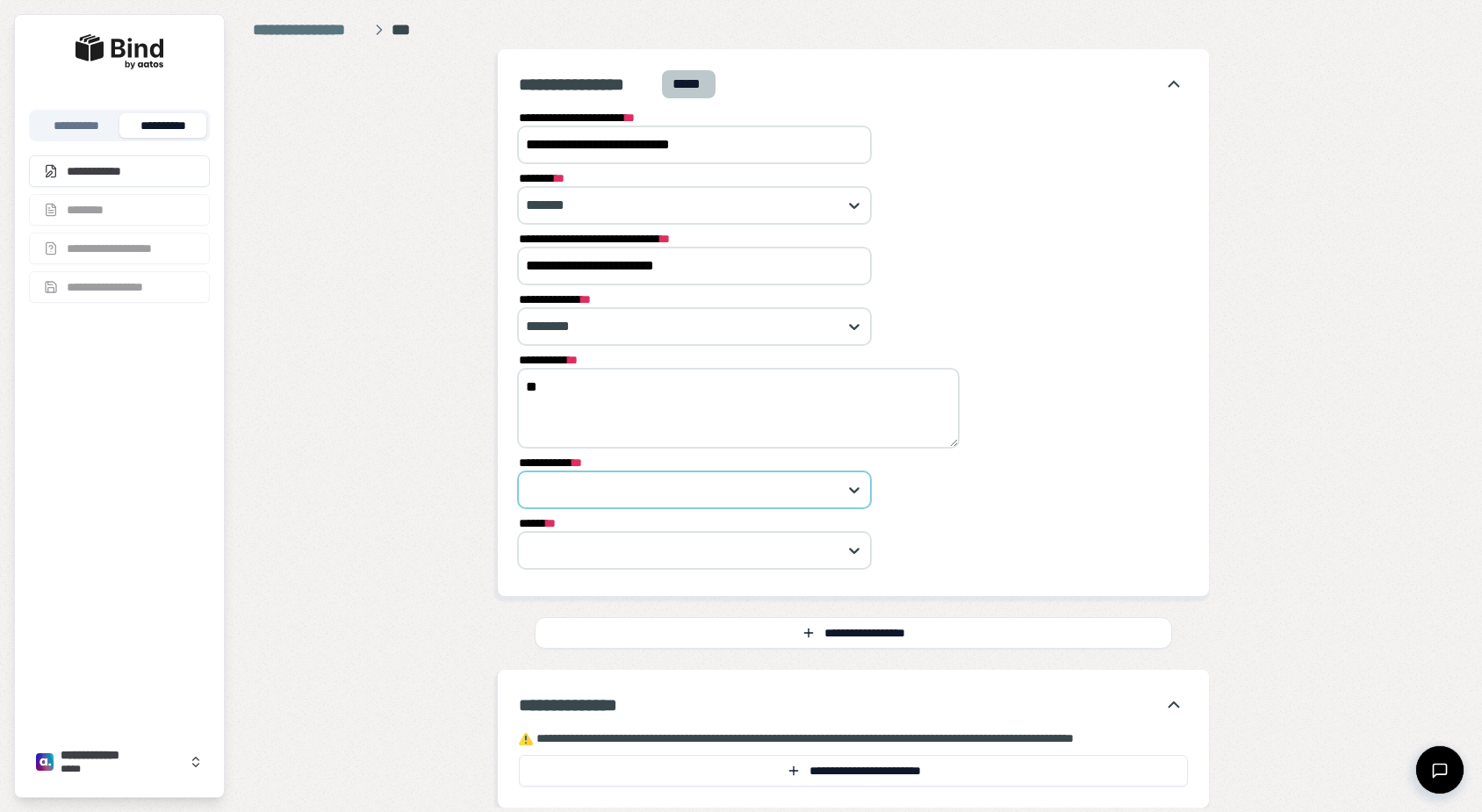 type on "**" 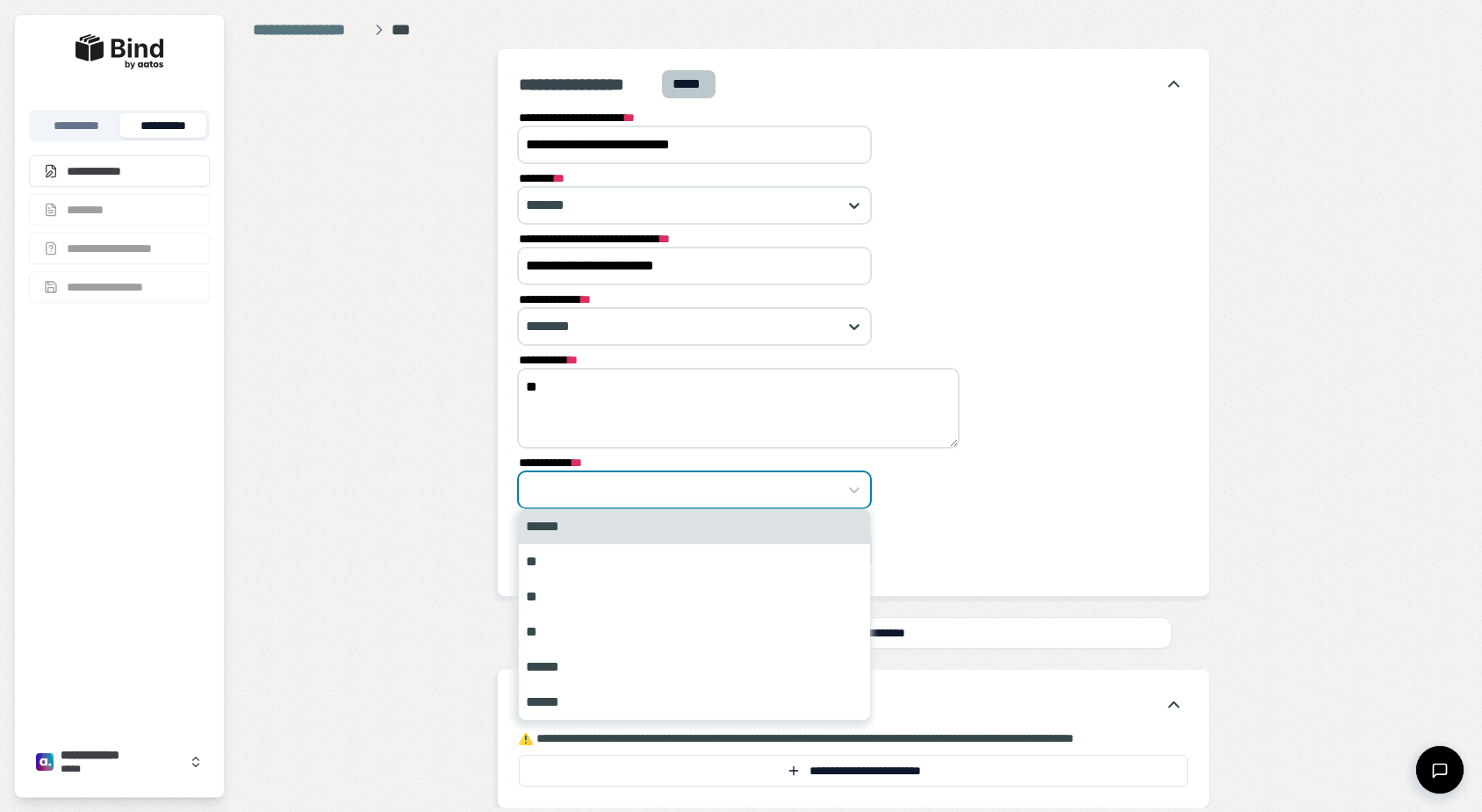 click at bounding box center (694, 490) 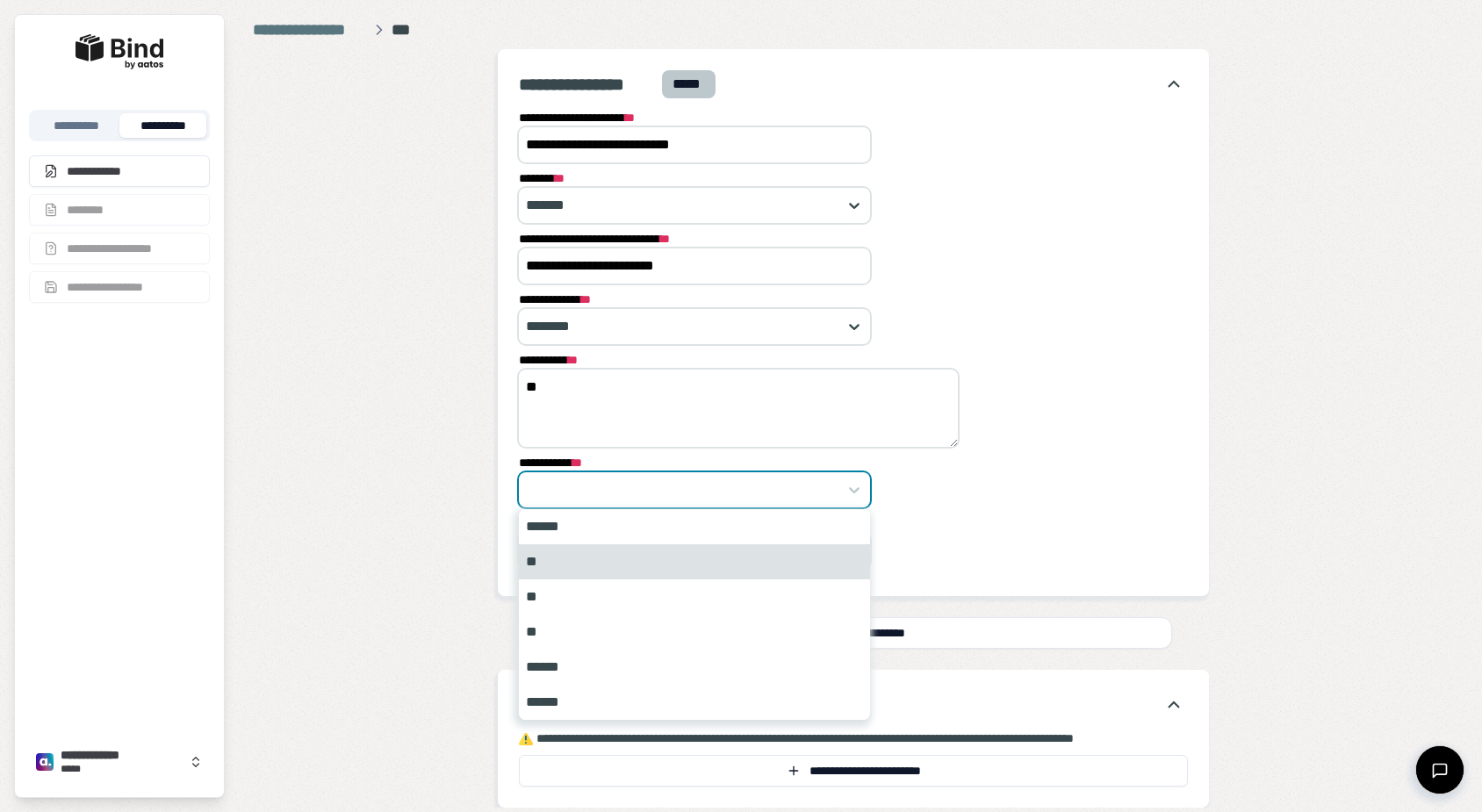 click on "**" at bounding box center (694, 562) 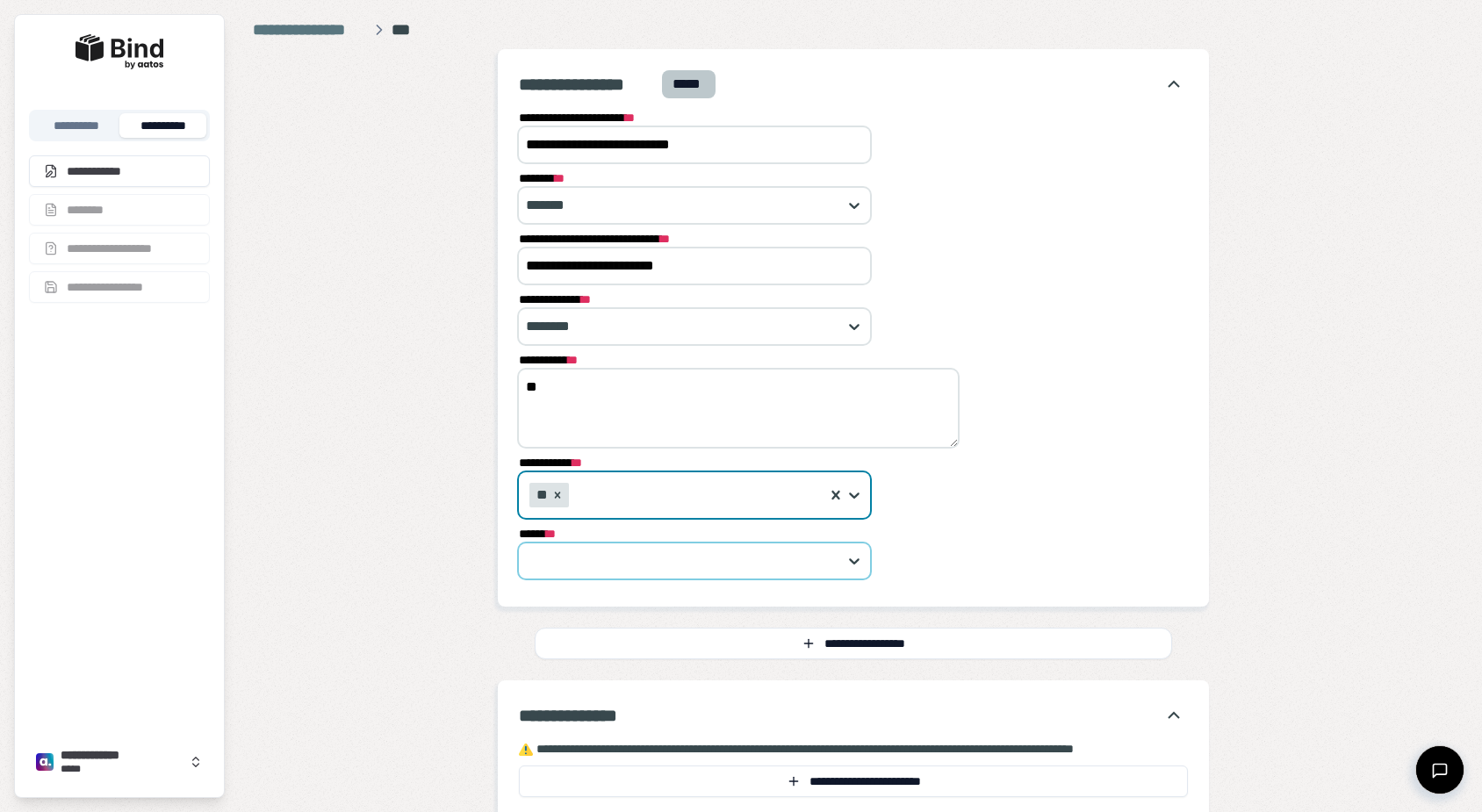 click at bounding box center (685, 561) 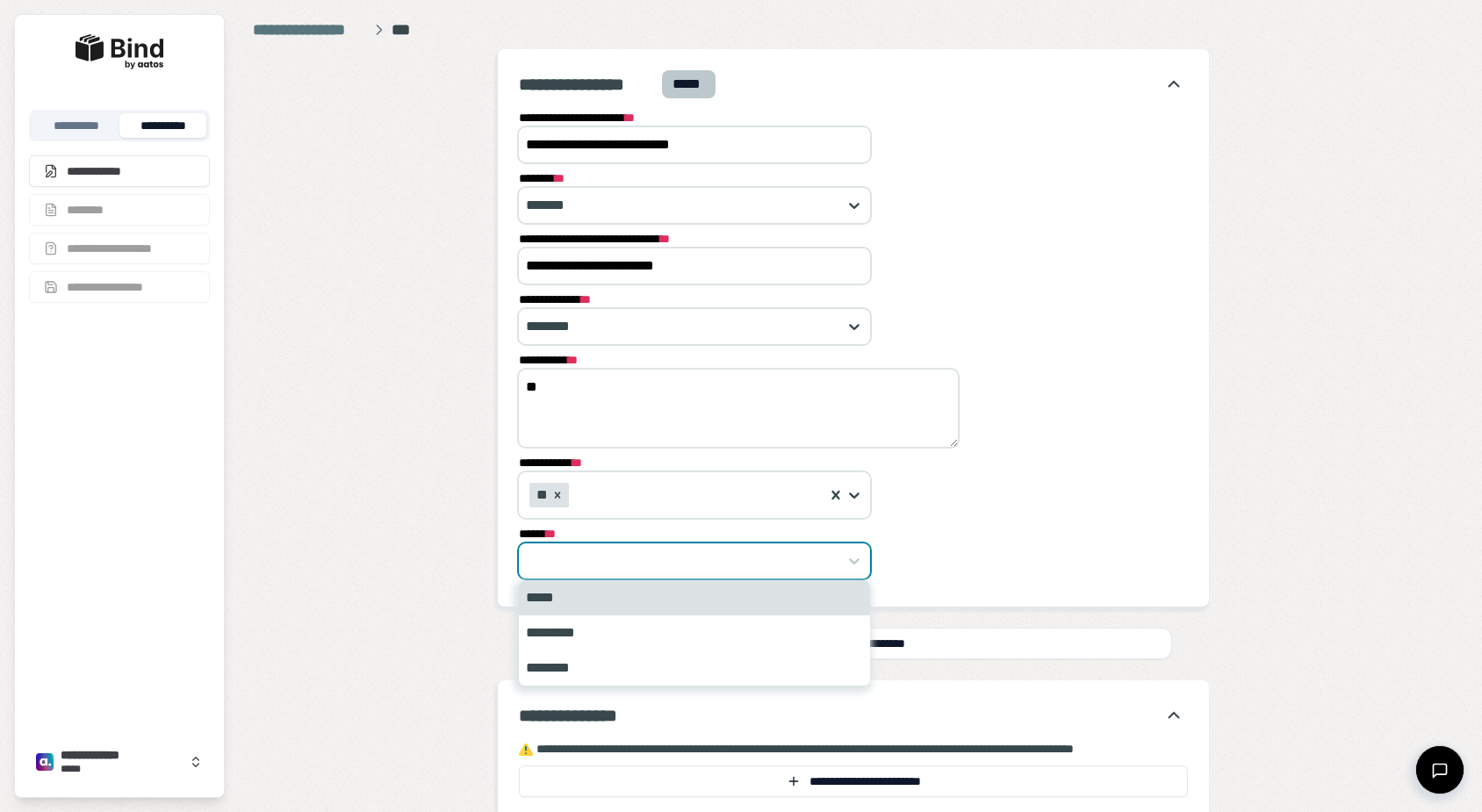 click on "*****" at bounding box center [694, 598] 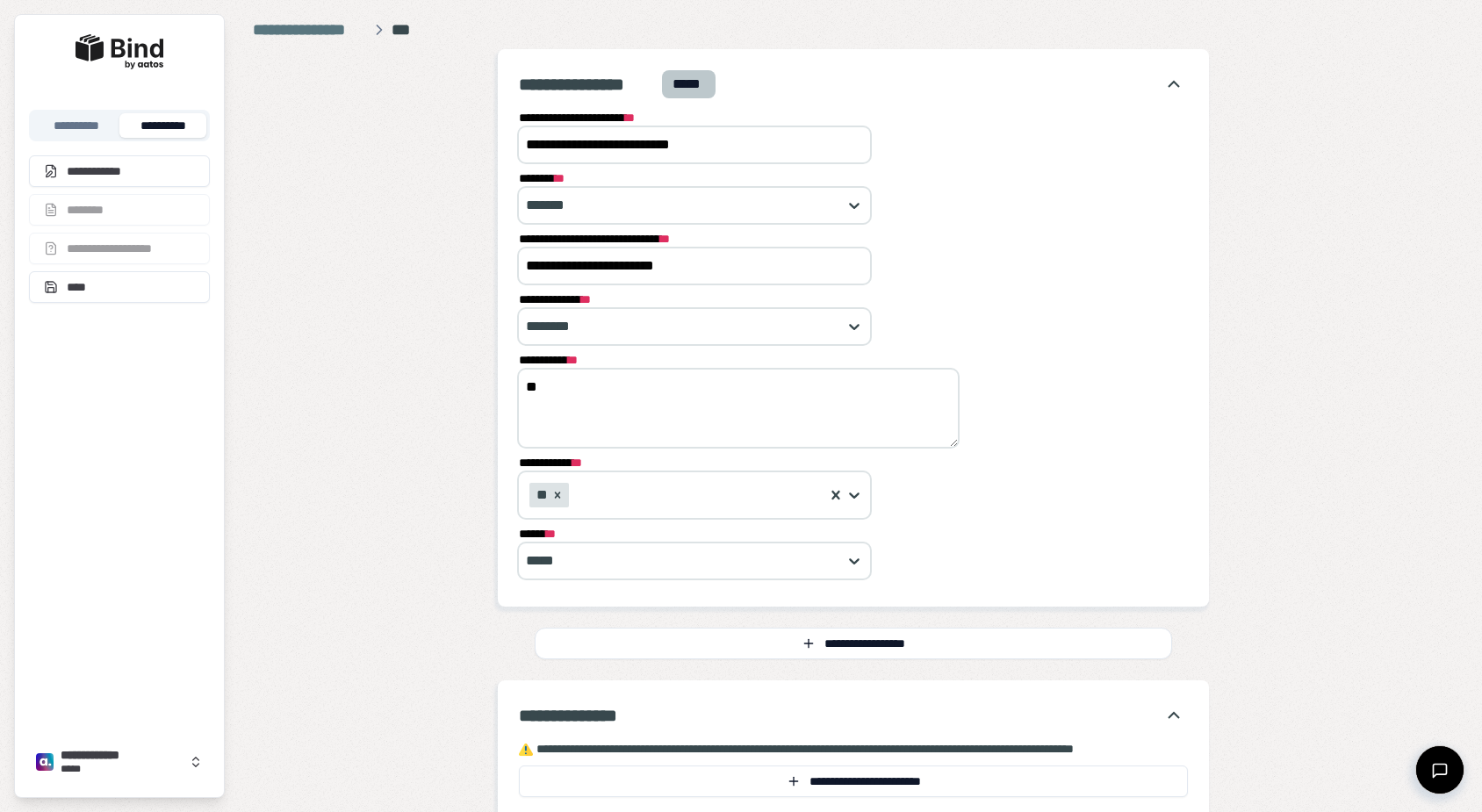 click on "**********" at bounding box center (119, 169) 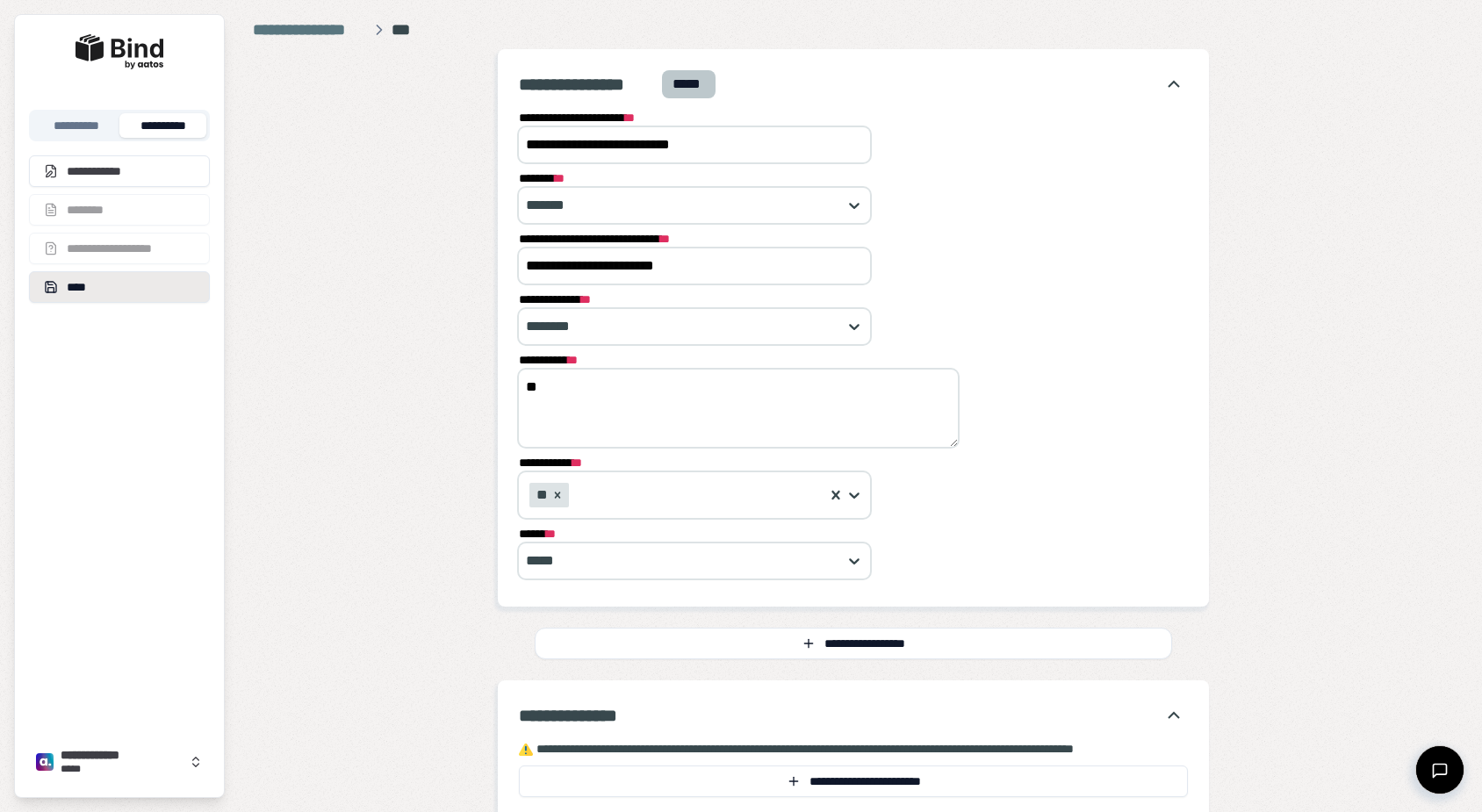 click on "****" at bounding box center (119, 287) 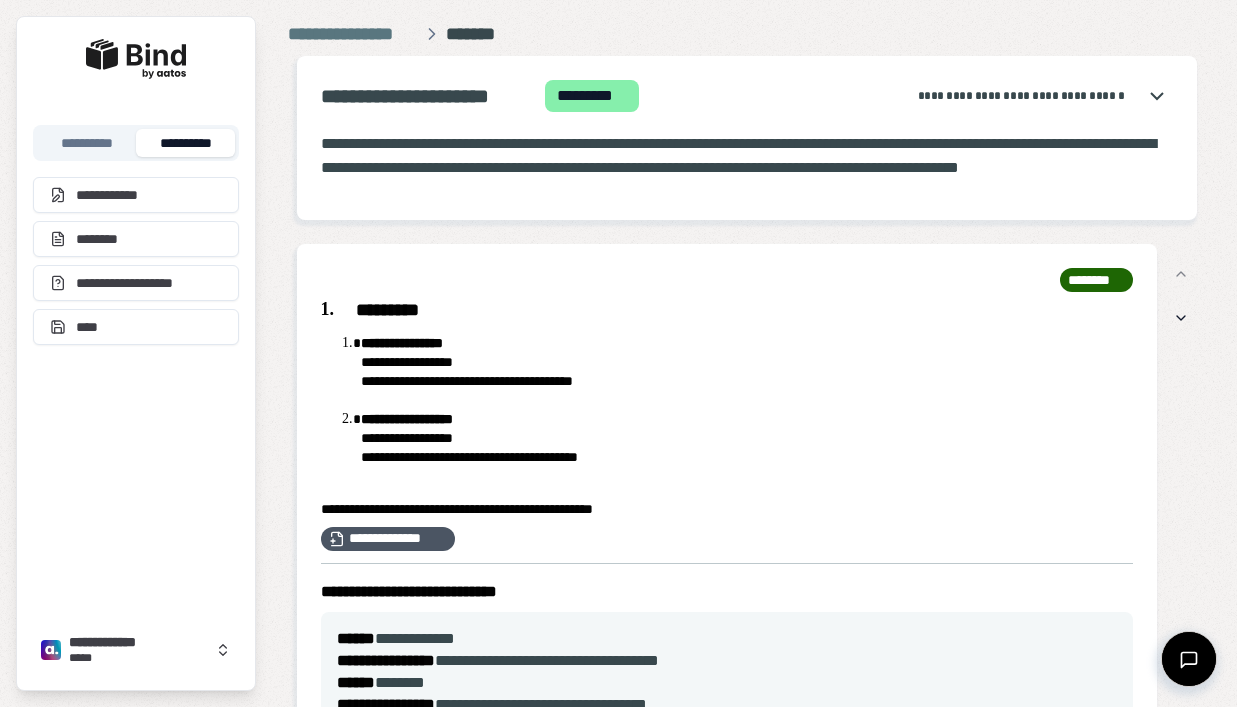 scroll, scrollTop: 0, scrollLeft: 0, axis: both 